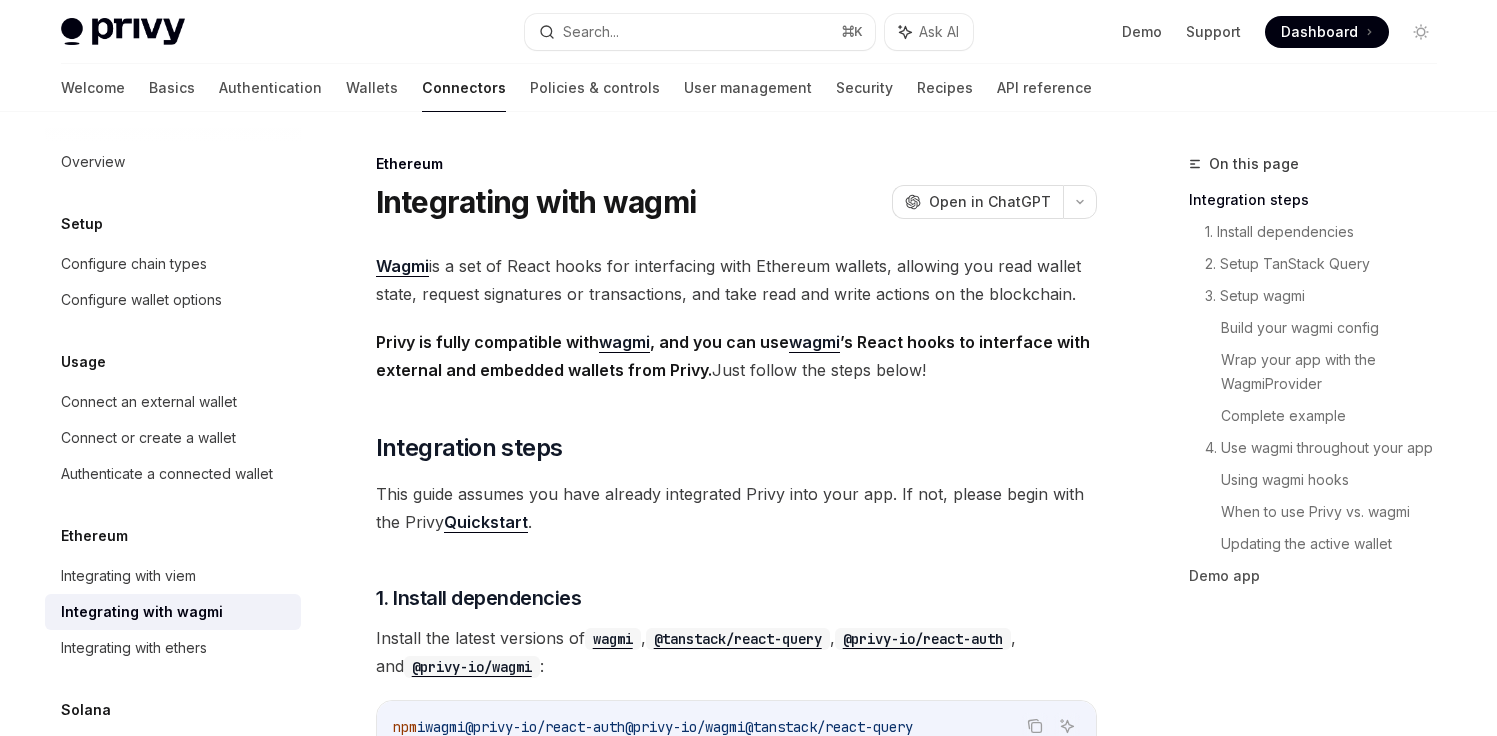 scroll, scrollTop: 0, scrollLeft: 0, axis: both 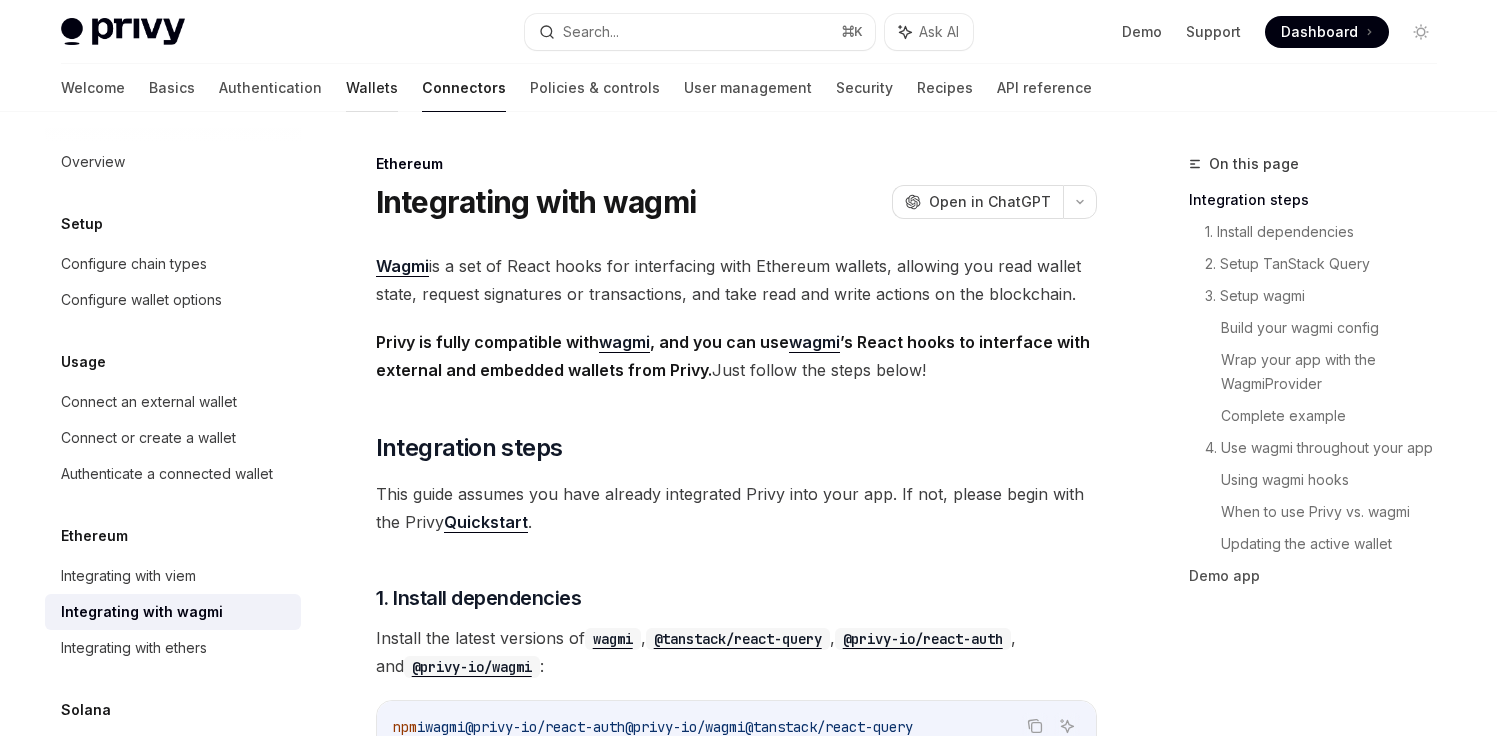 click on "Wallets" at bounding box center (372, 88) 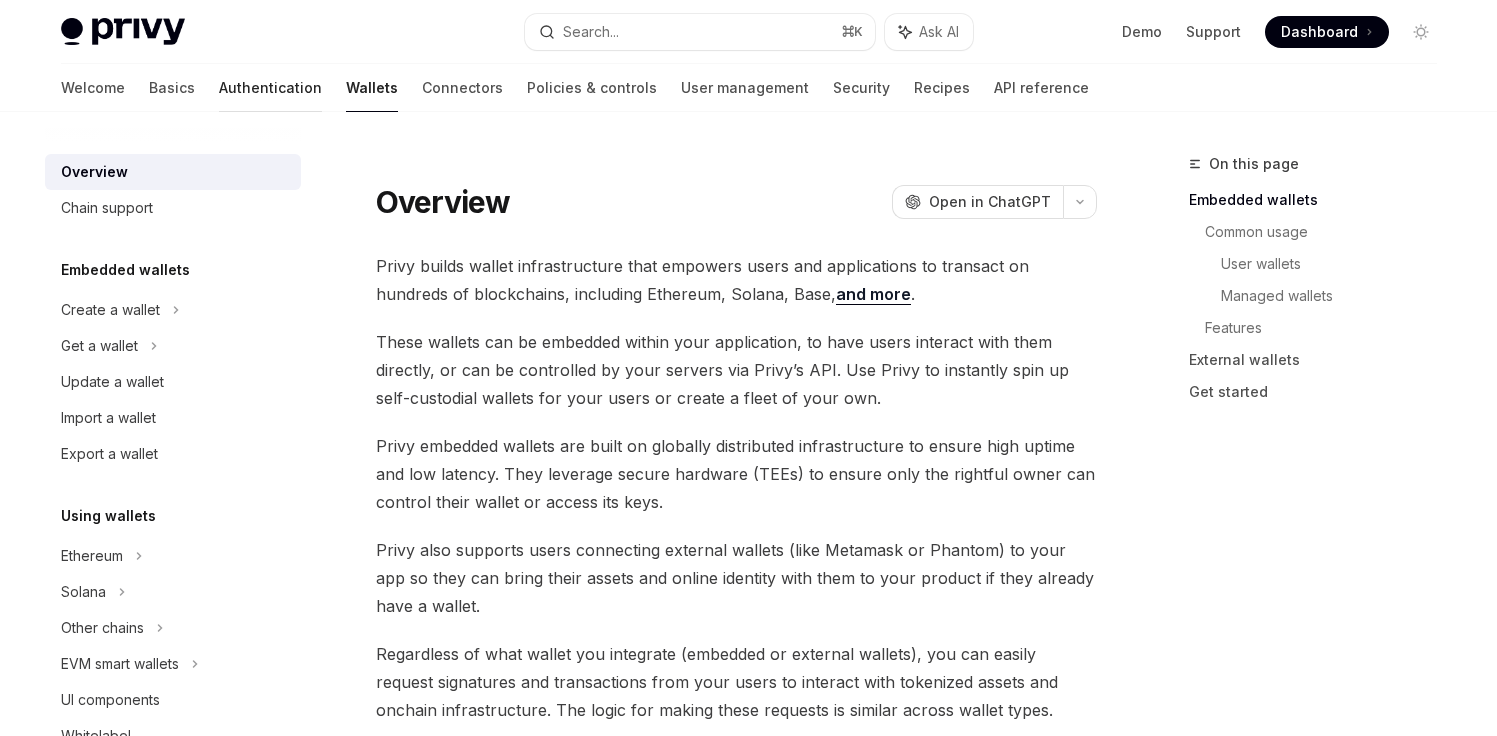 click on "Authentication" at bounding box center (270, 88) 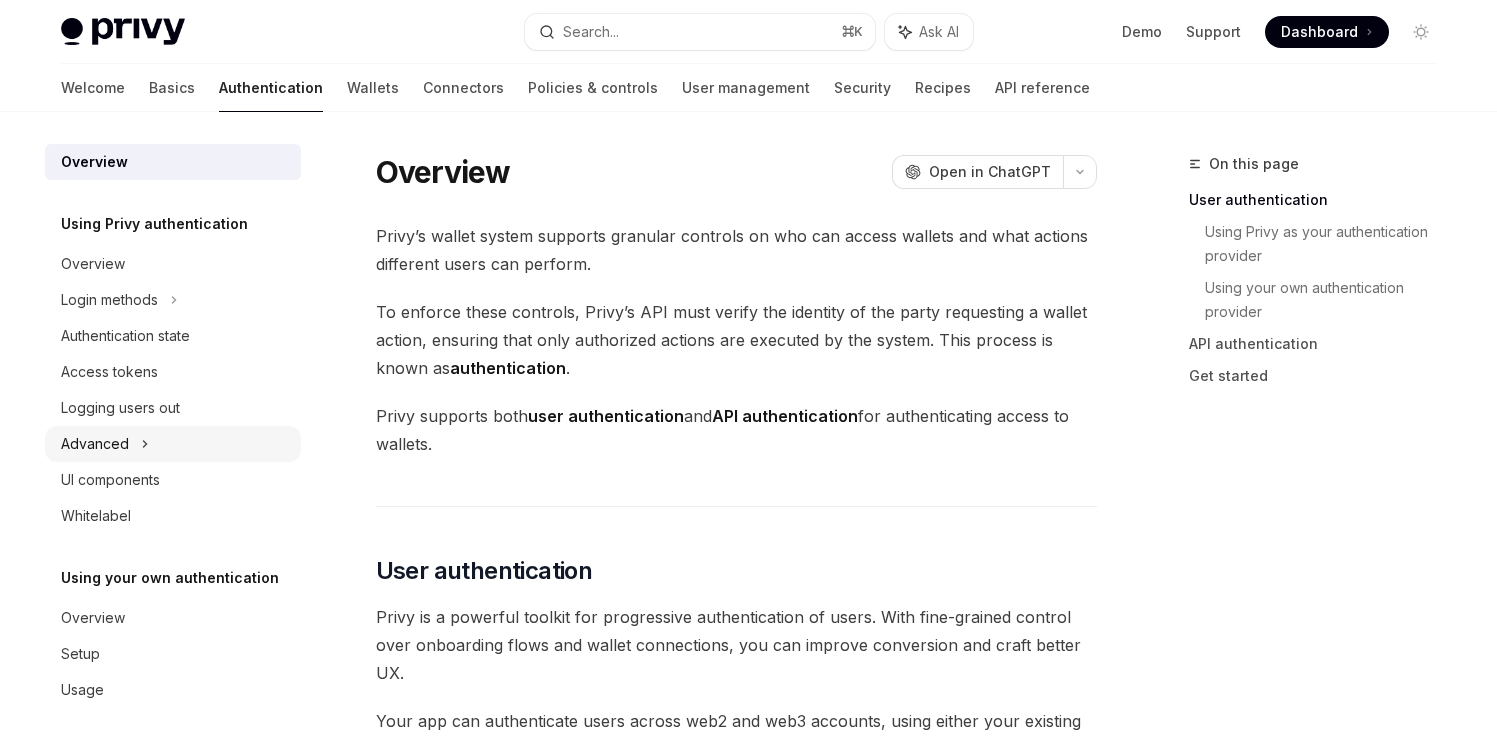 click on "Advanced" at bounding box center [173, 444] 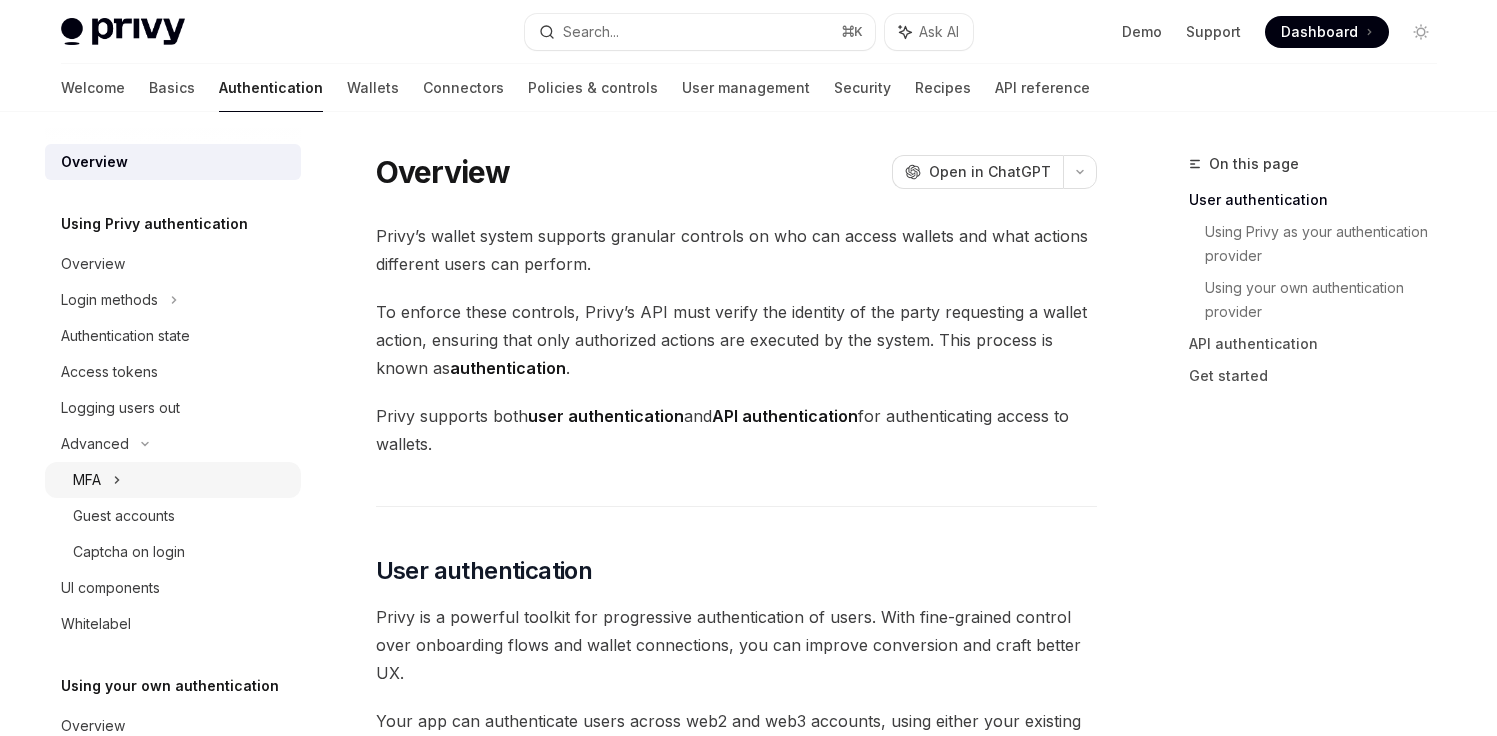click 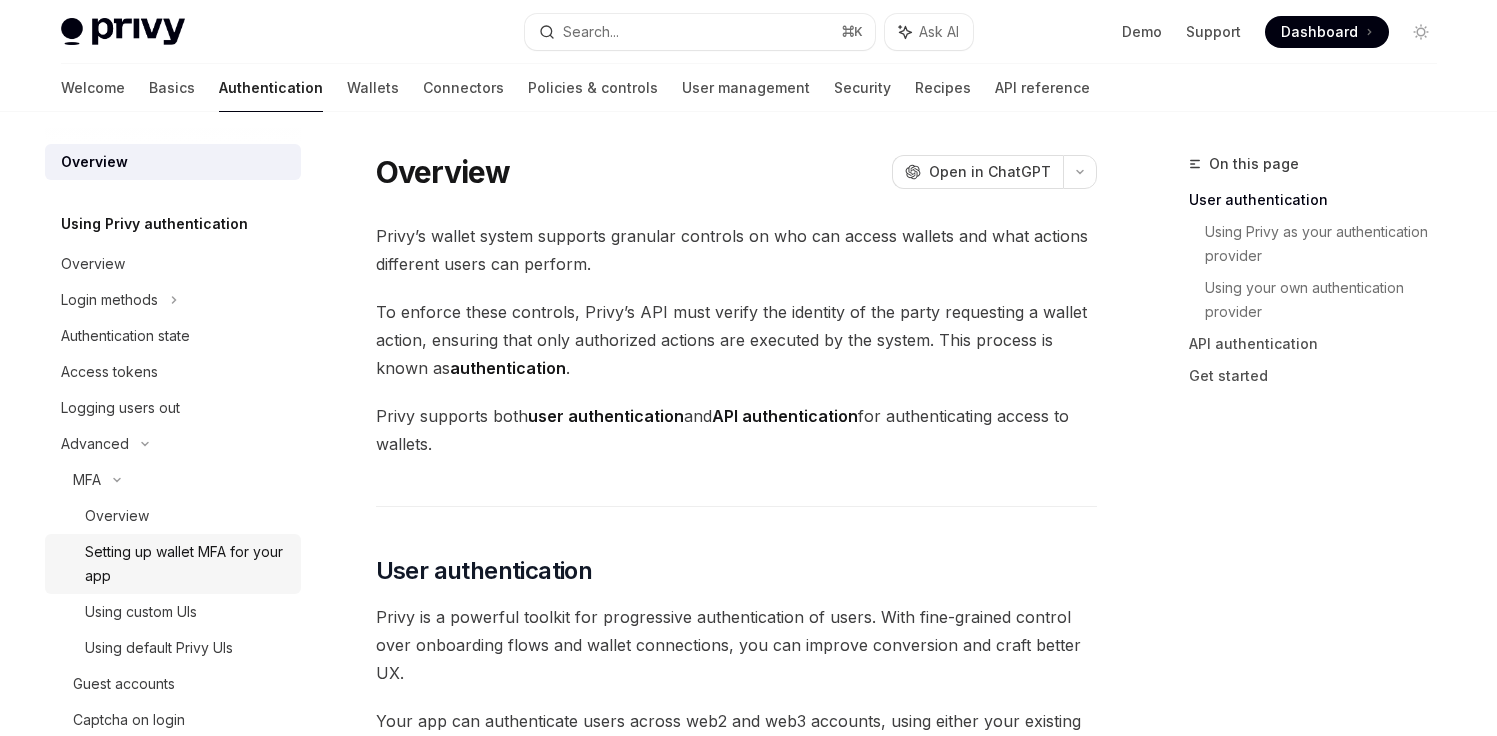 click on "Setting up wallet MFA for your app" at bounding box center (173, 564) 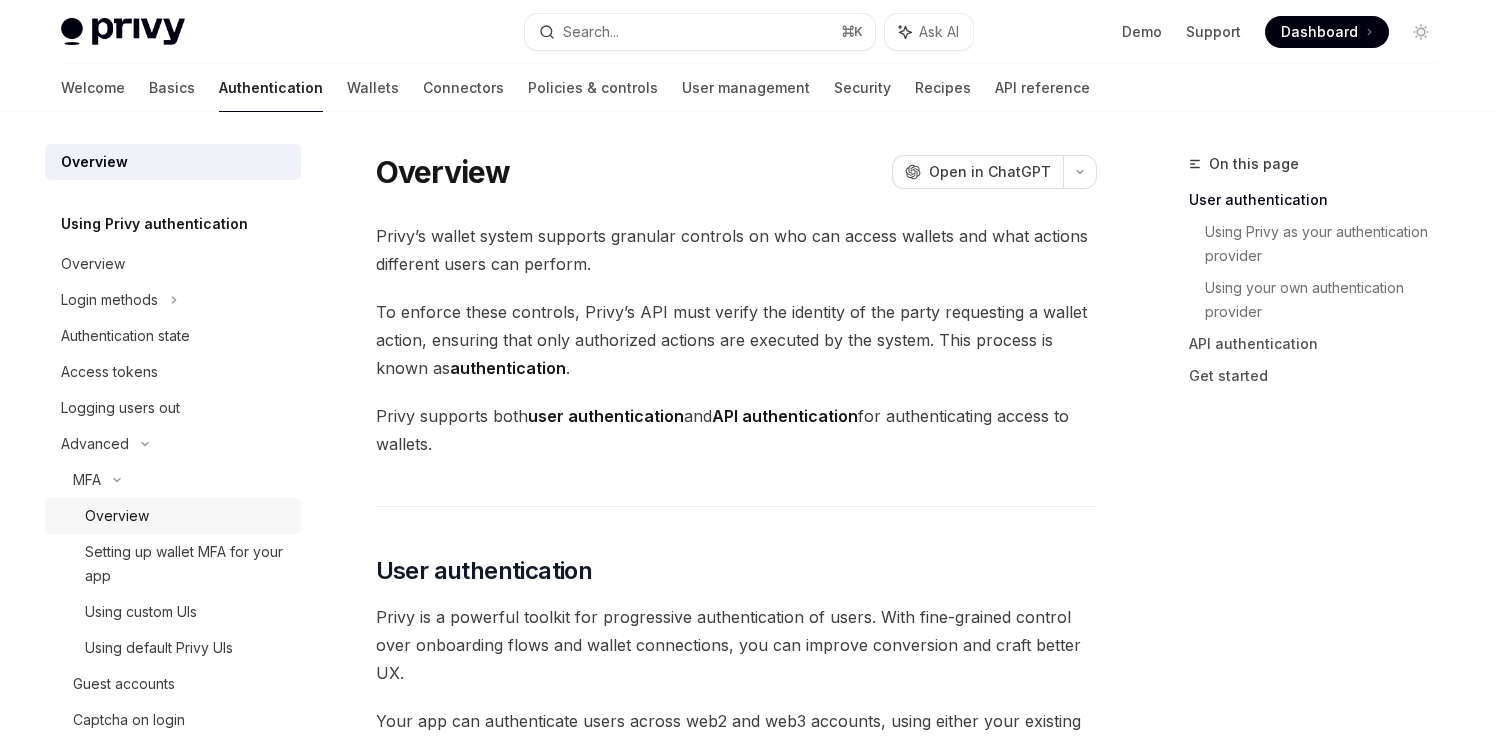 click on "Overview" at bounding box center [187, 516] 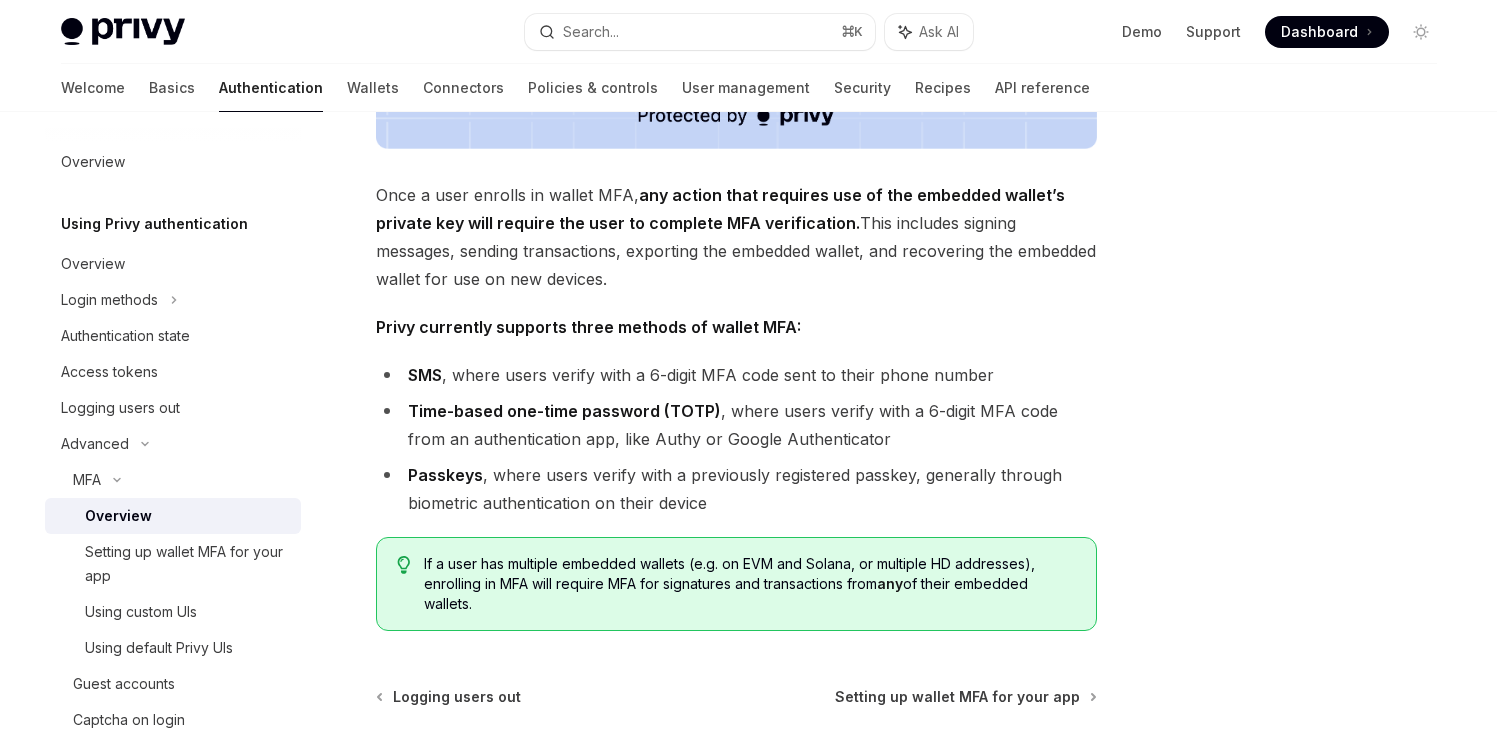 scroll, scrollTop: 779, scrollLeft: 0, axis: vertical 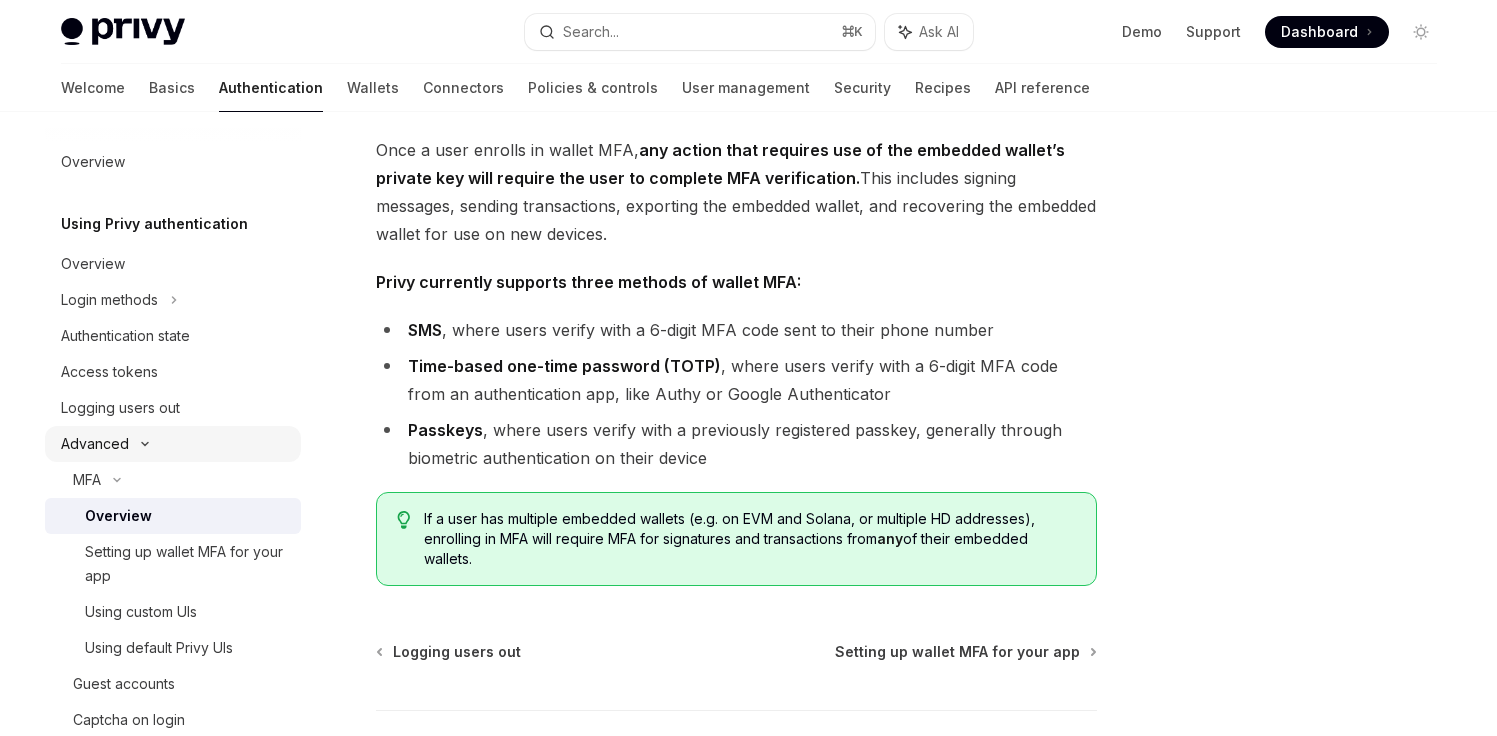 click on "Advanced" at bounding box center (173, 444) 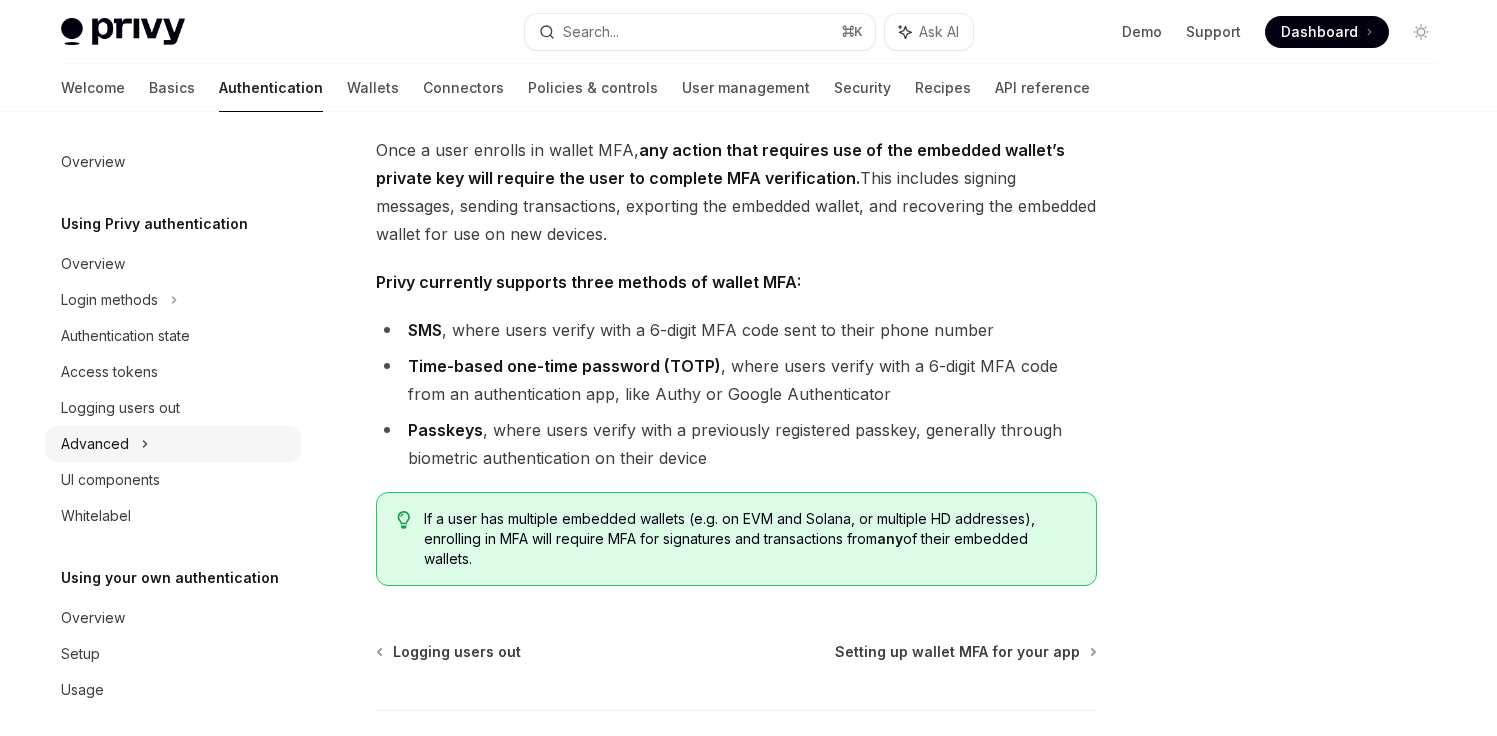 click on "Advanced" at bounding box center (173, 444) 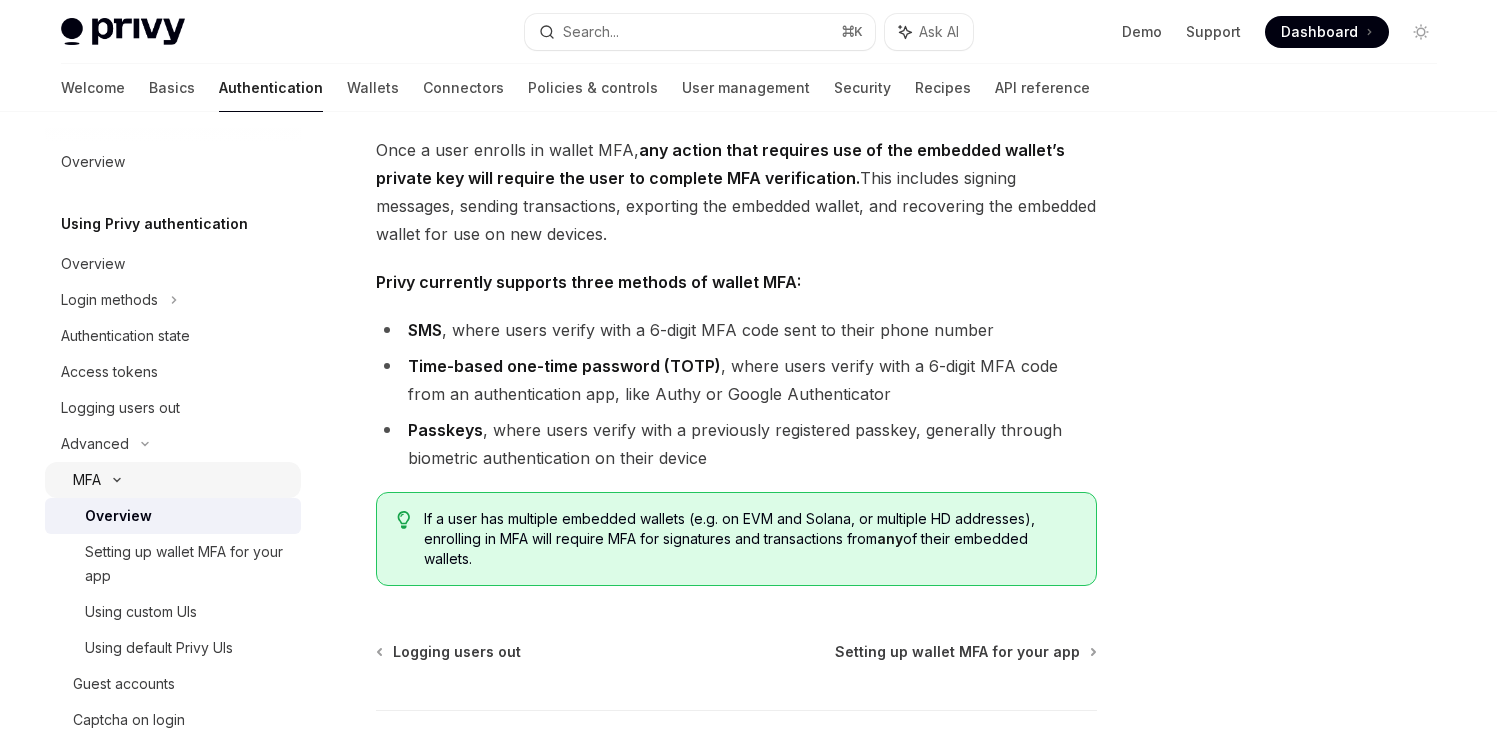 click 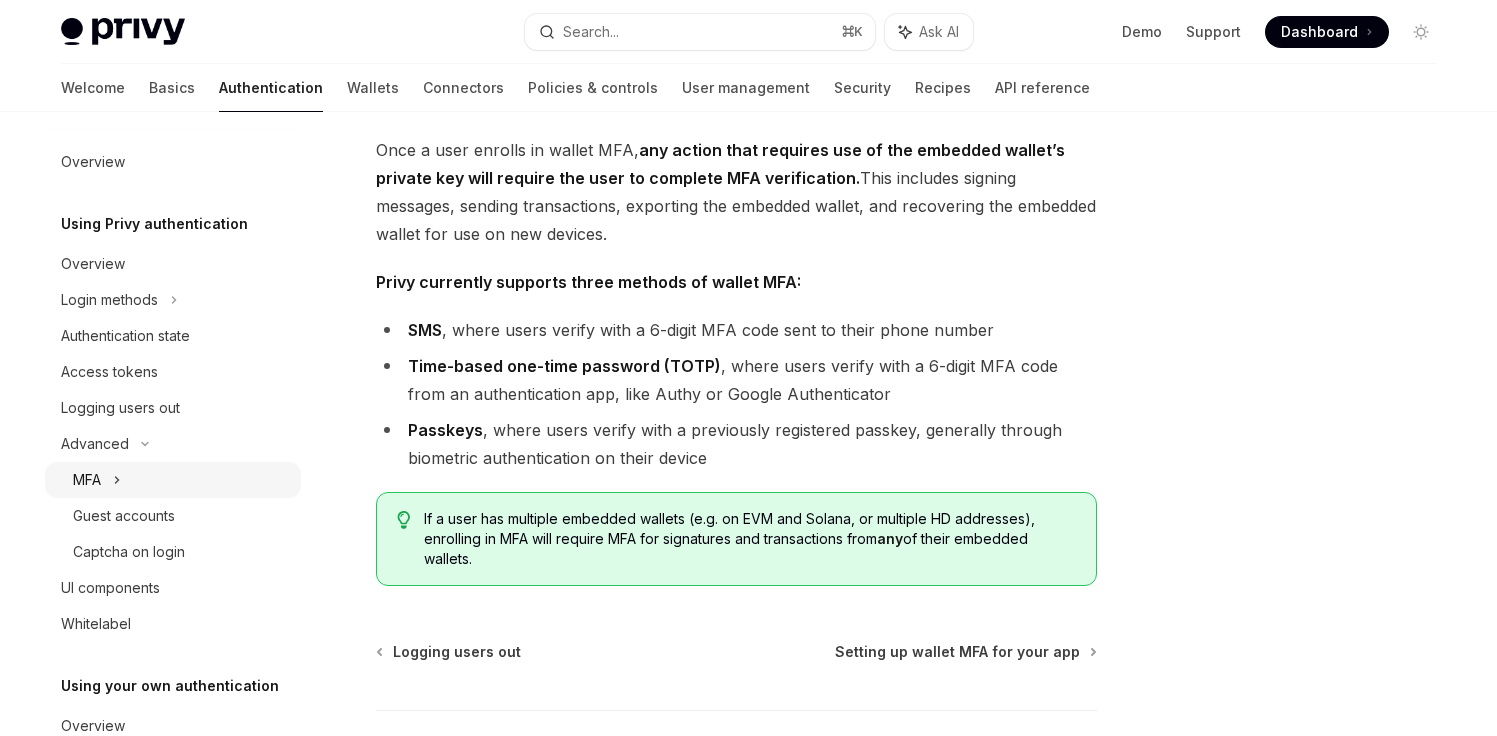 click on "MFA" at bounding box center [173, 480] 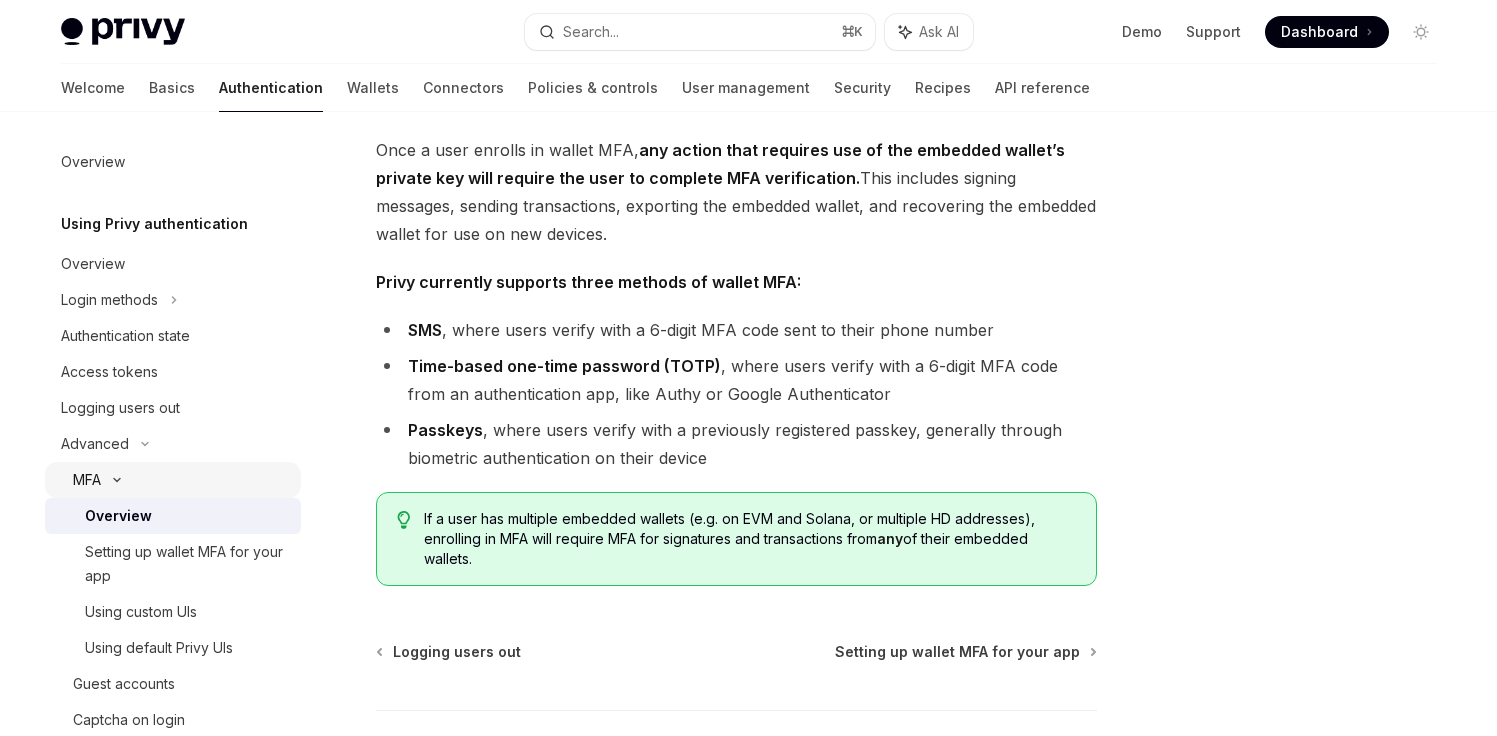 click on "Overview" at bounding box center [118, 516] 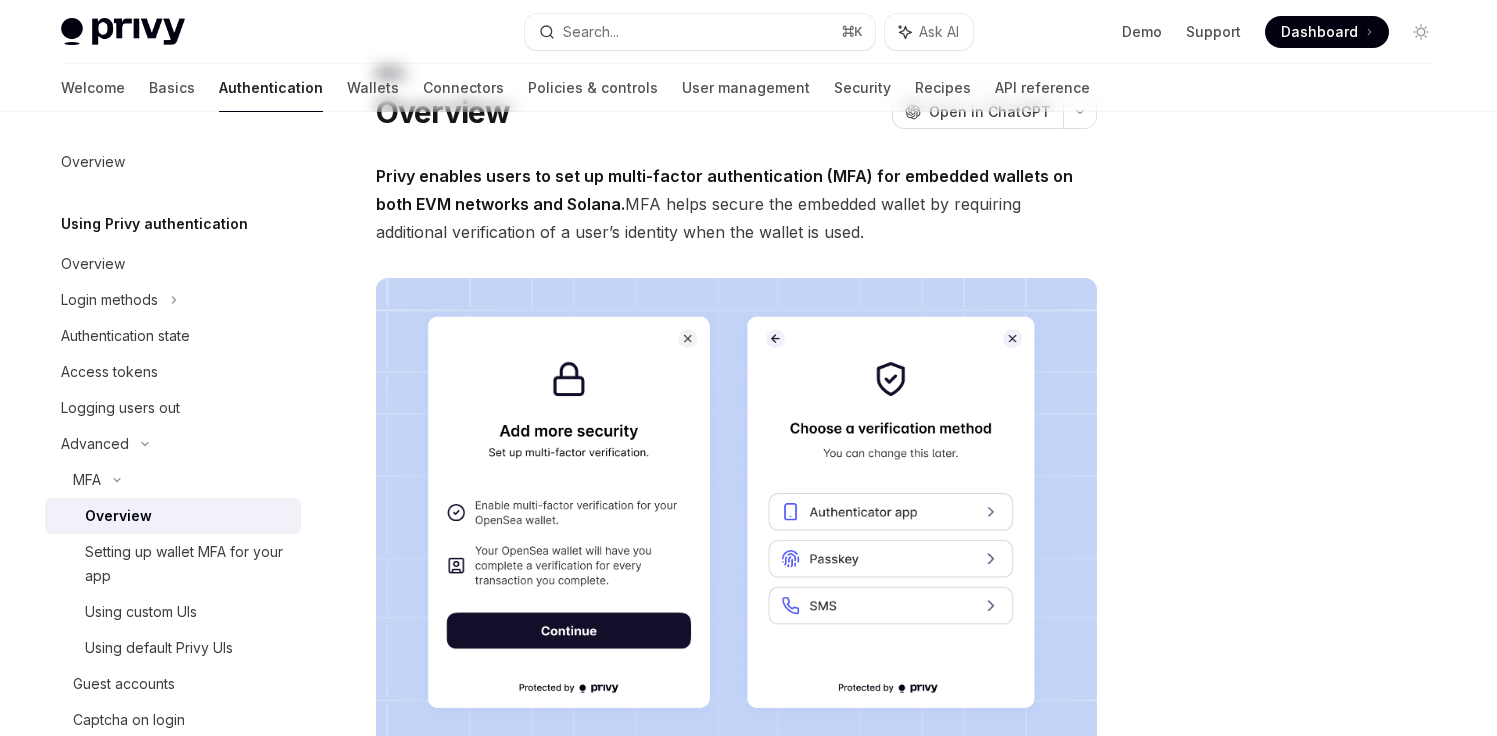 scroll, scrollTop: 127, scrollLeft: 0, axis: vertical 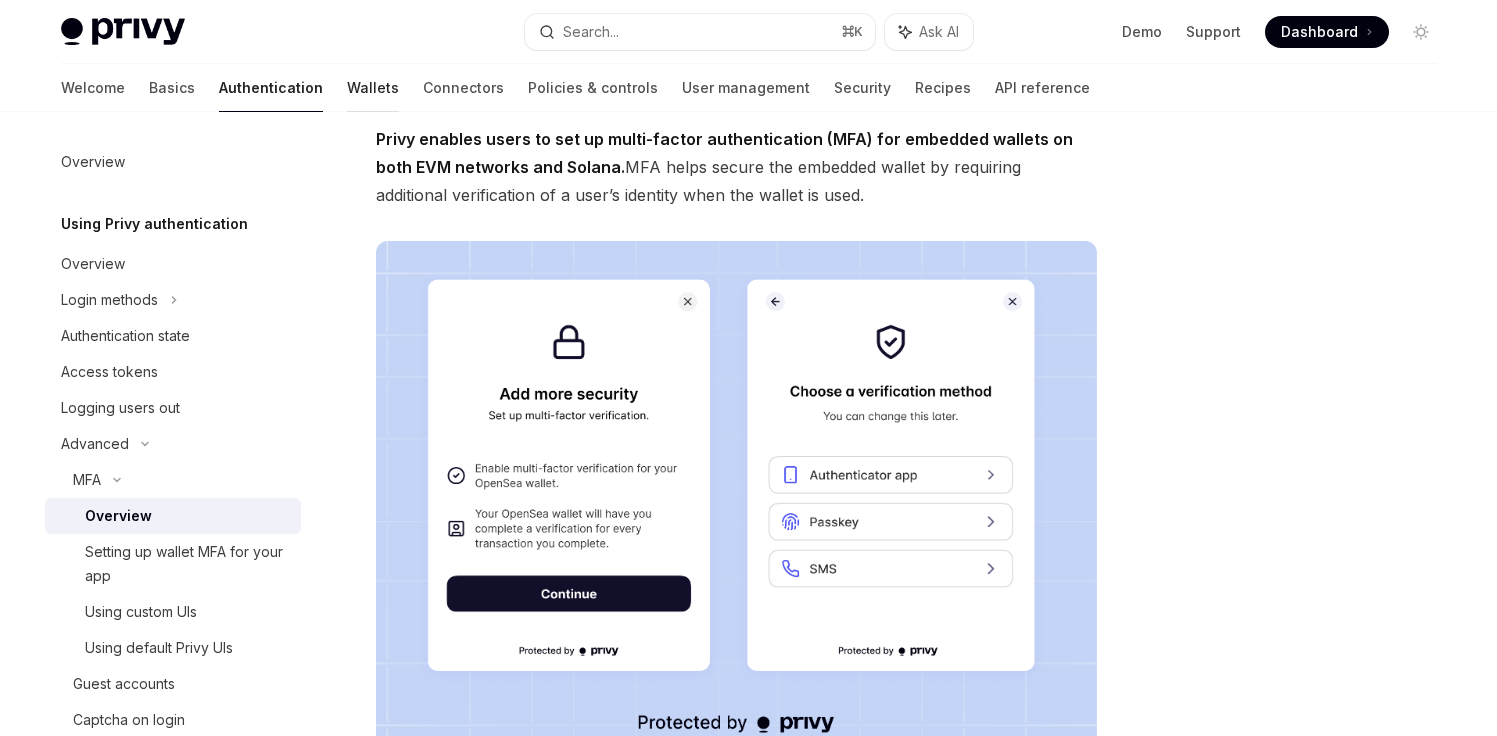 click on "Wallets" at bounding box center (373, 88) 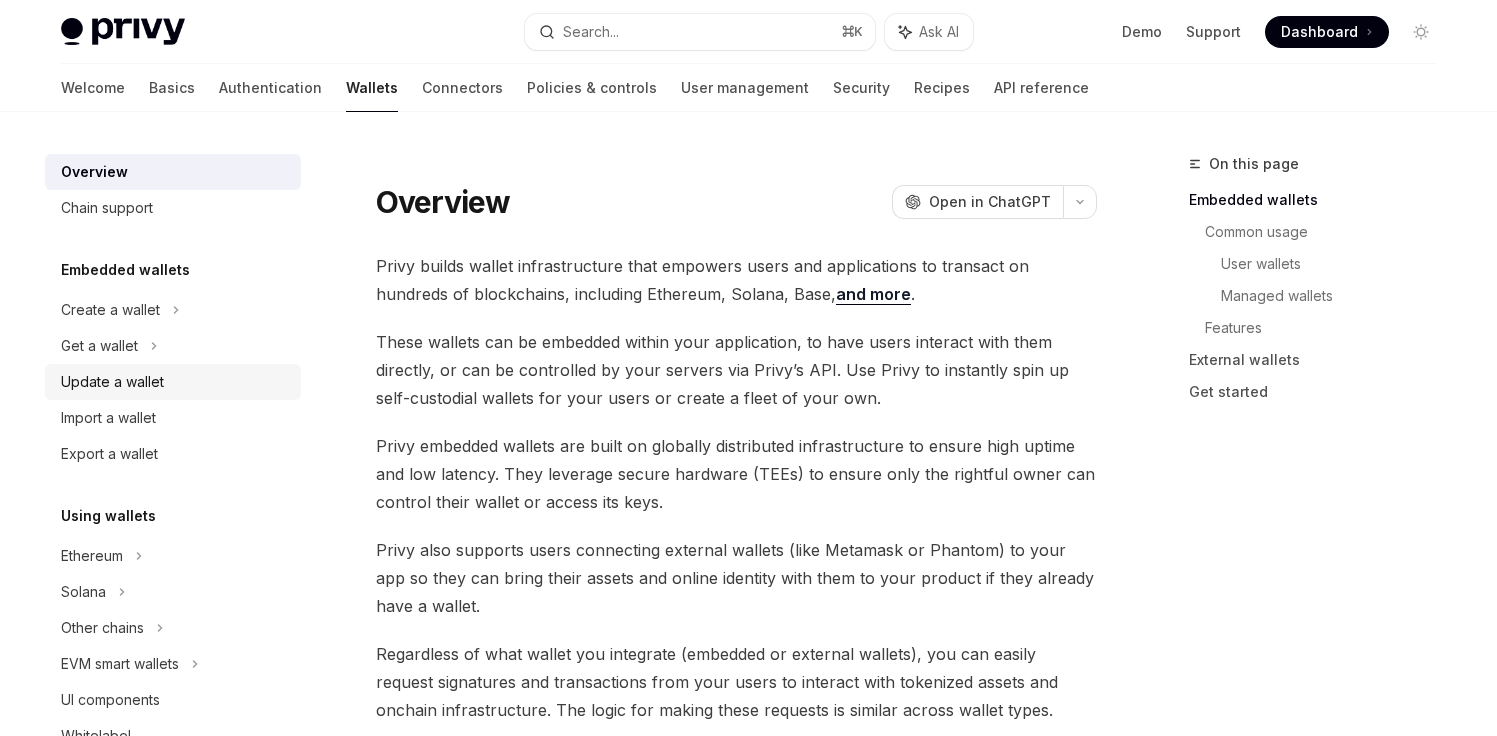 scroll, scrollTop: 0, scrollLeft: 0, axis: both 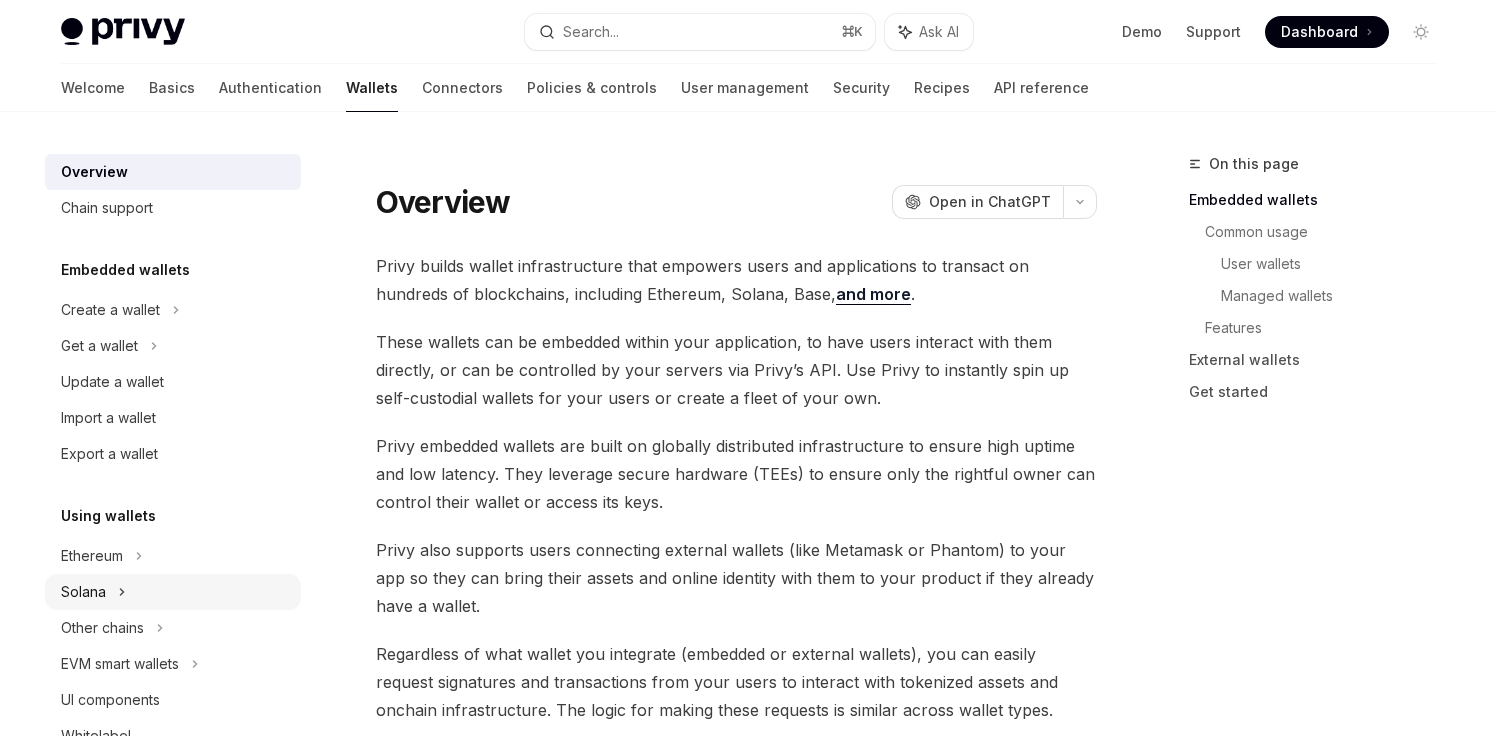 click on "Solana" at bounding box center (173, 346) 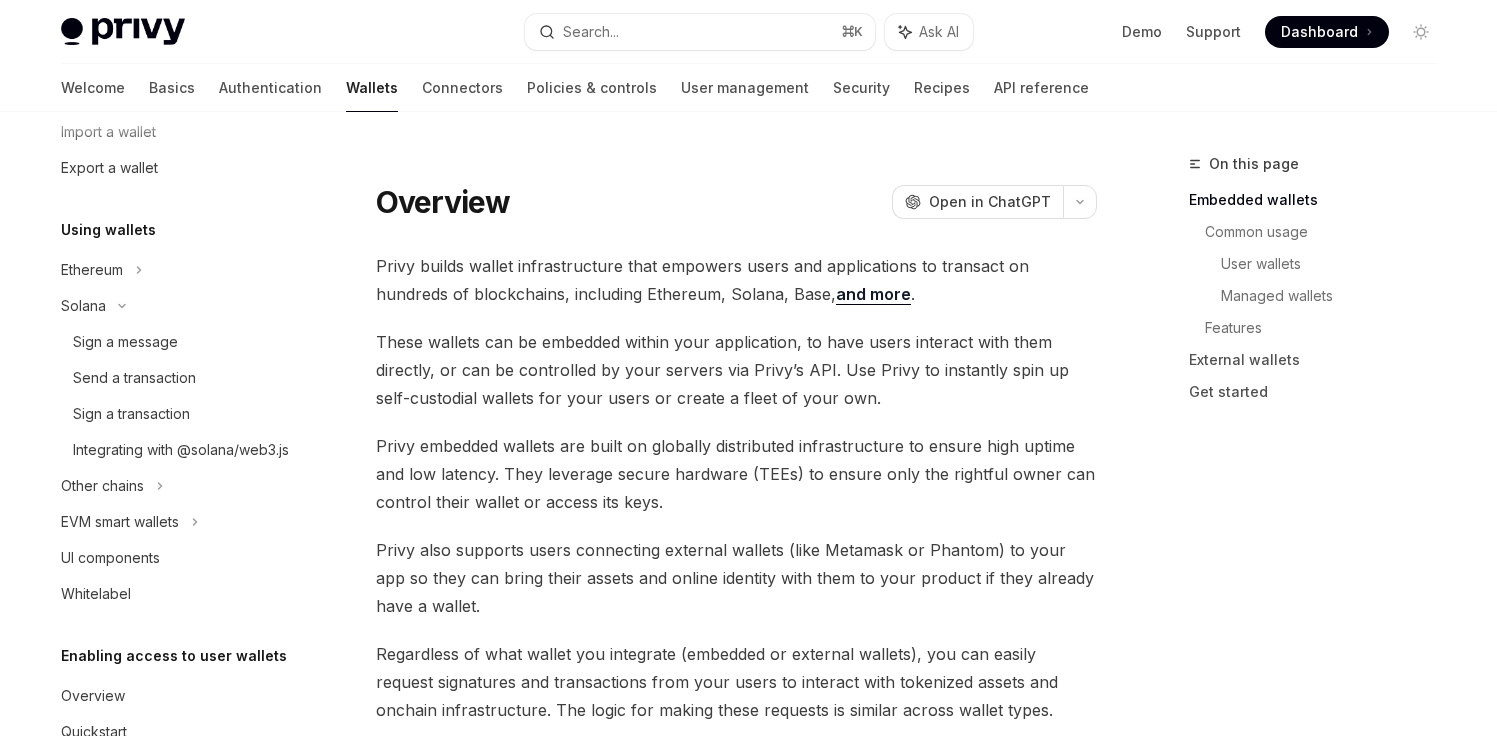 scroll, scrollTop: 336, scrollLeft: 0, axis: vertical 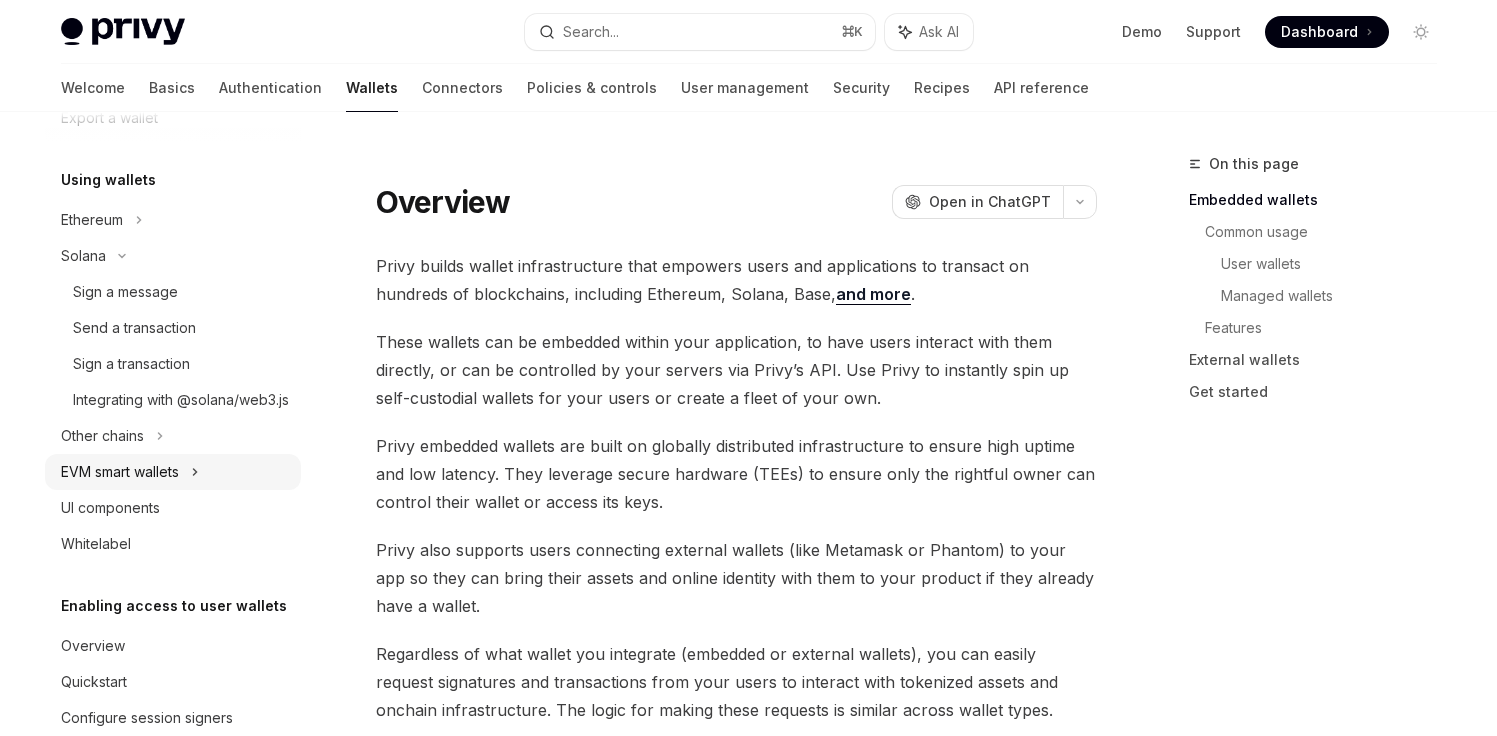 type on "*" 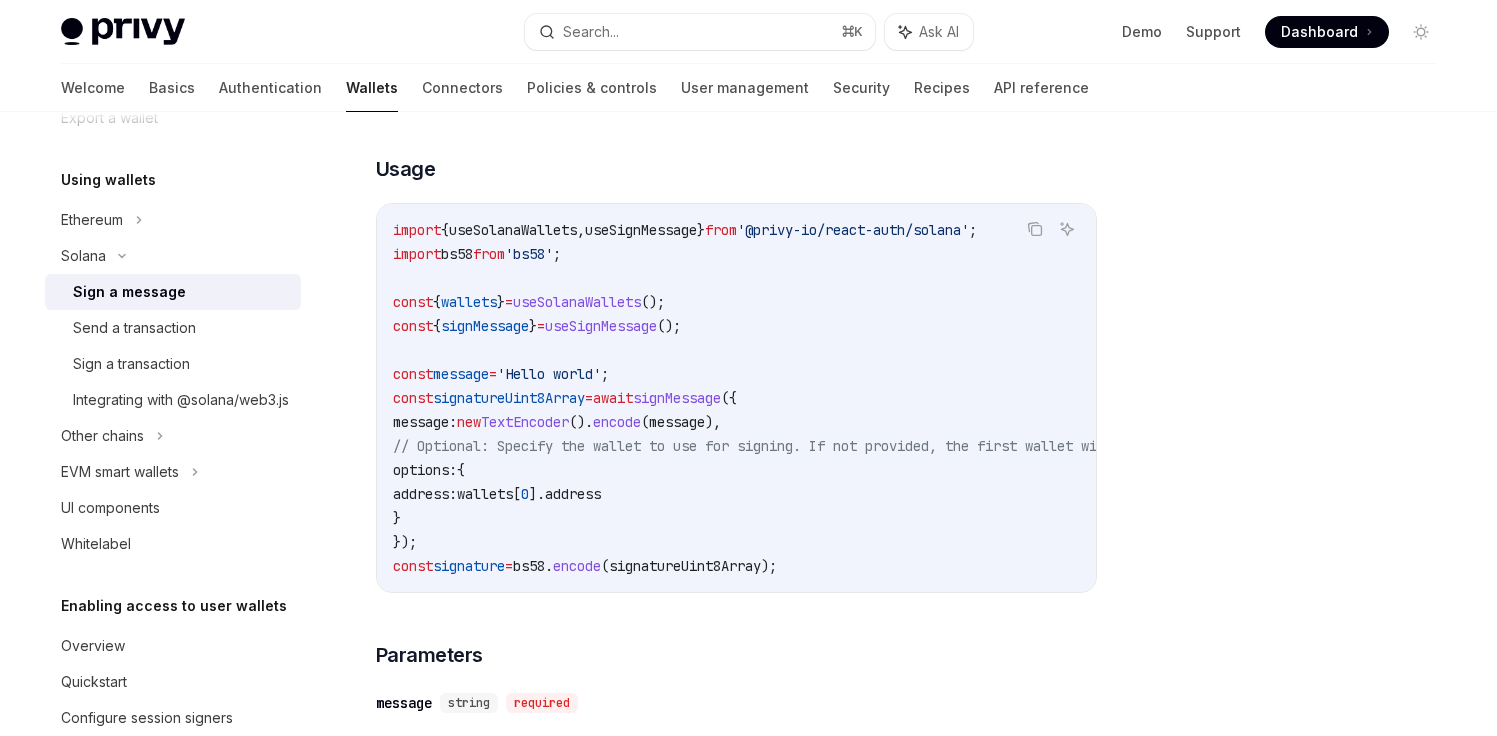 scroll, scrollTop: 356, scrollLeft: 0, axis: vertical 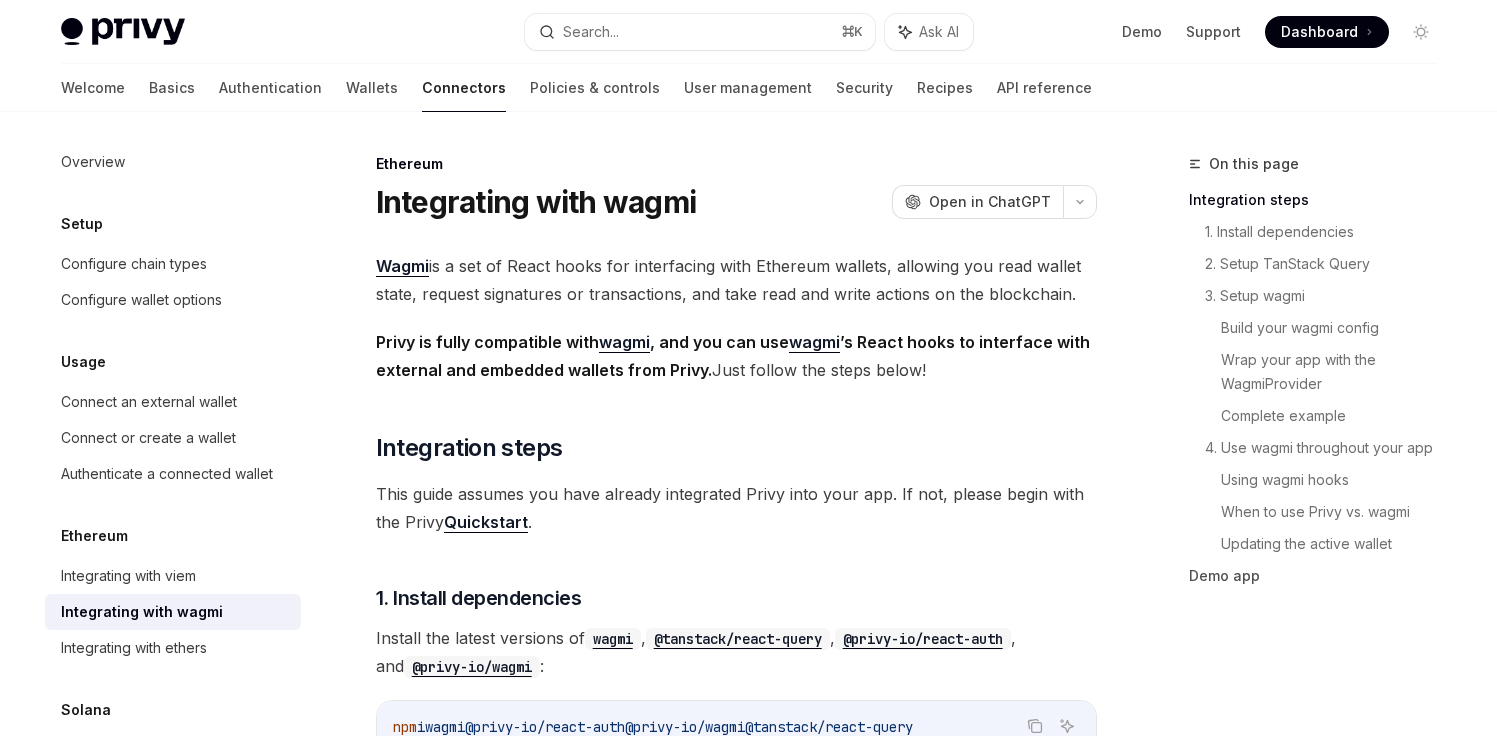 click on "Authentication" at bounding box center (270, 88) 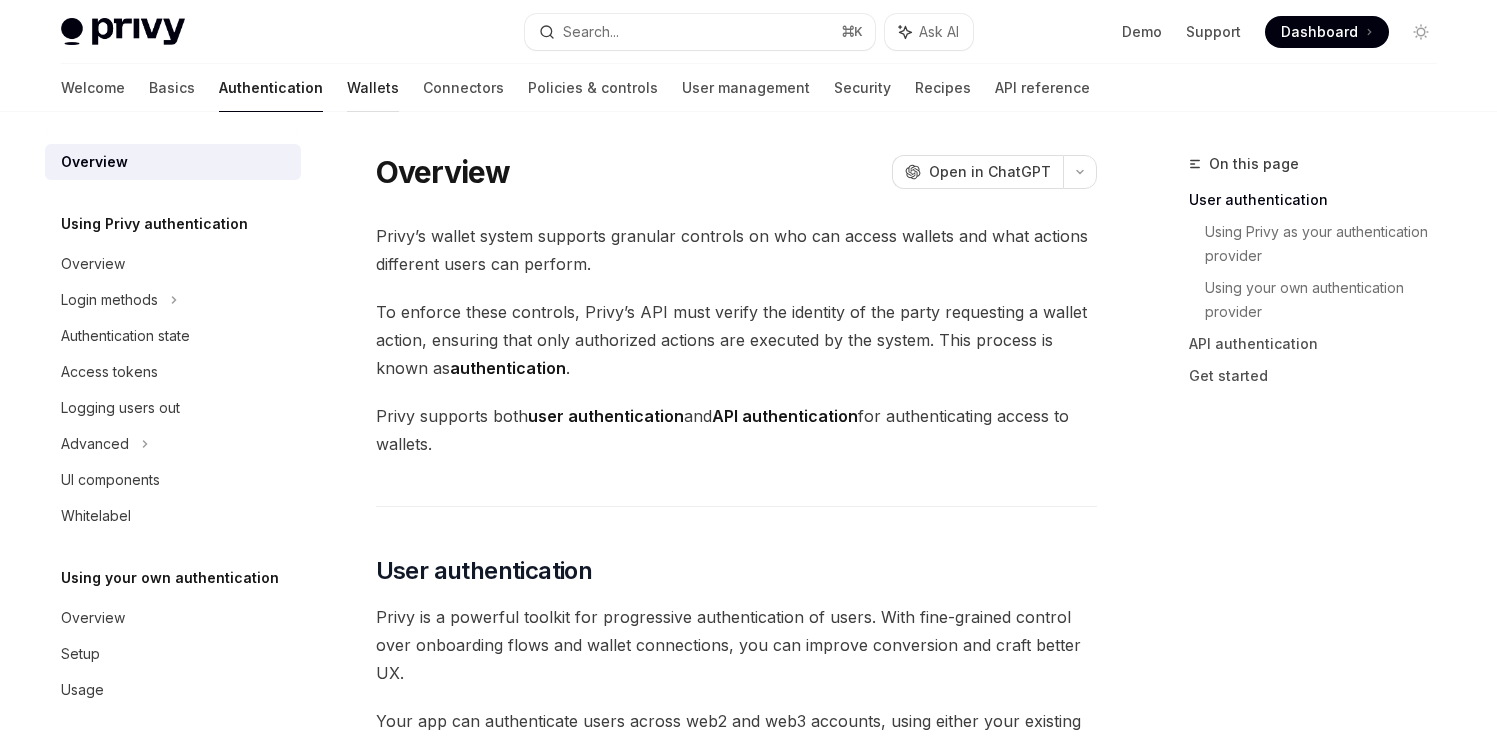 click on "Wallets" at bounding box center [373, 88] 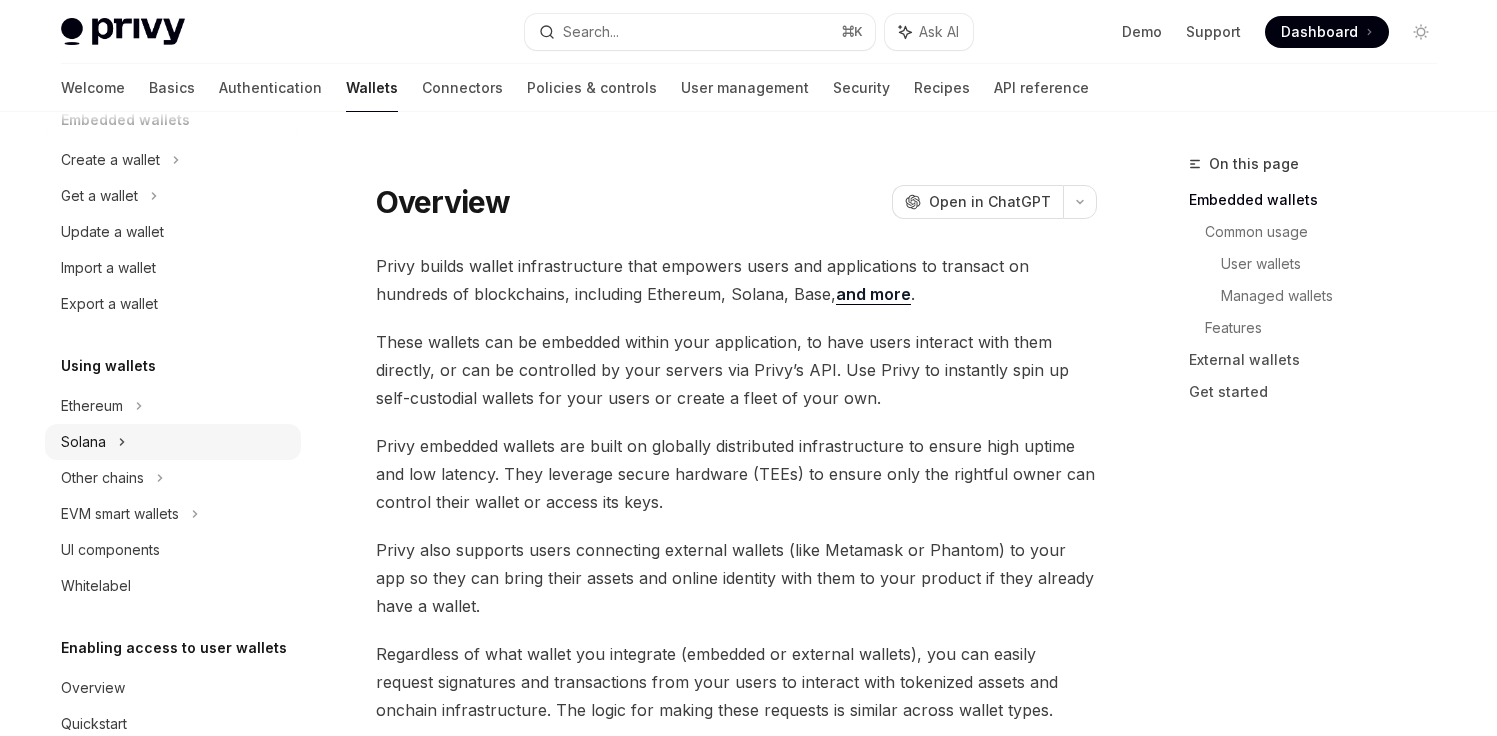 scroll, scrollTop: 157, scrollLeft: 0, axis: vertical 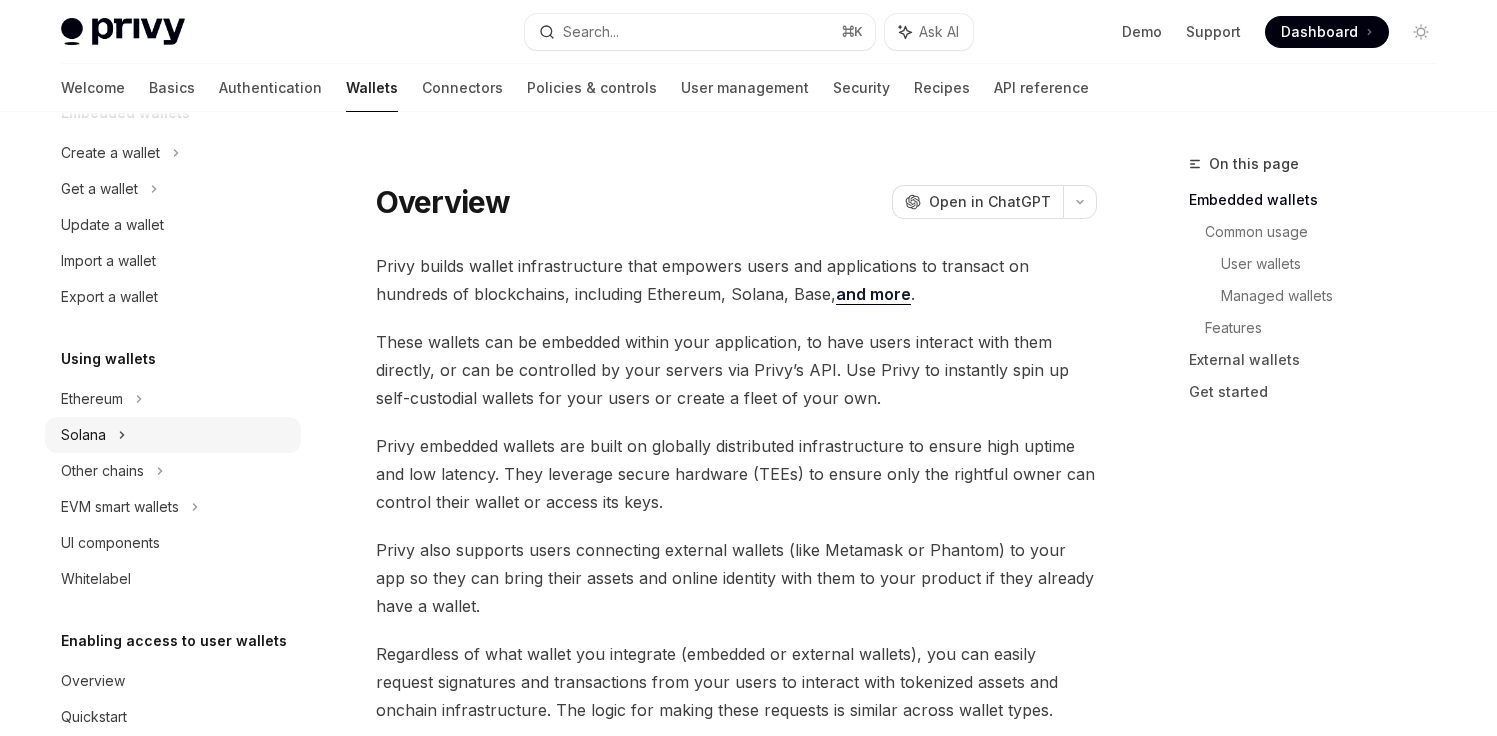 click on "Solana" at bounding box center (173, 189) 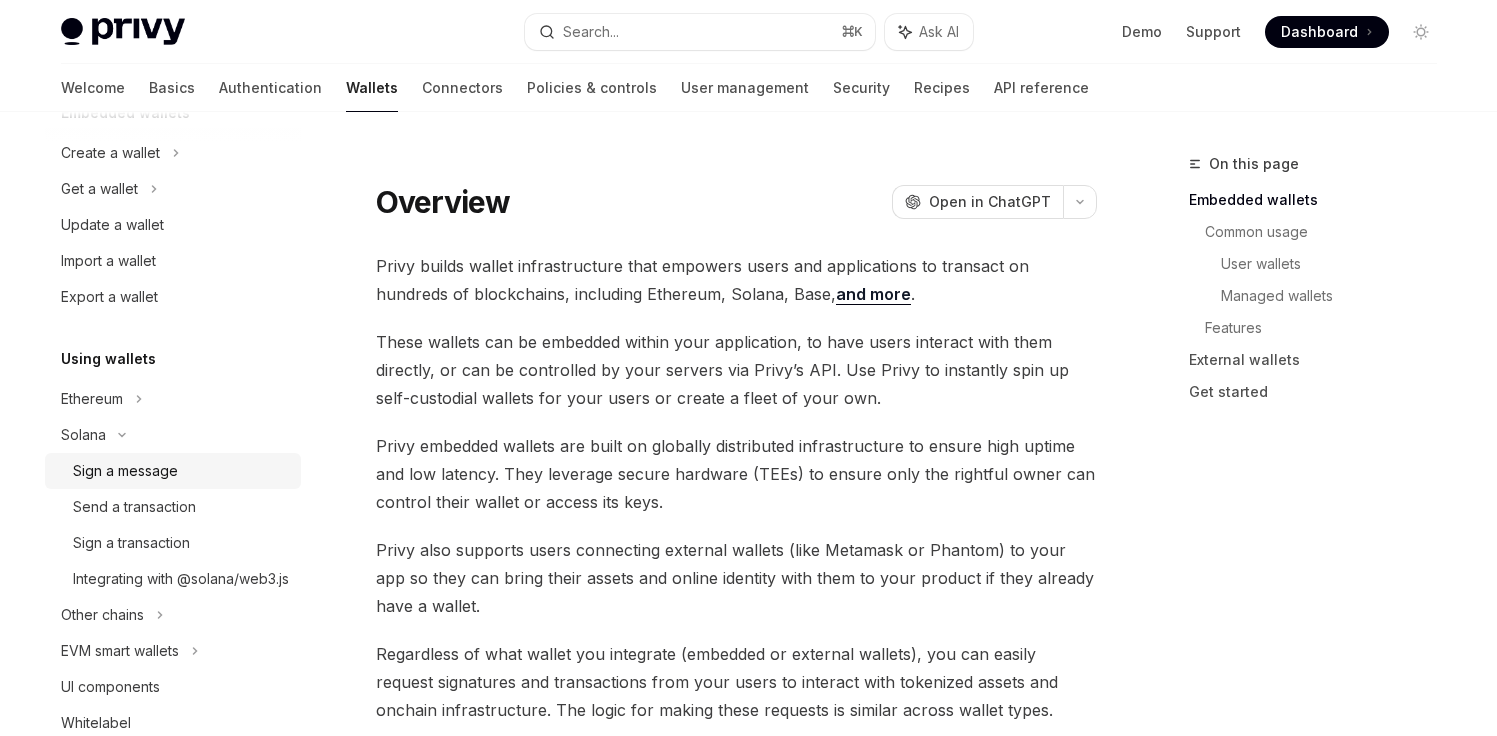 click on "Sign a message" at bounding box center (125, 471) 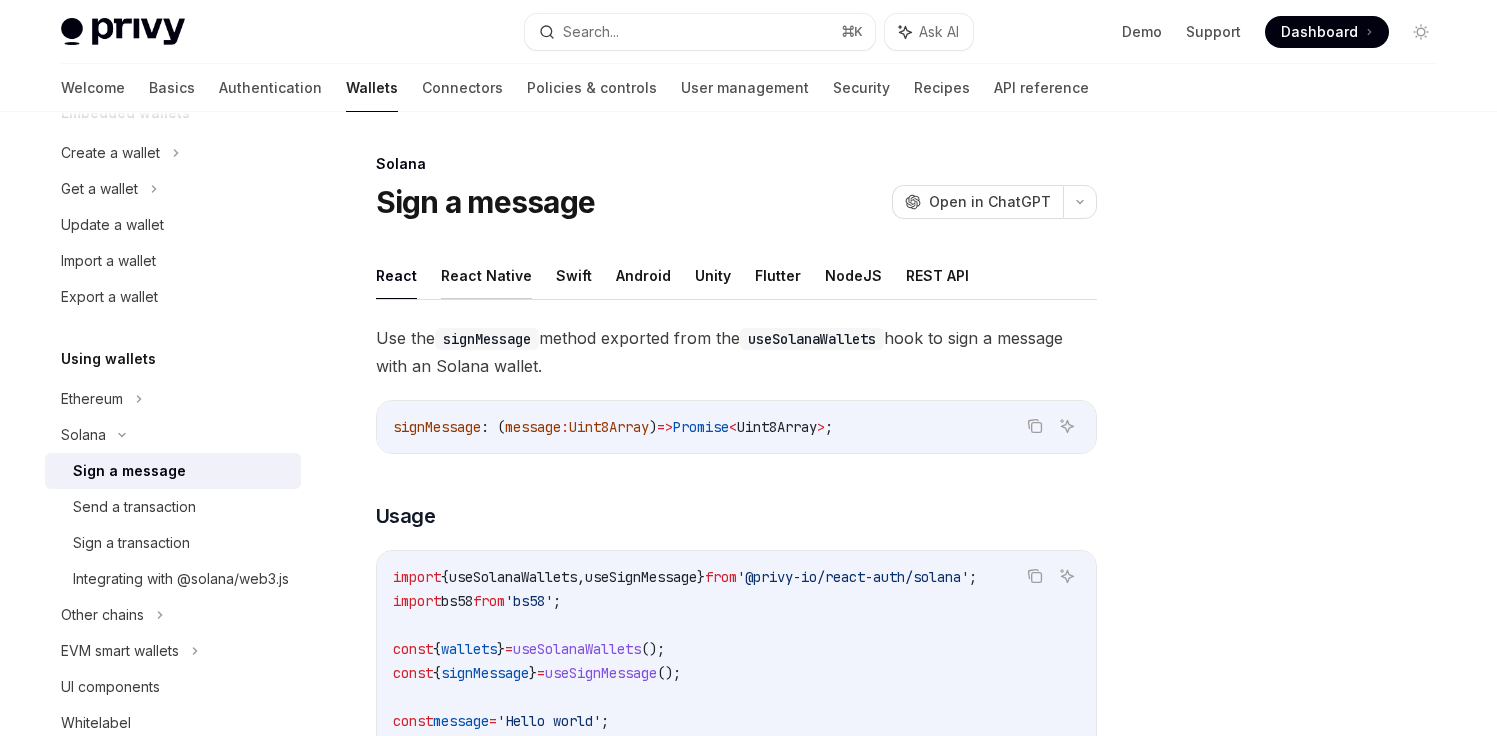 click on "React Native" at bounding box center [486, 275] 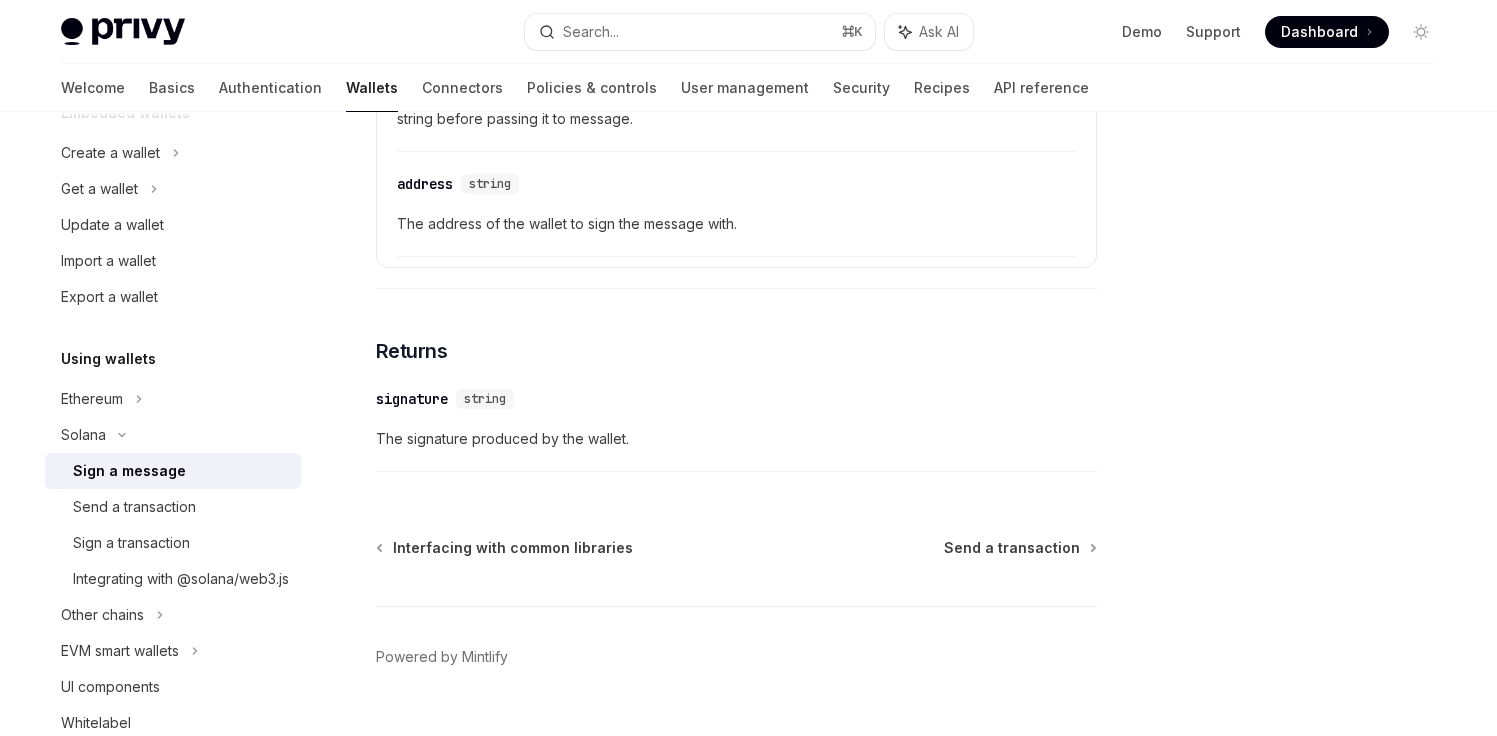 scroll, scrollTop: 972, scrollLeft: 0, axis: vertical 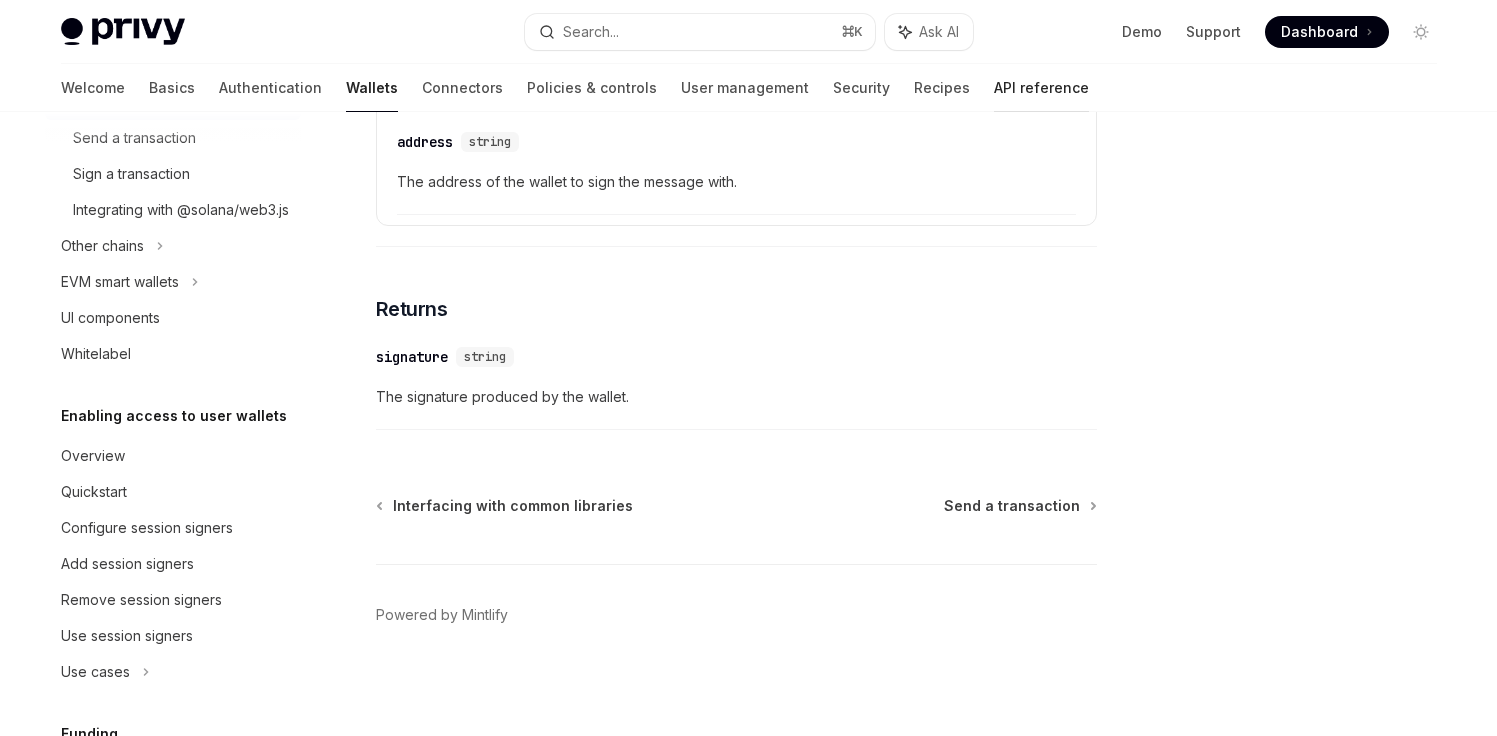 click on "API reference" at bounding box center [1041, 88] 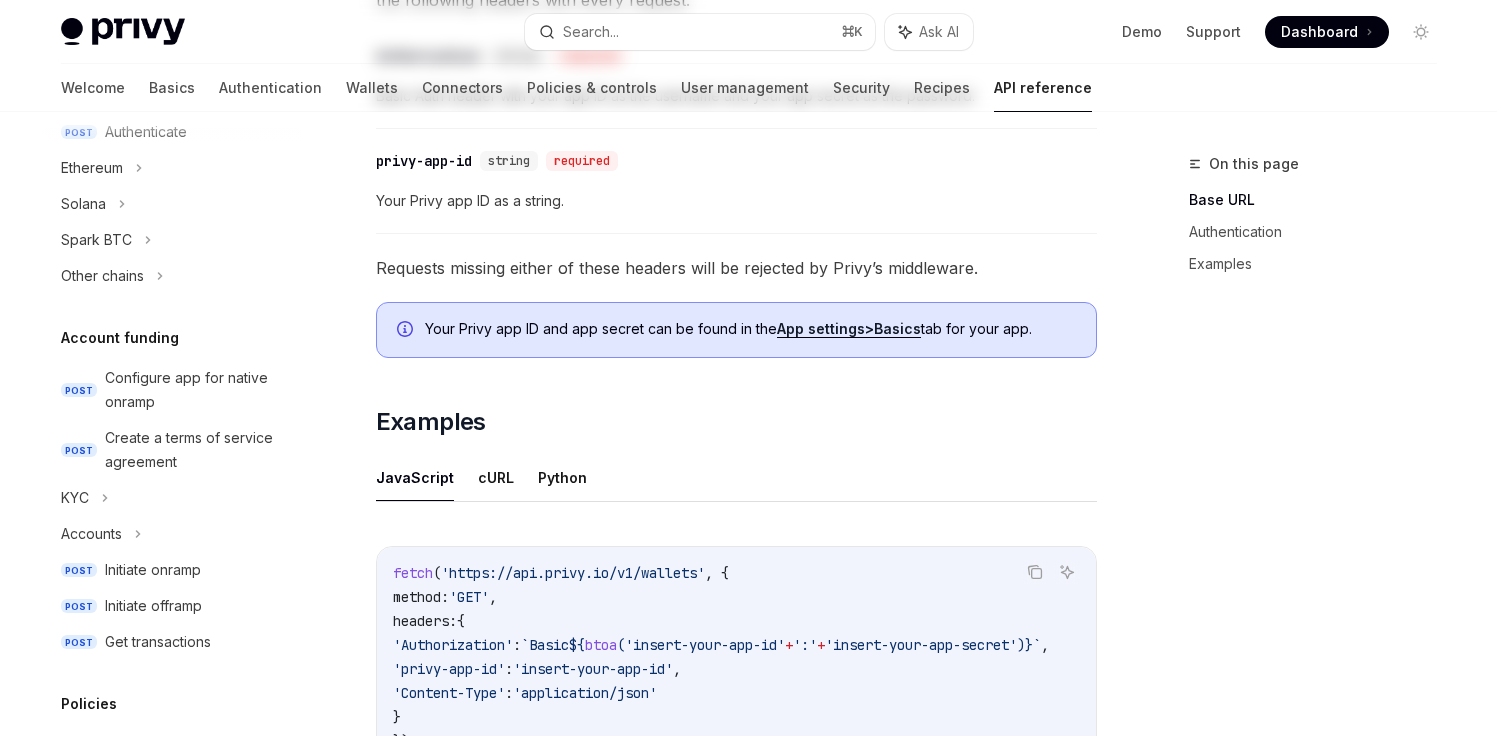 scroll, scrollTop: 0, scrollLeft: 0, axis: both 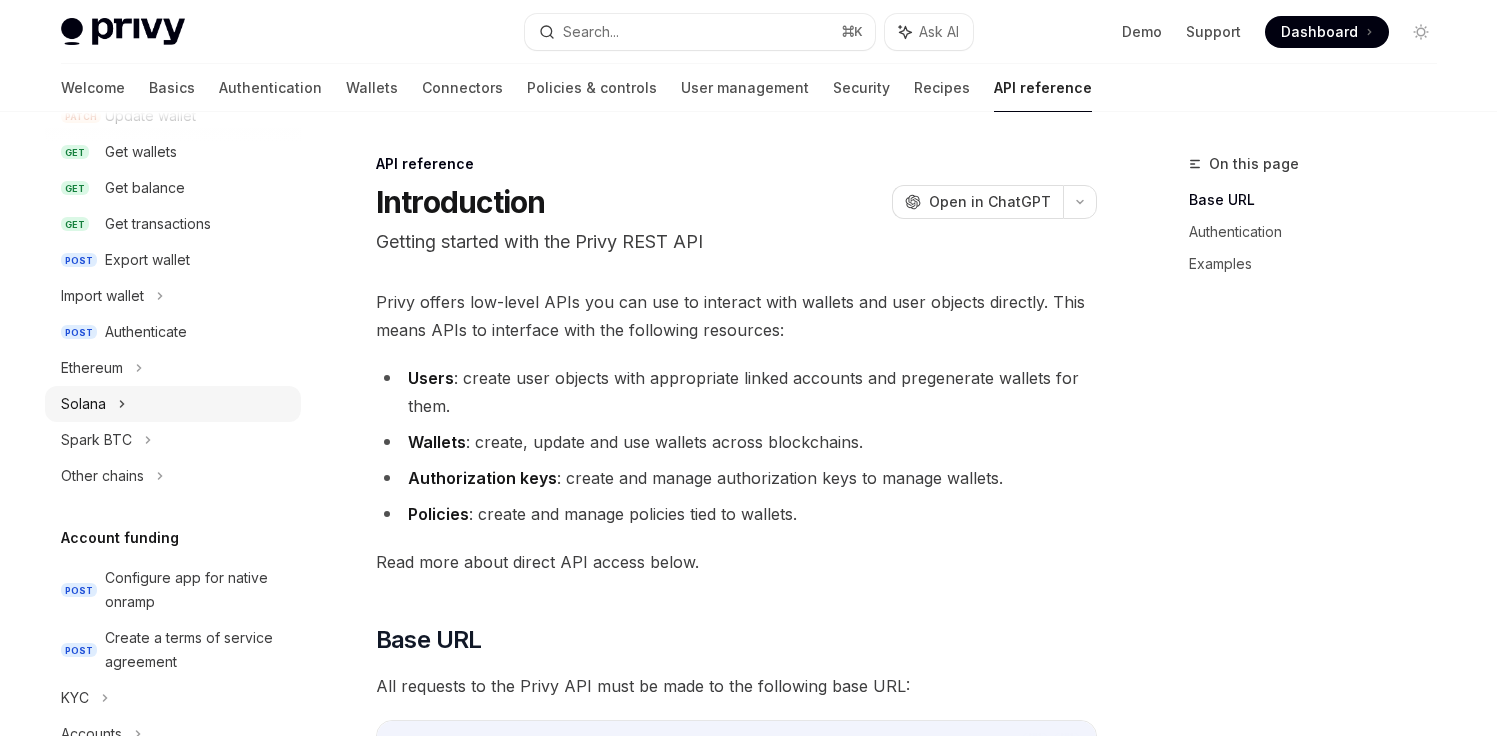 click 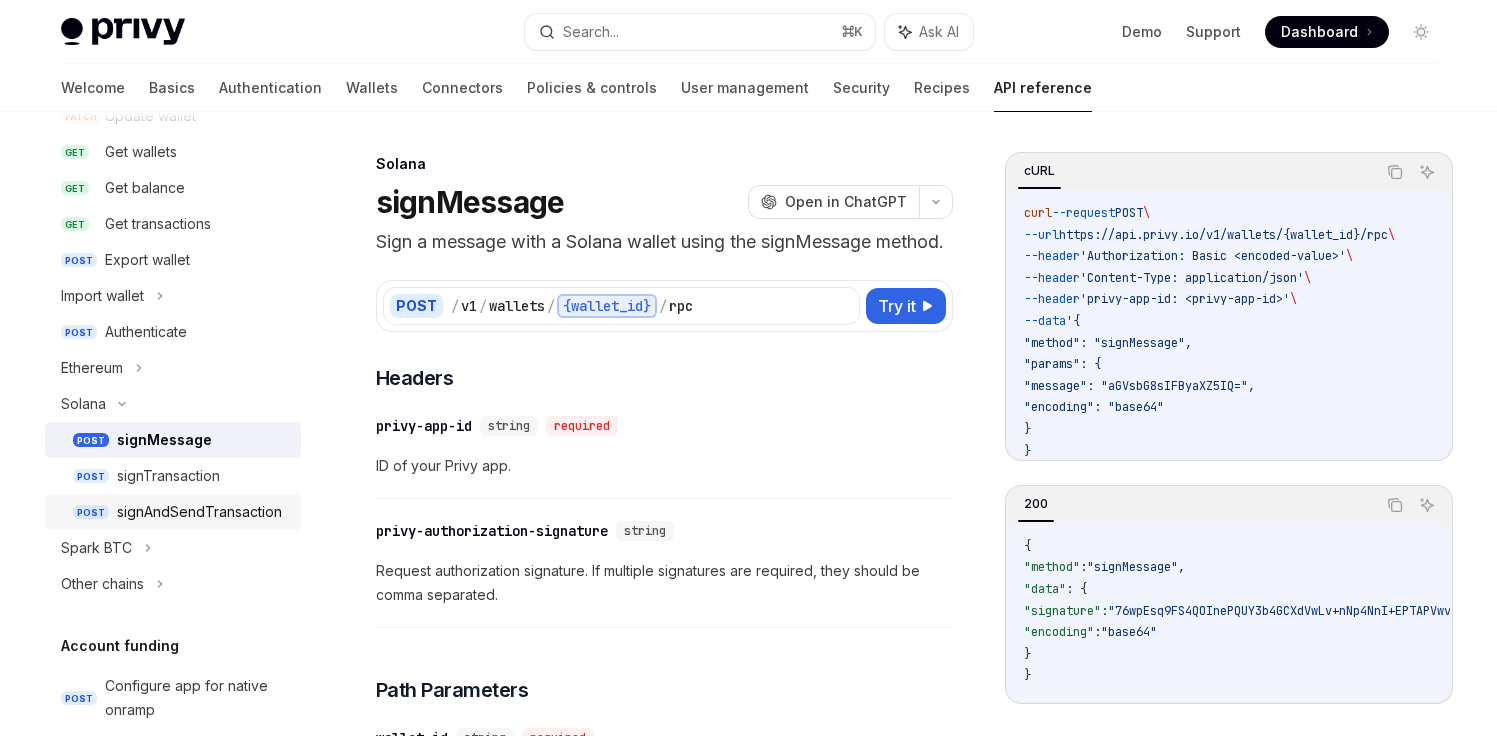 click on "signAndSendTransaction" at bounding box center (199, 512) 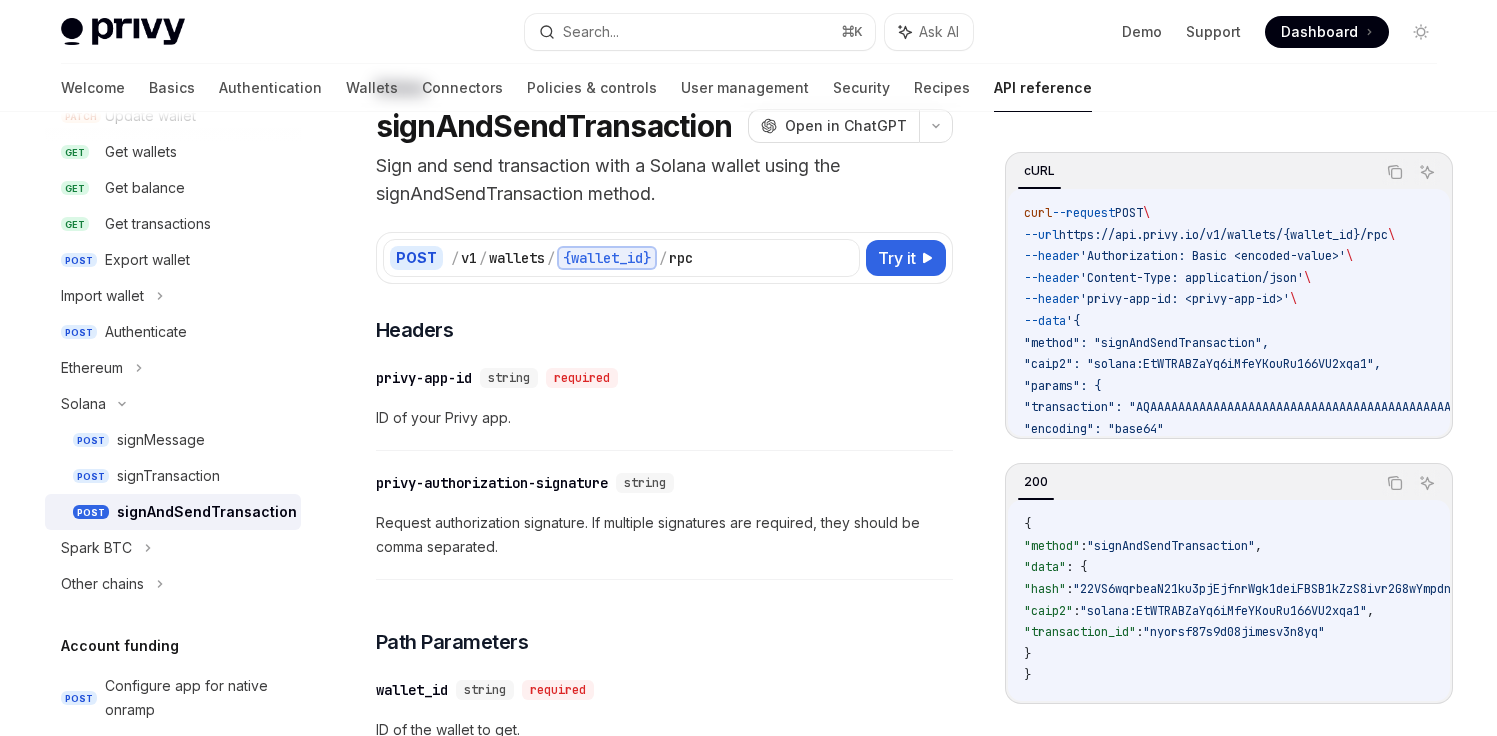 scroll, scrollTop: 362, scrollLeft: 0, axis: vertical 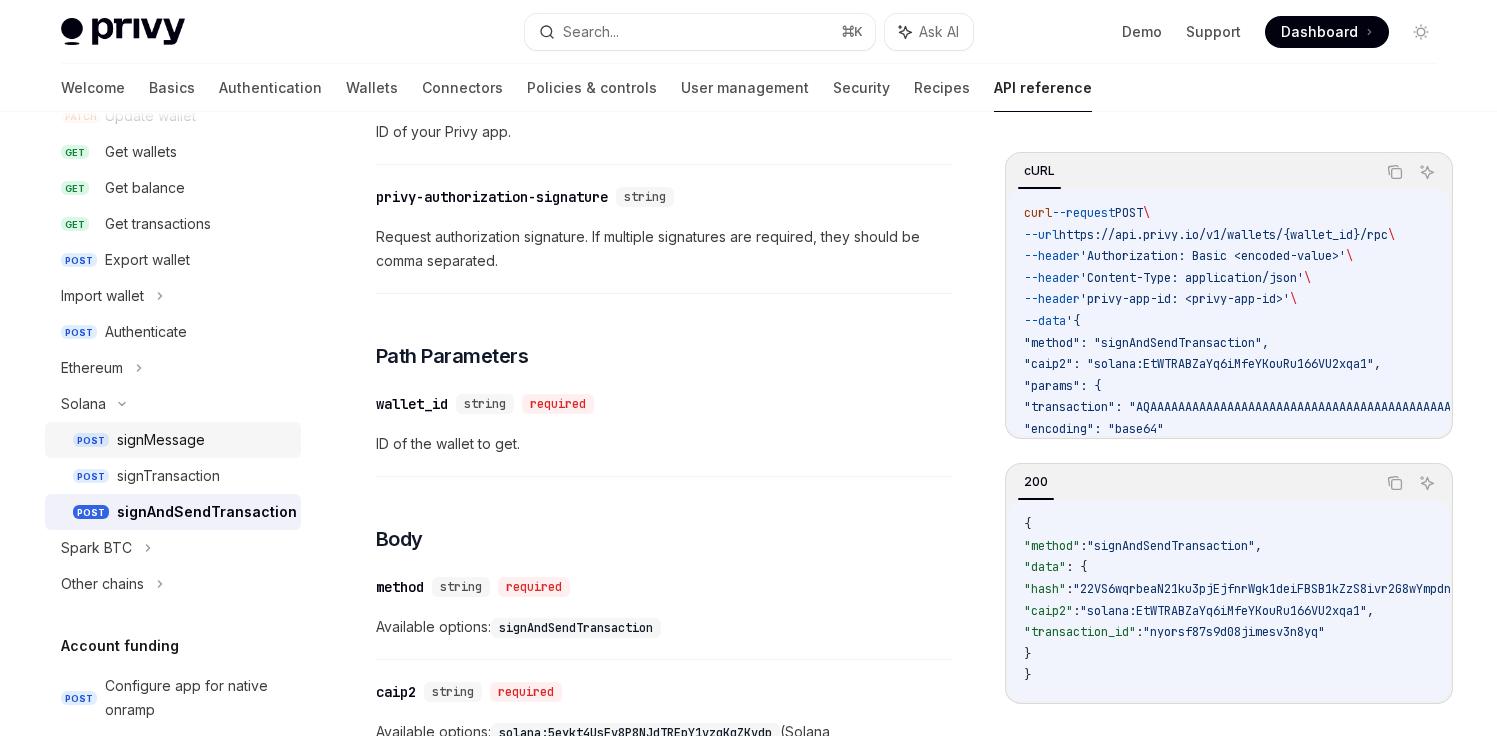click on "signMessage" at bounding box center [161, 440] 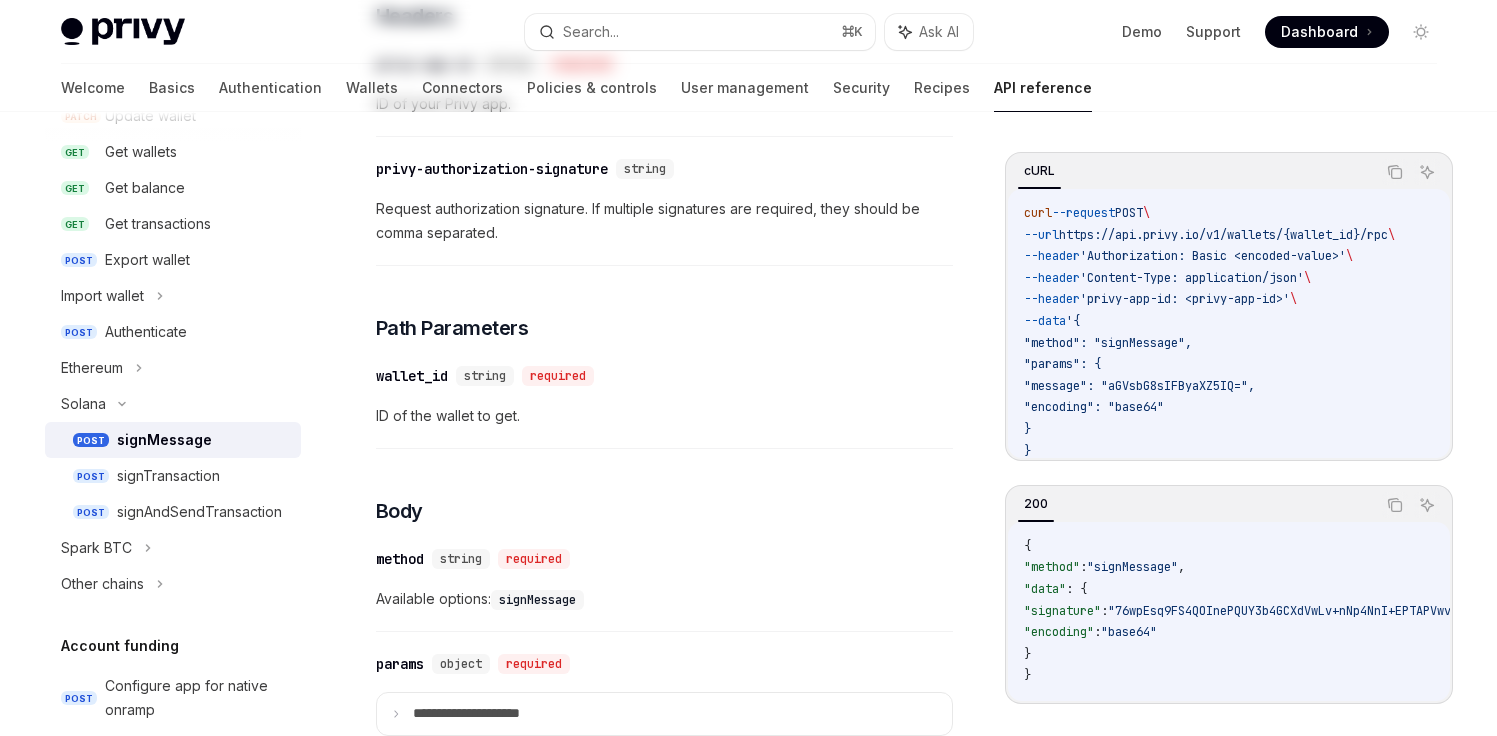 scroll, scrollTop: 0, scrollLeft: 0, axis: both 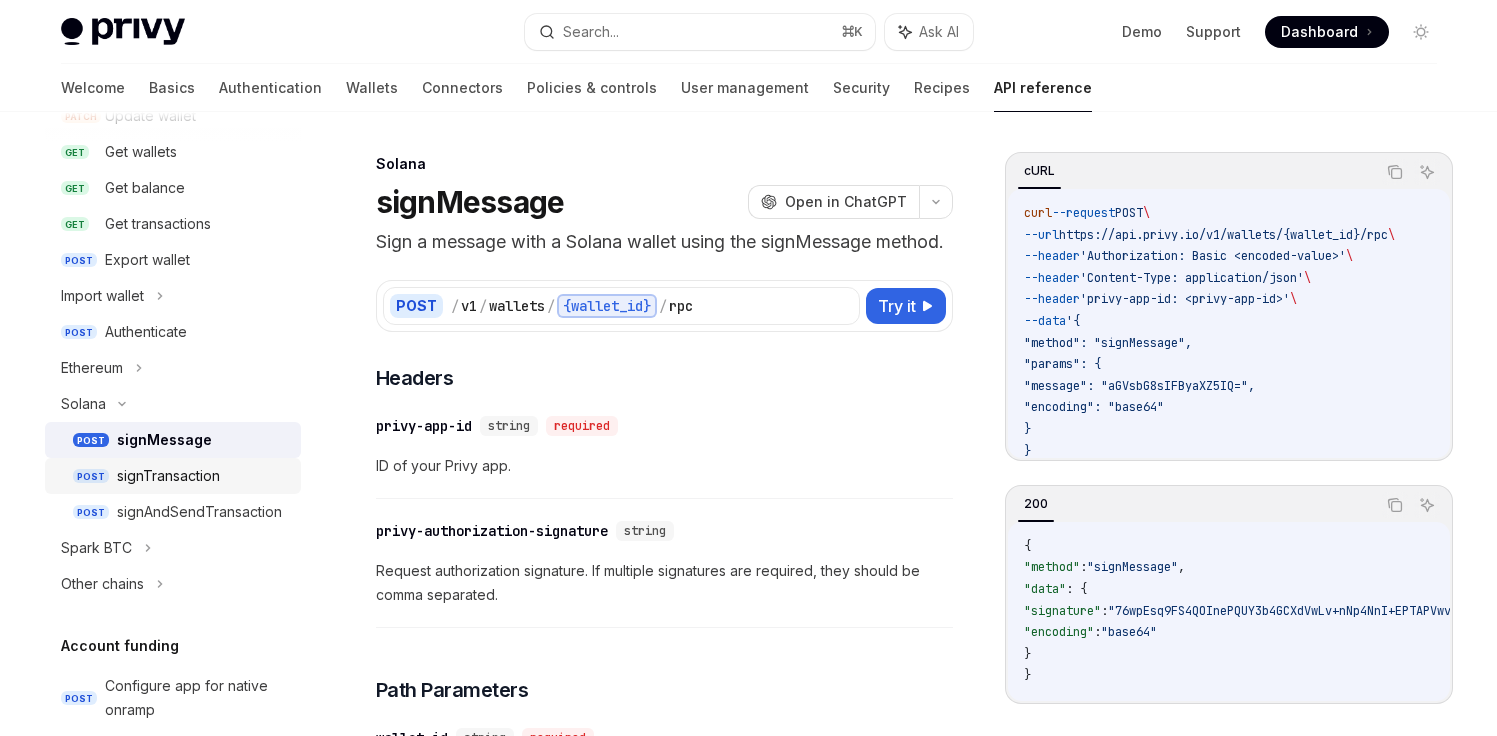click on "signTransaction" at bounding box center [168, 476] 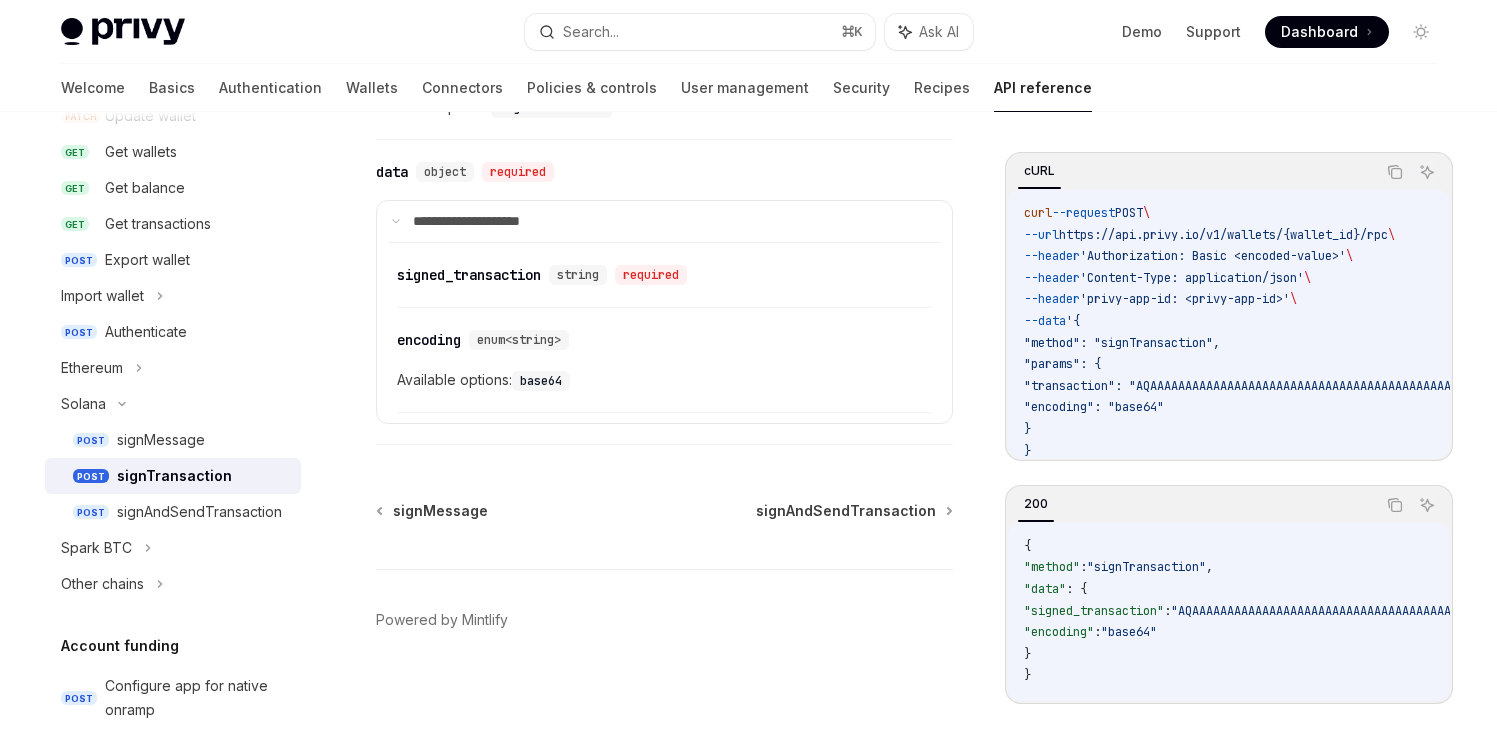 scroll, scrollTop: 1417, scrollLeft: 0, axis: vertical 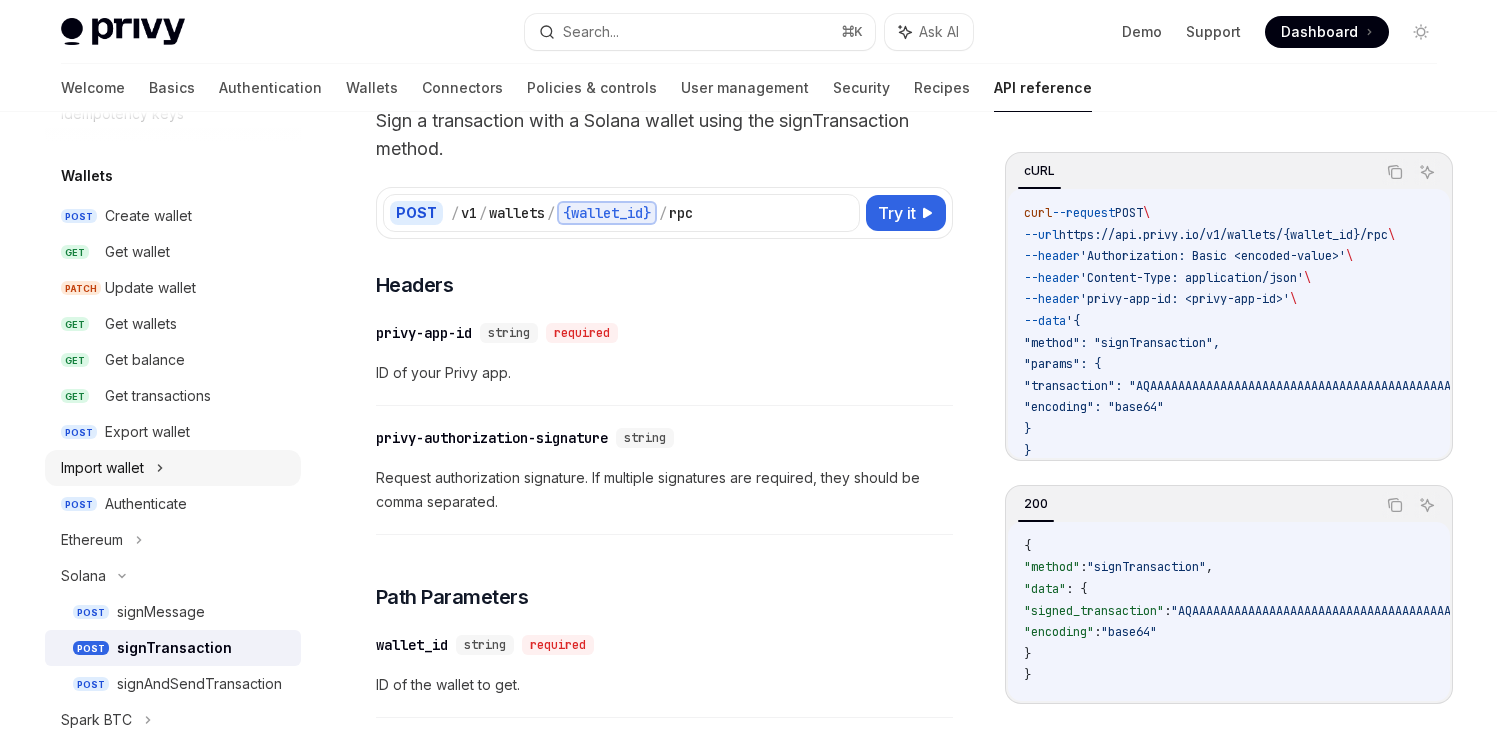 click 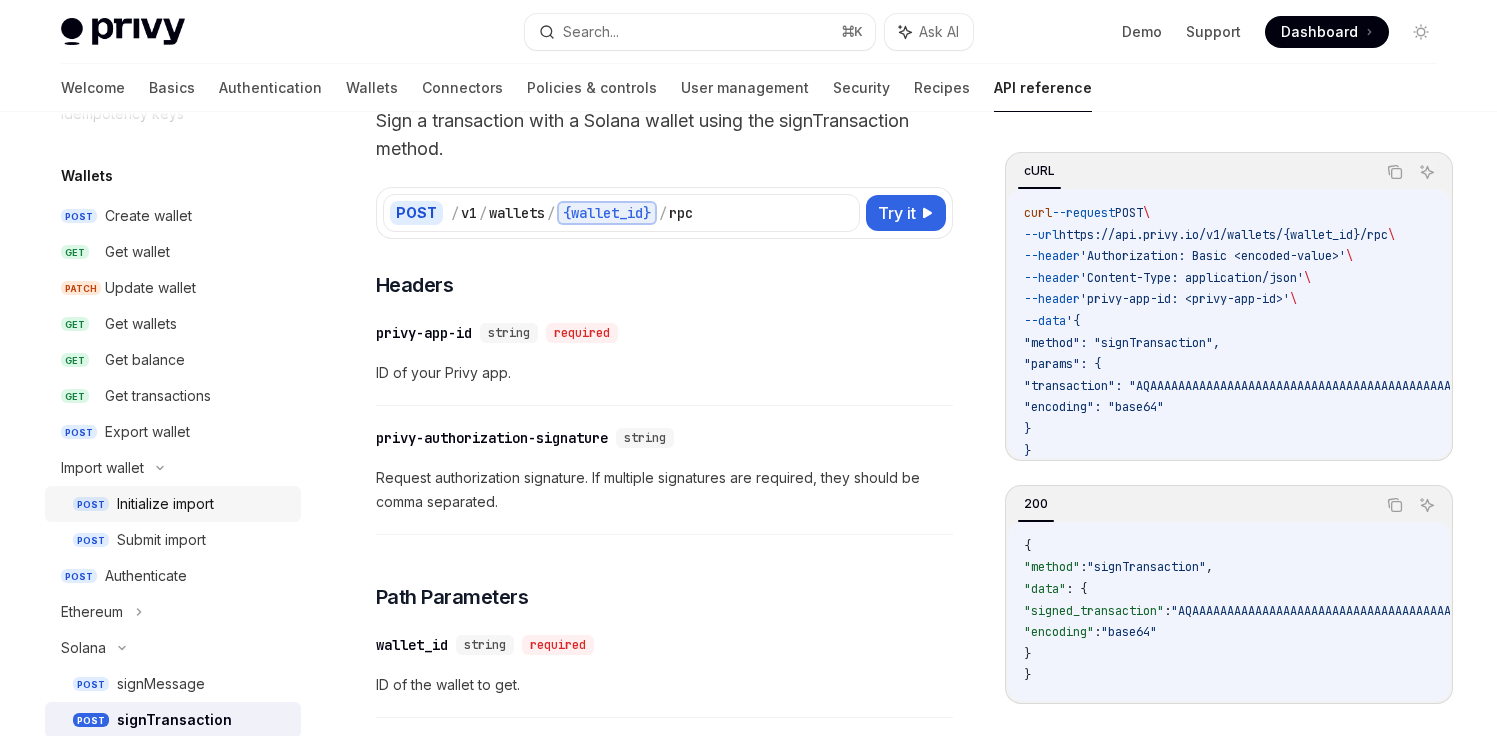 click on "Initialize import" at bounding box center (165, 504) 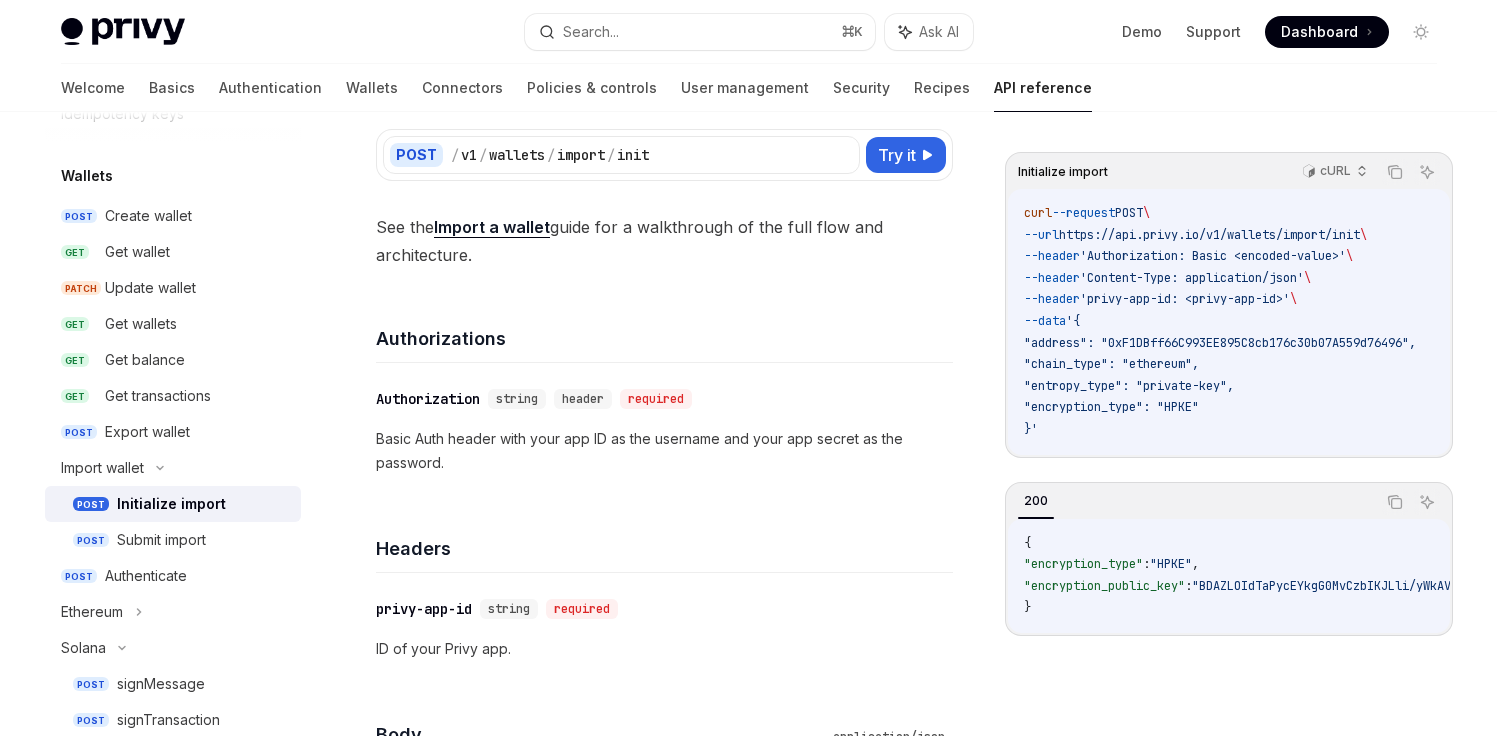 scroll, scrollTop: 179, scrollLeft: 0, axis: vertical 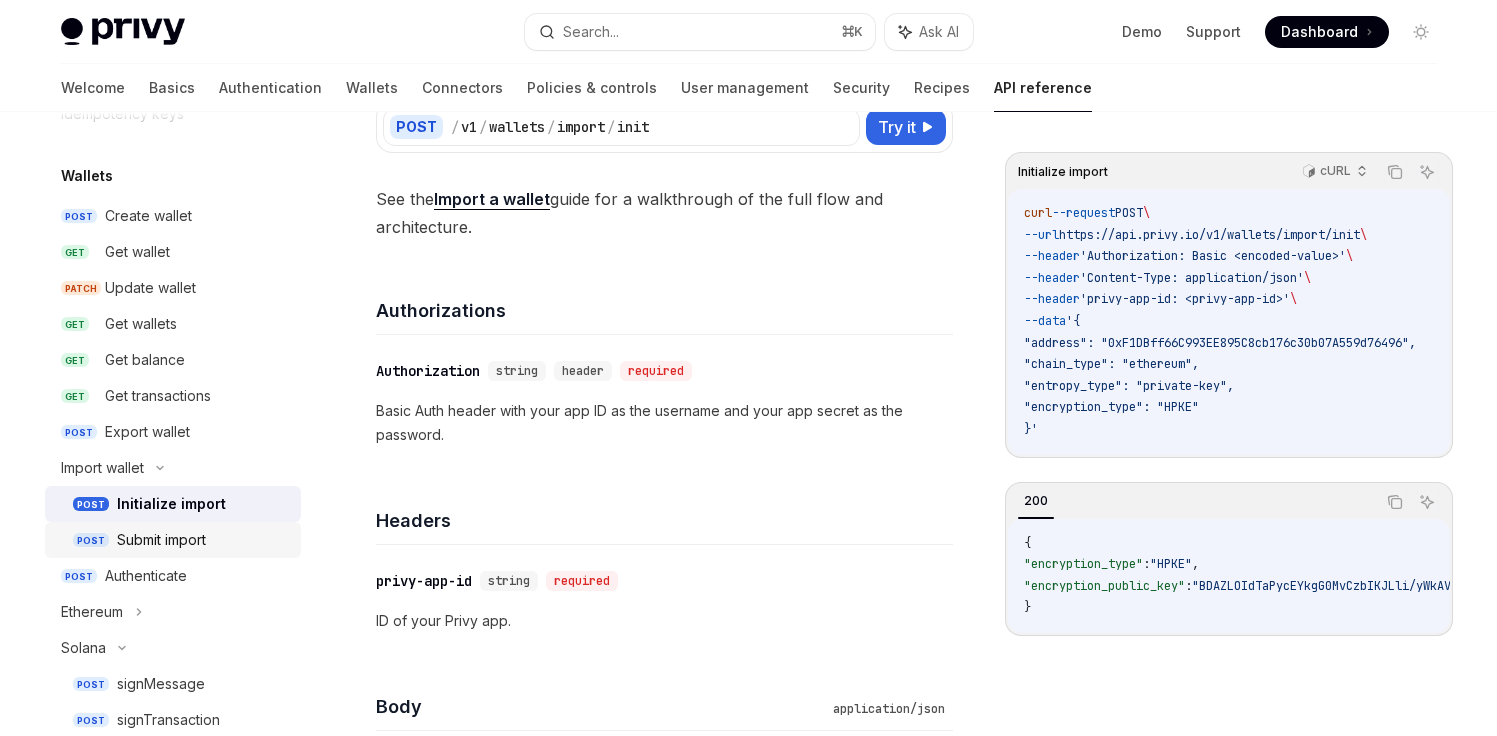 click on "Submit import" at bounding box center (203, 540) 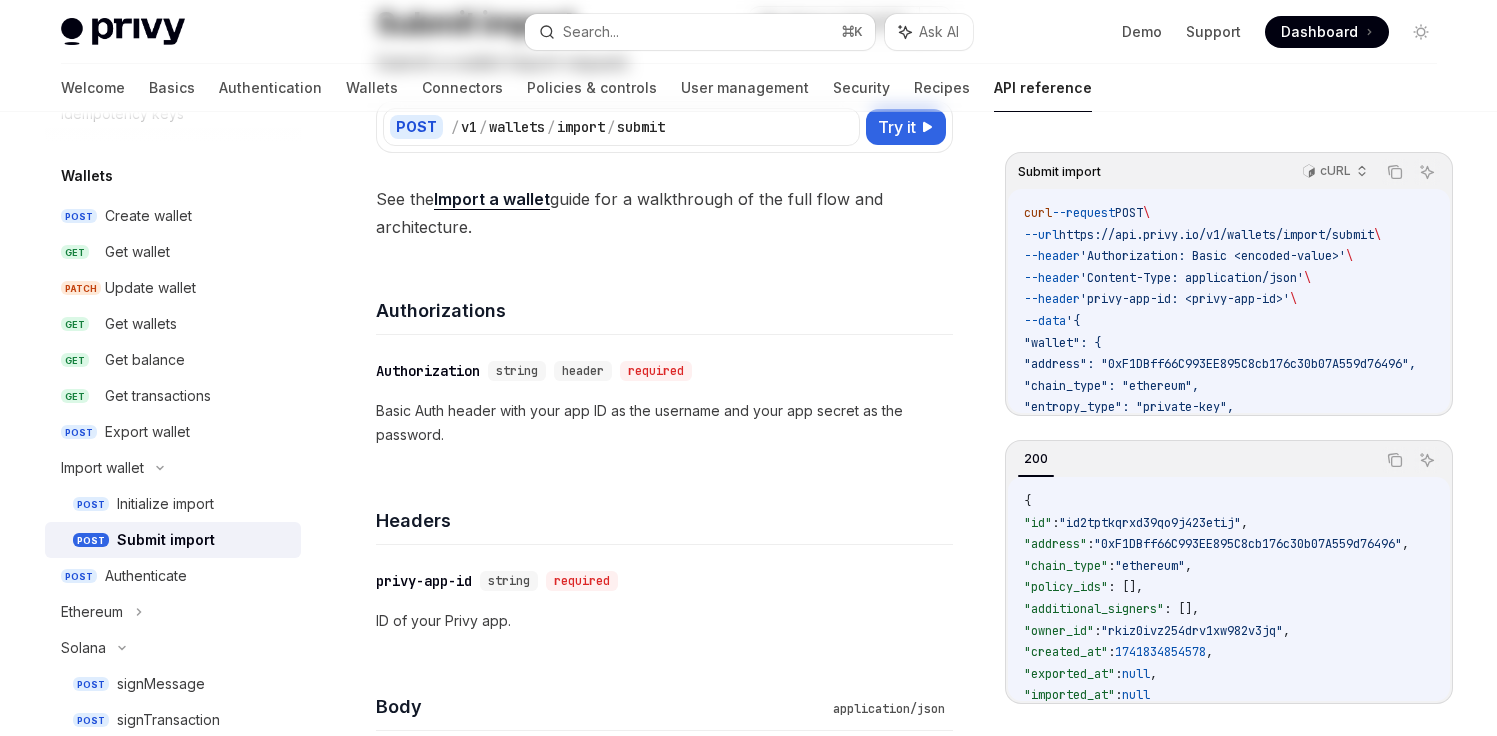 scroll, scrollTop: 0, scrollLeft: 0, axis: both 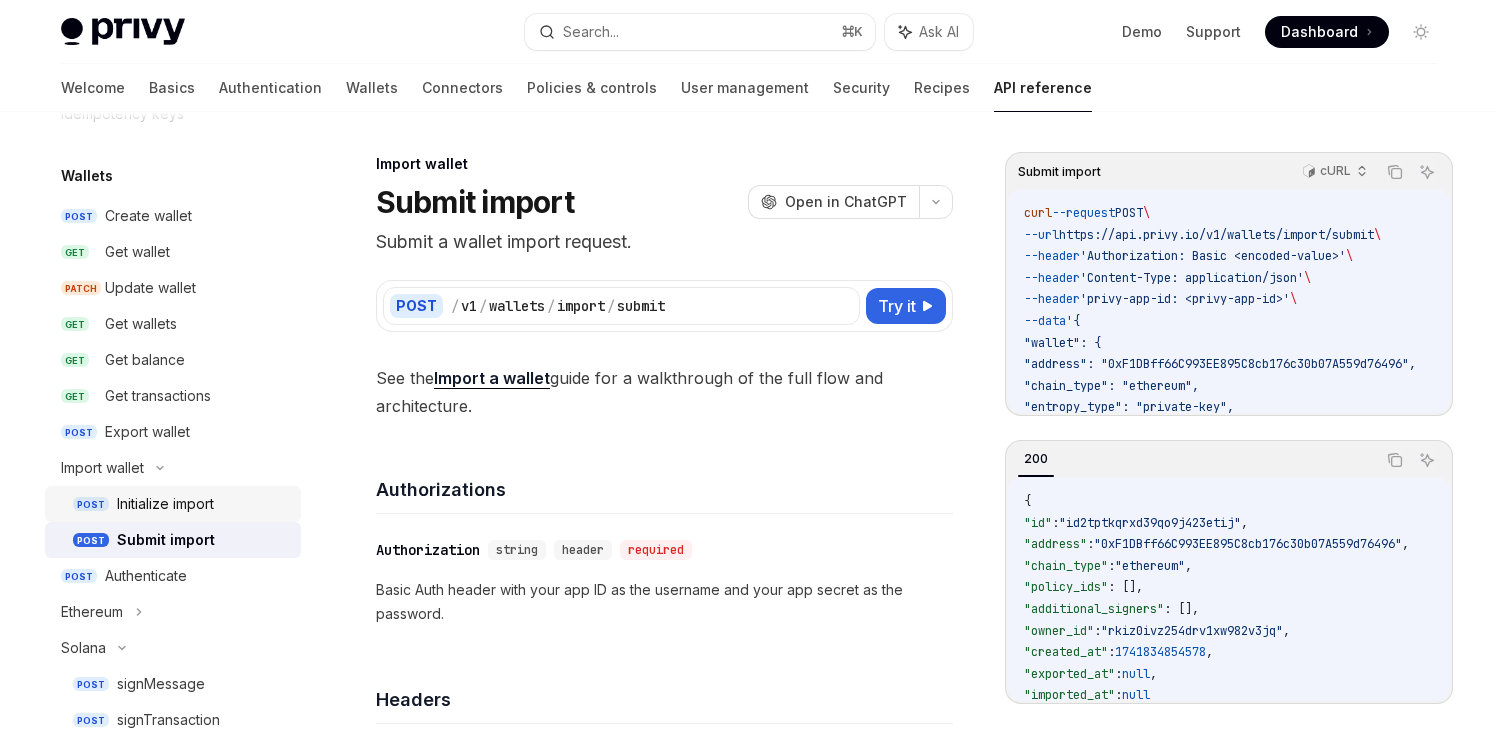 click on "POST Initialize import" at bounding box center [173, 504] 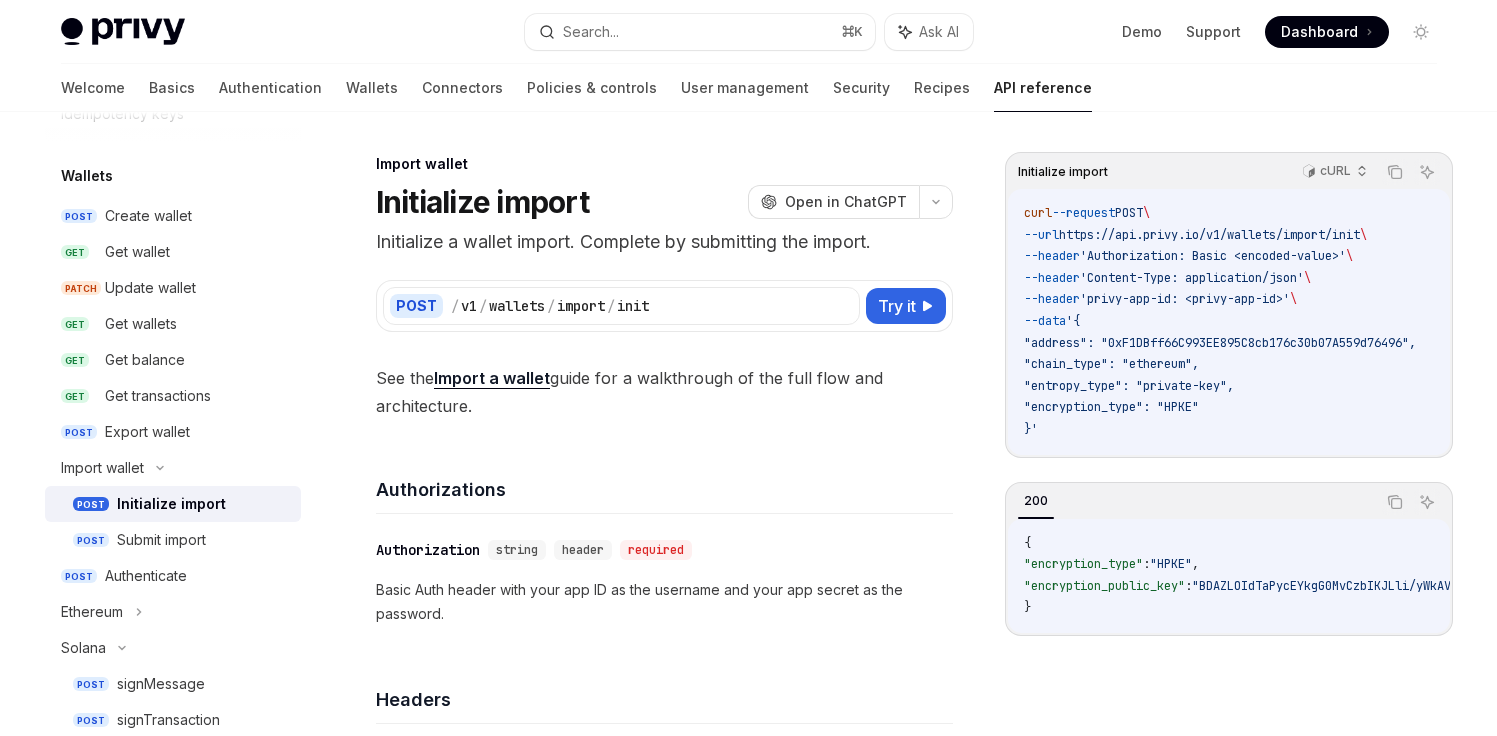 scroll, scrollTop: 4, scrollLeft: 0, axis: vertical 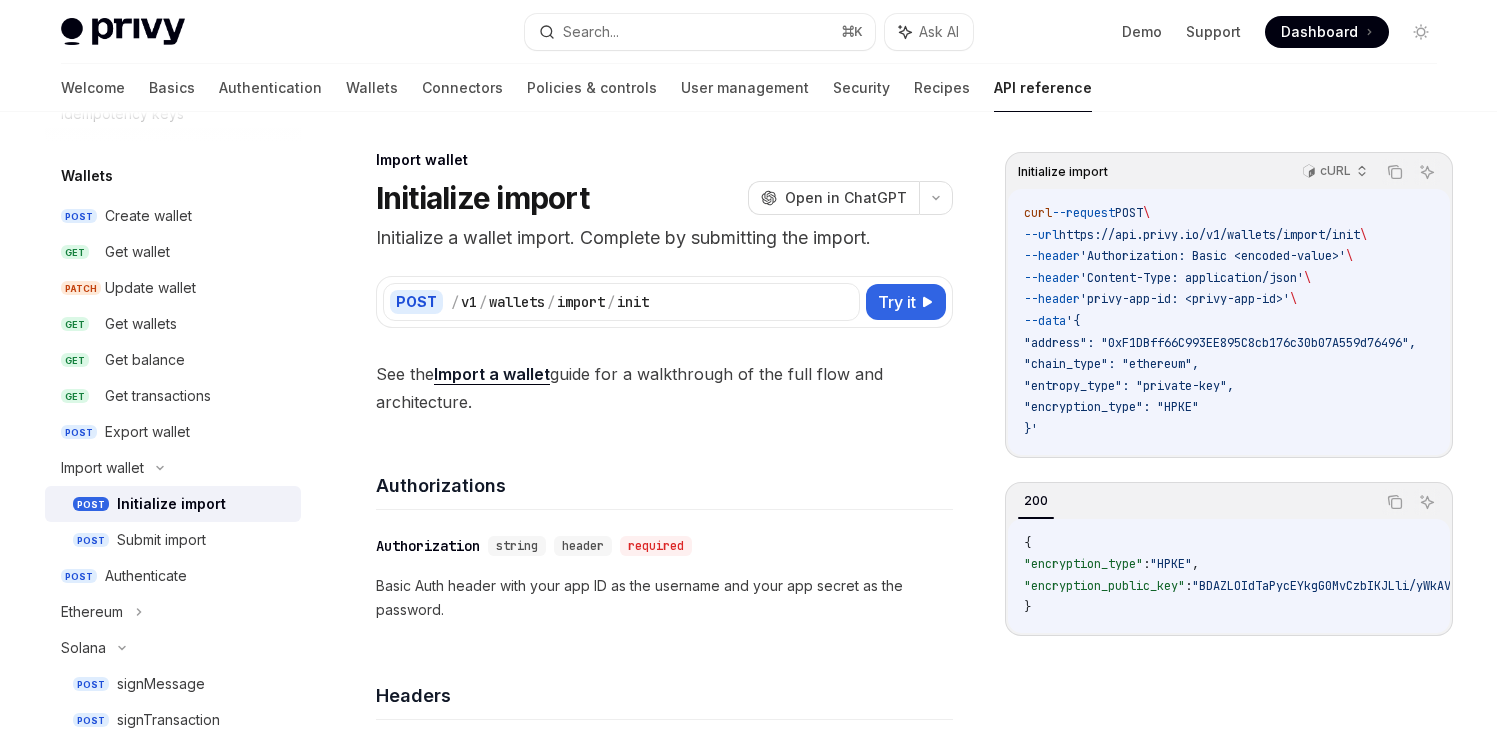 click on "Import a wallet" at bounding box center (492, 374) 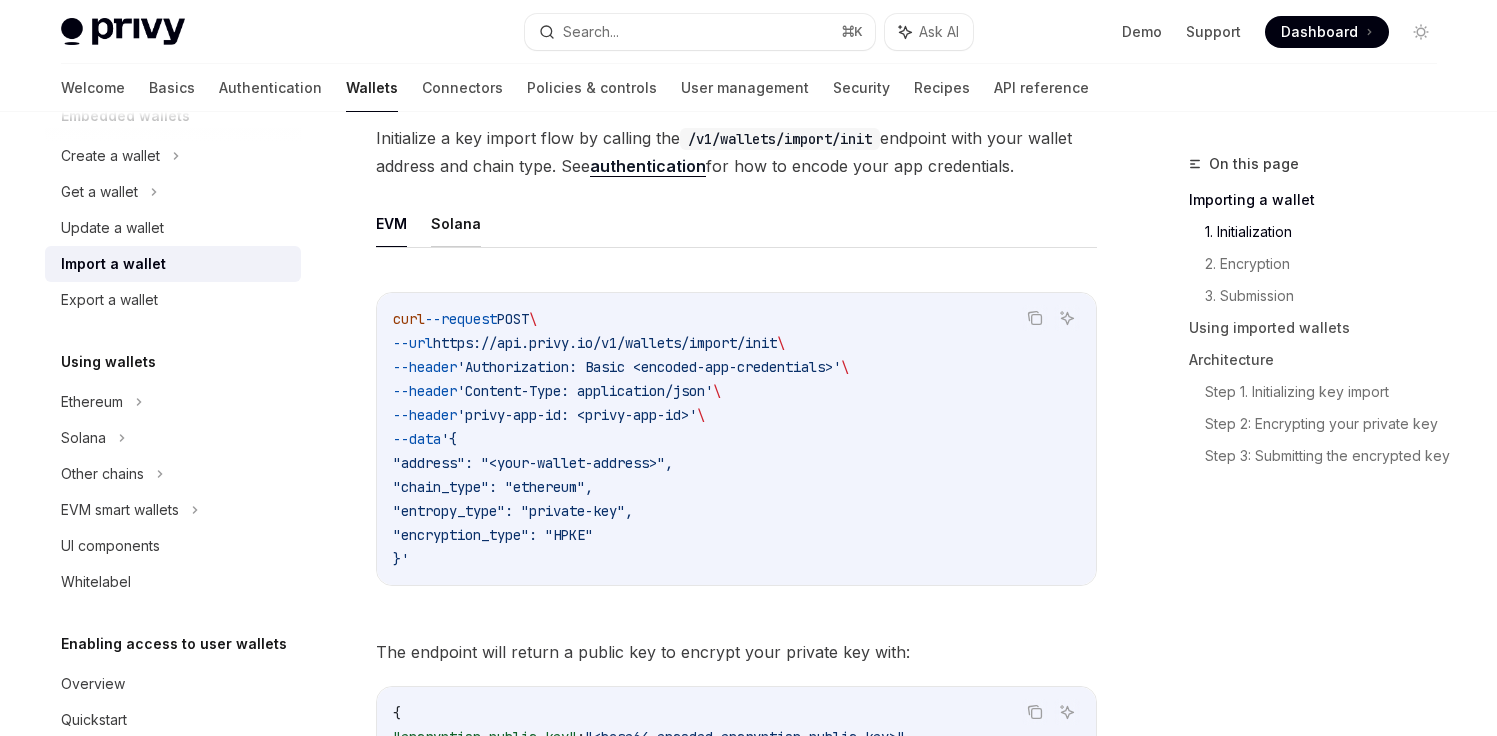 scroll, scrollTop: 496, scrollLeft: 0, axis: vertical 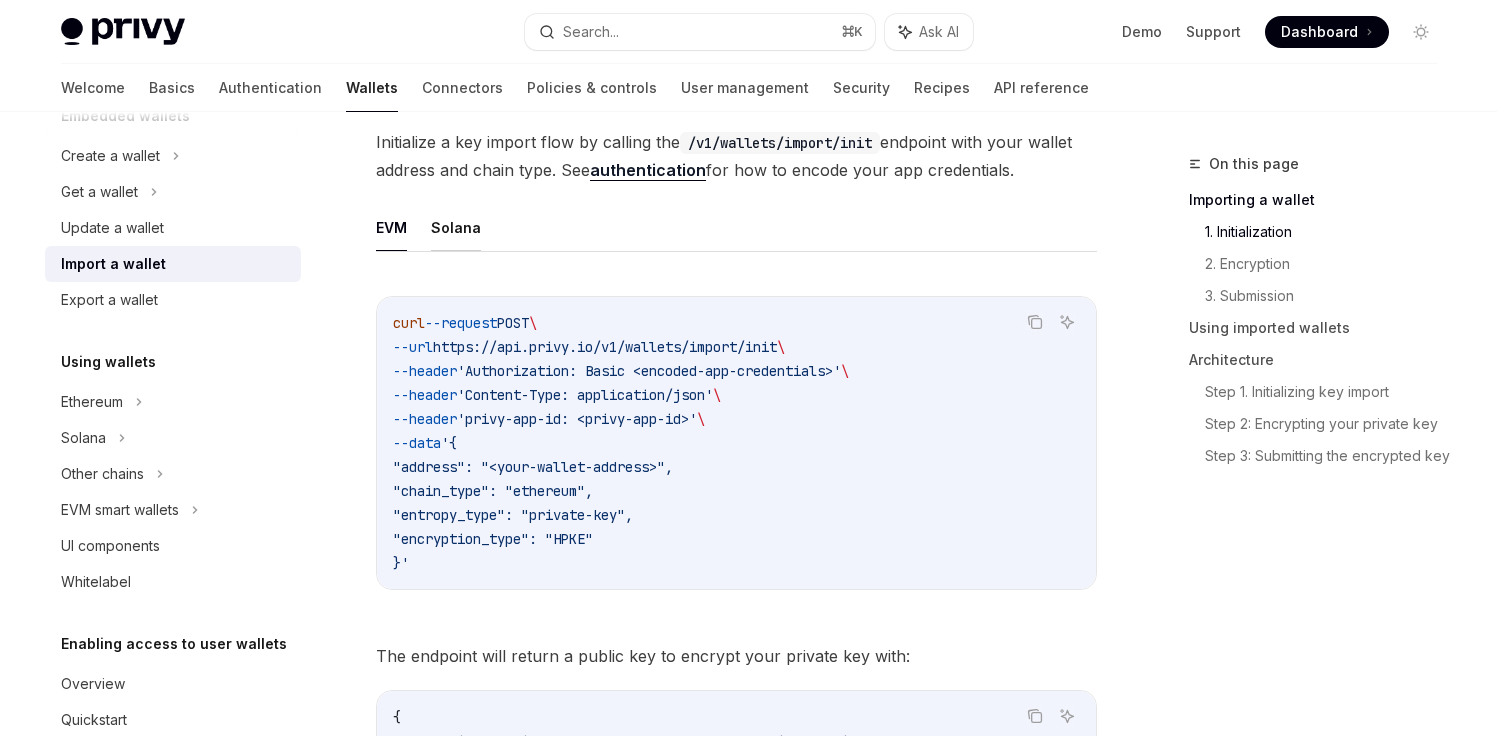 click on "Solana" at bounding box center (456, 227) 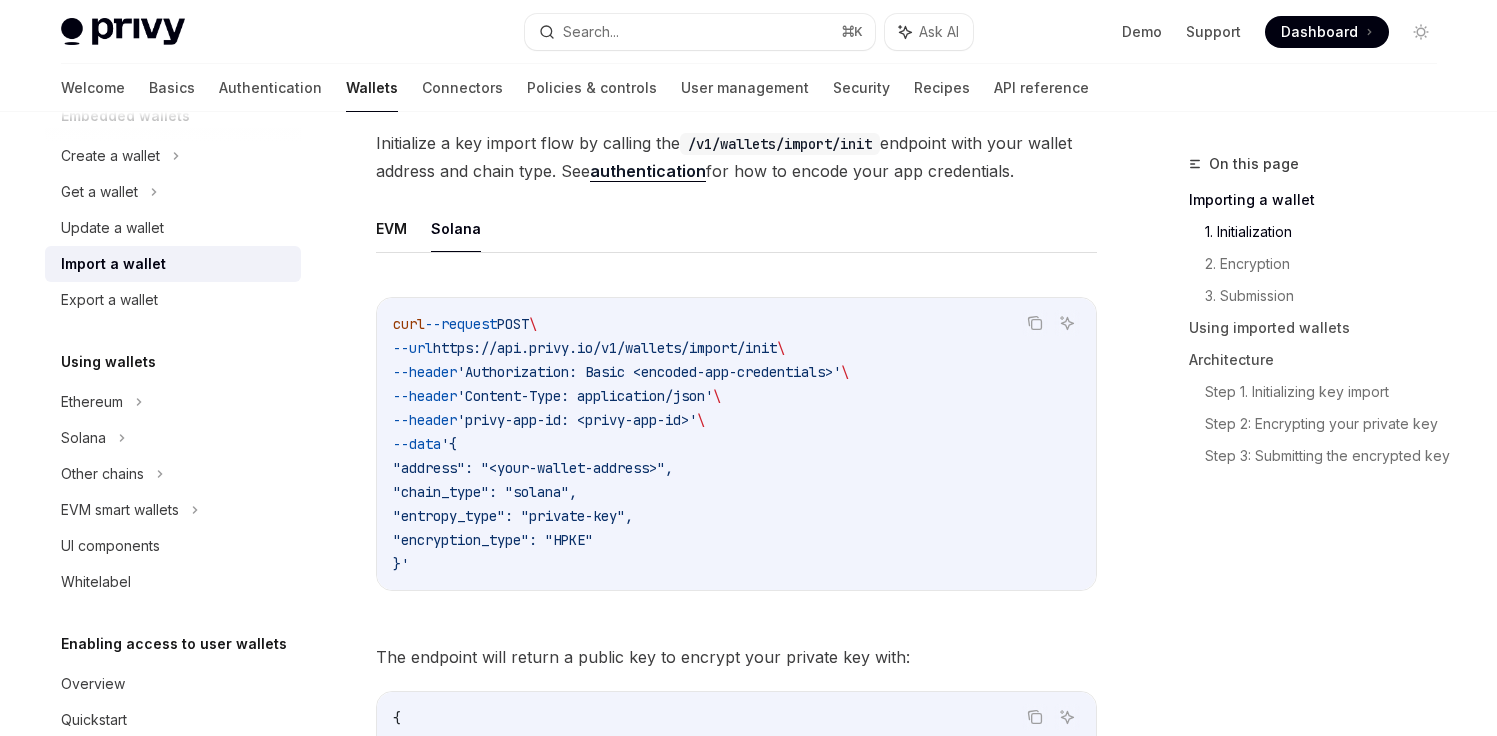 scroll, scrollTop: 492, scrollLeft: 0, axis: vertical 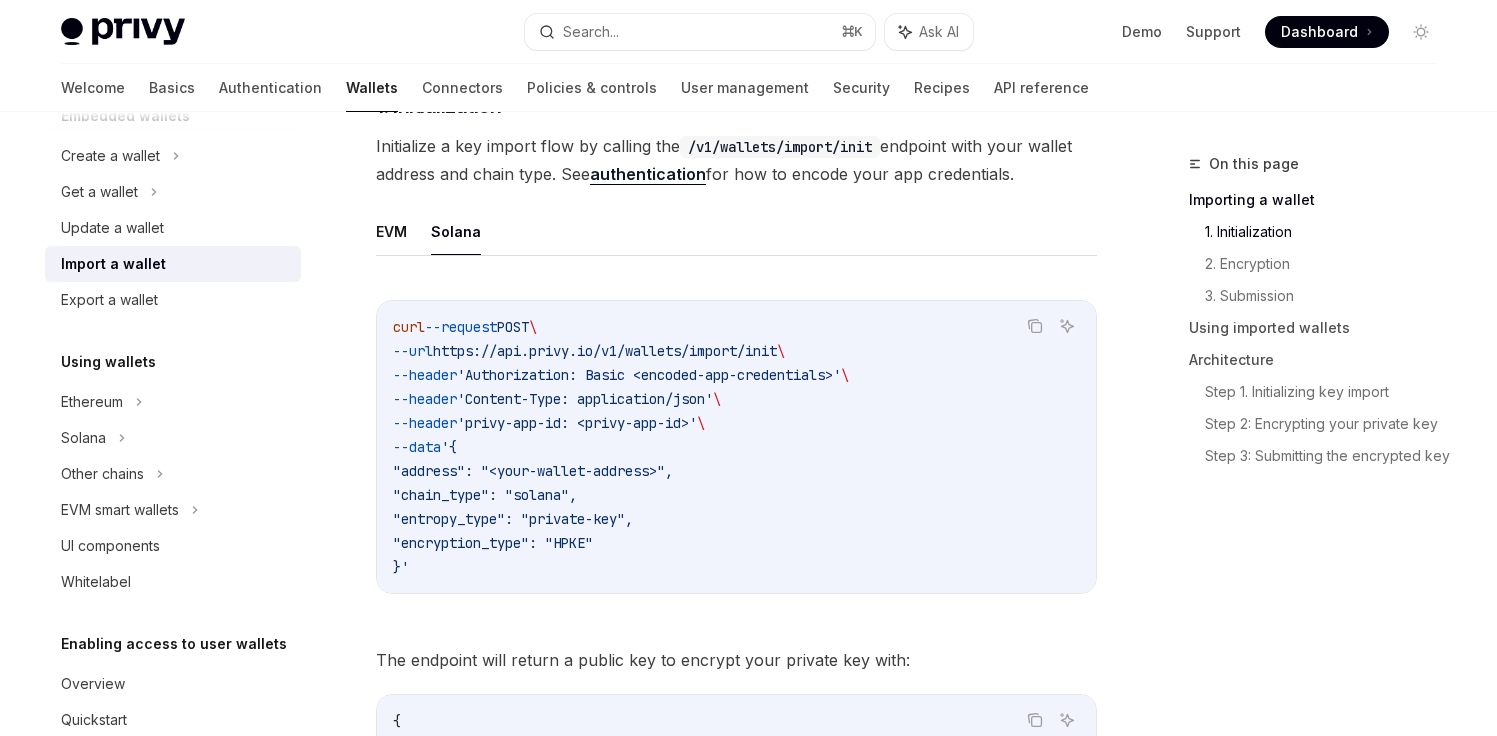 click on "Embedded wallets Import a wallet OpenAI Open in ChatGPT OpenAI Open in ChatGPT Privy enables you to import wallet private keys for use via the Privy API. .
This allows you to migrate wallets from external sources to Privy, including from a different wallet provider. Or, your app can enable users to bring an existing external wallet into your application in order to access and manage their assets within your app seamlessly.
​ Importing a wallet
Only private key import is currently supported. HD wallet import is coming soon.
​ 1. Initialization
Initialize a key import flow by calling the  /v1/wallets/import/init  endpoint with your wallet address and chain type. See  authentication  for how to encode your app credentials.
EVM   Solana Copy Ask AI curl  --request  POST  \
--url  https://api.privy.io/v1/wallets/import/init  \
--header  'Authorization: Basic [ENCODED_CREDENTIALS]'  \
--header  'Content-Type: application/json'  \
--header  'privy-app-id: [APP_ID]'  \" at bounding box center (549, 2397) 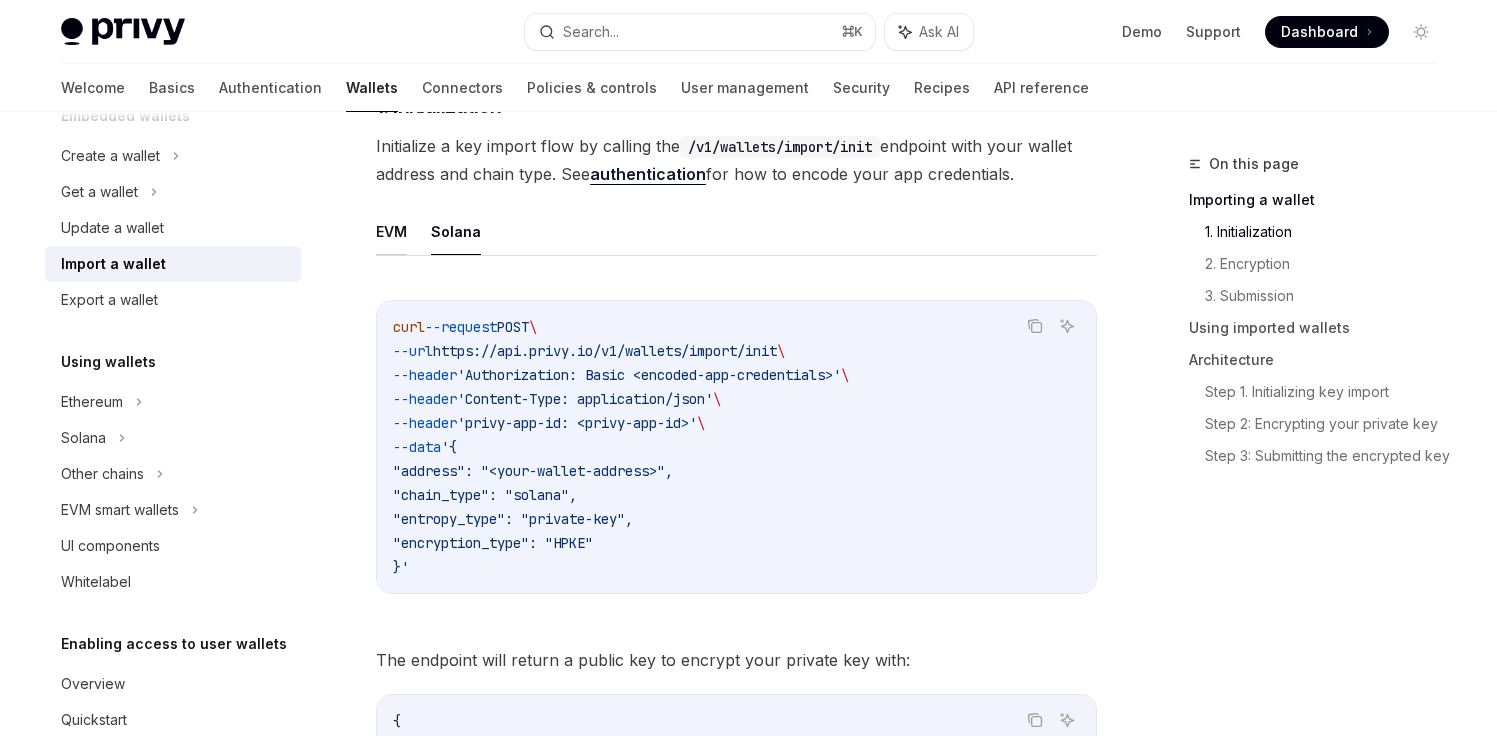 click on "EVM" at bounding box center (391, 231) 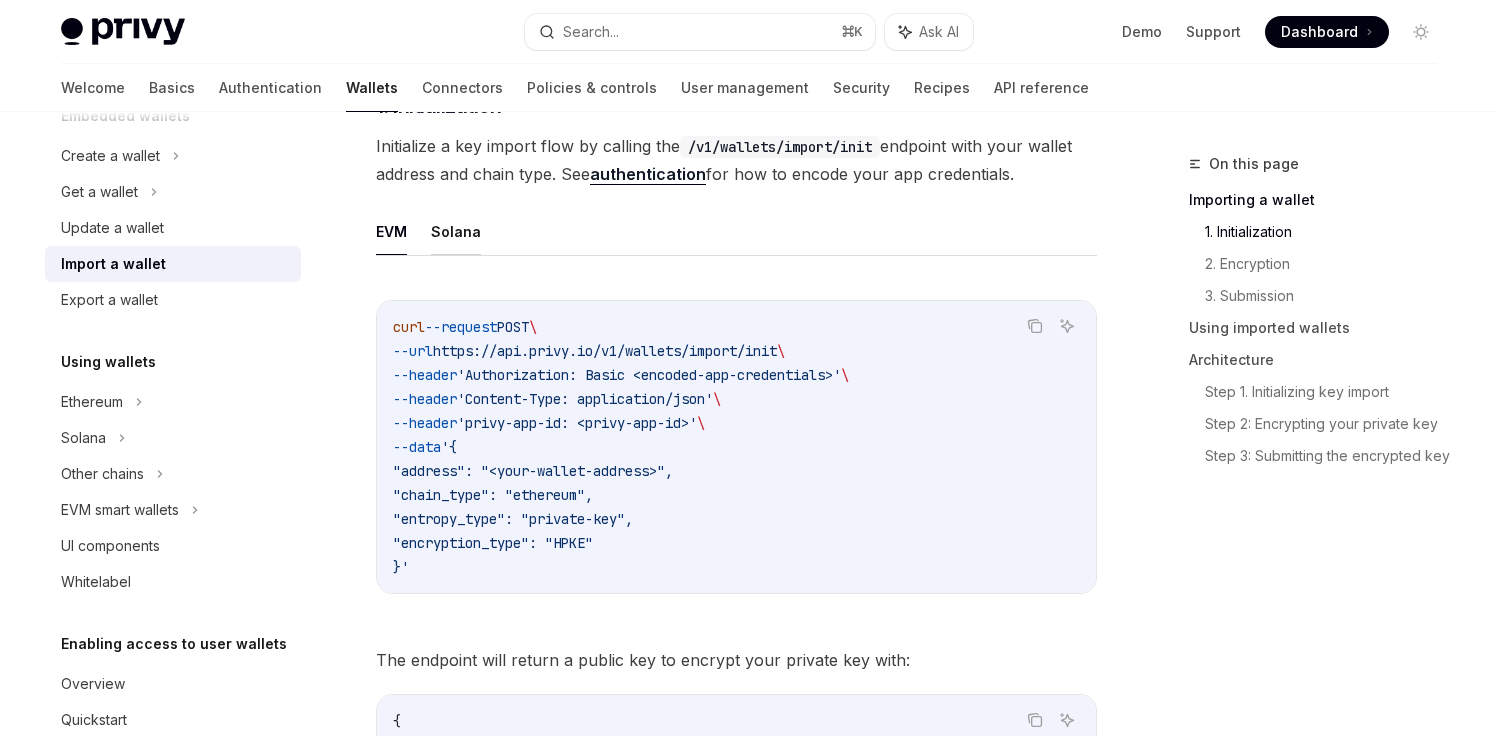 click on "Solana" at bounding box center [456, 231] 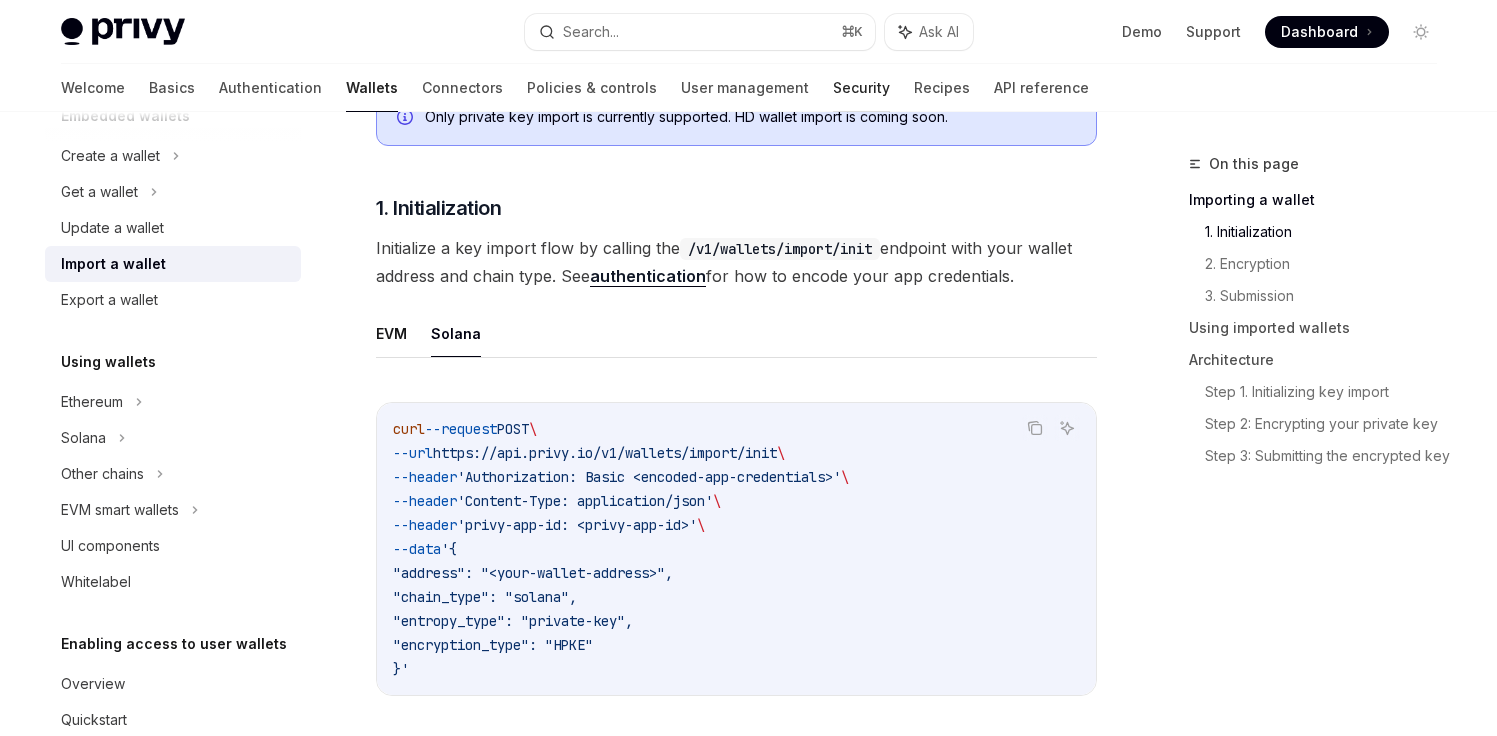 scroll, scrollTop: 111, scrollLeft: 0, axis: vertical 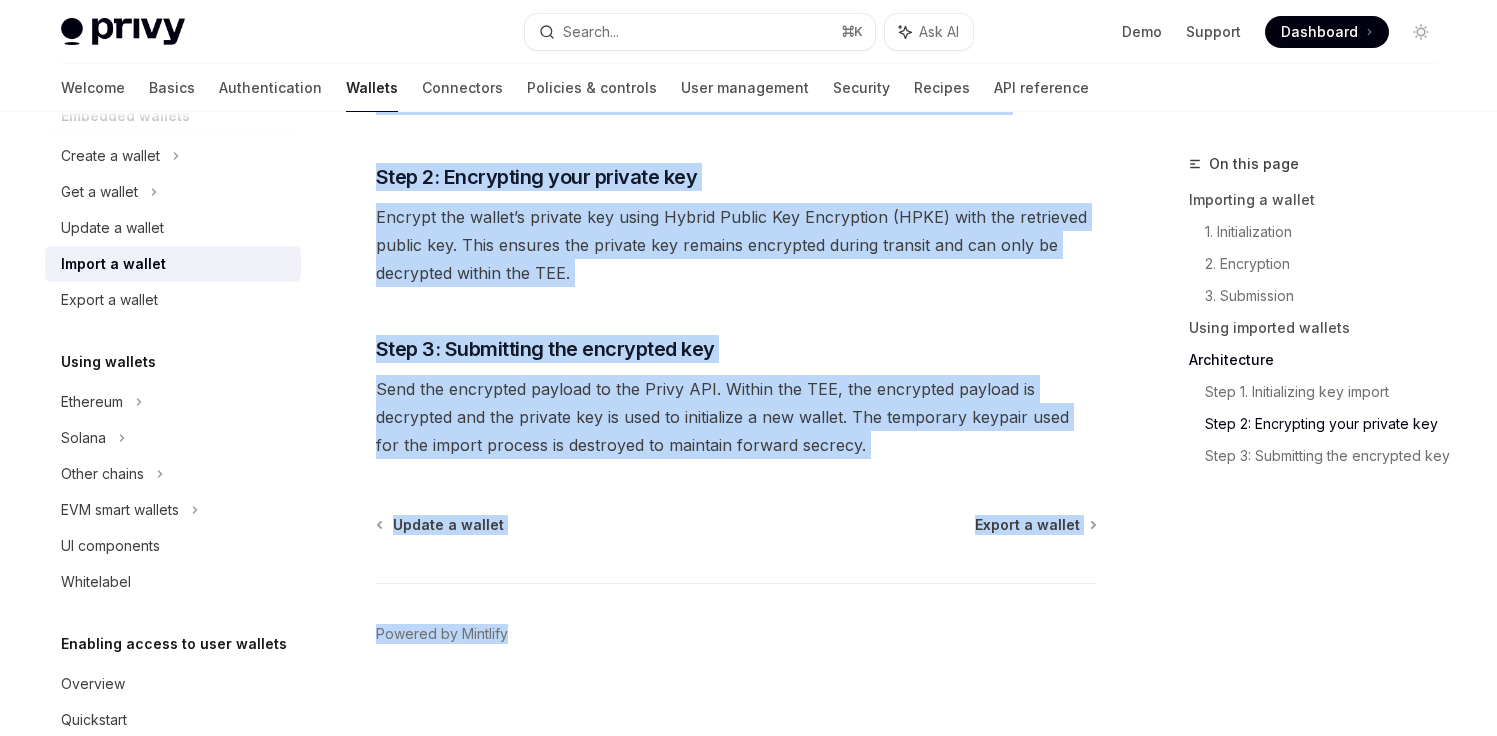 drag, startPoint x: 377, startPoint y: 166, endPoint x: 886, endPoint y: 822, distance: 830.3114 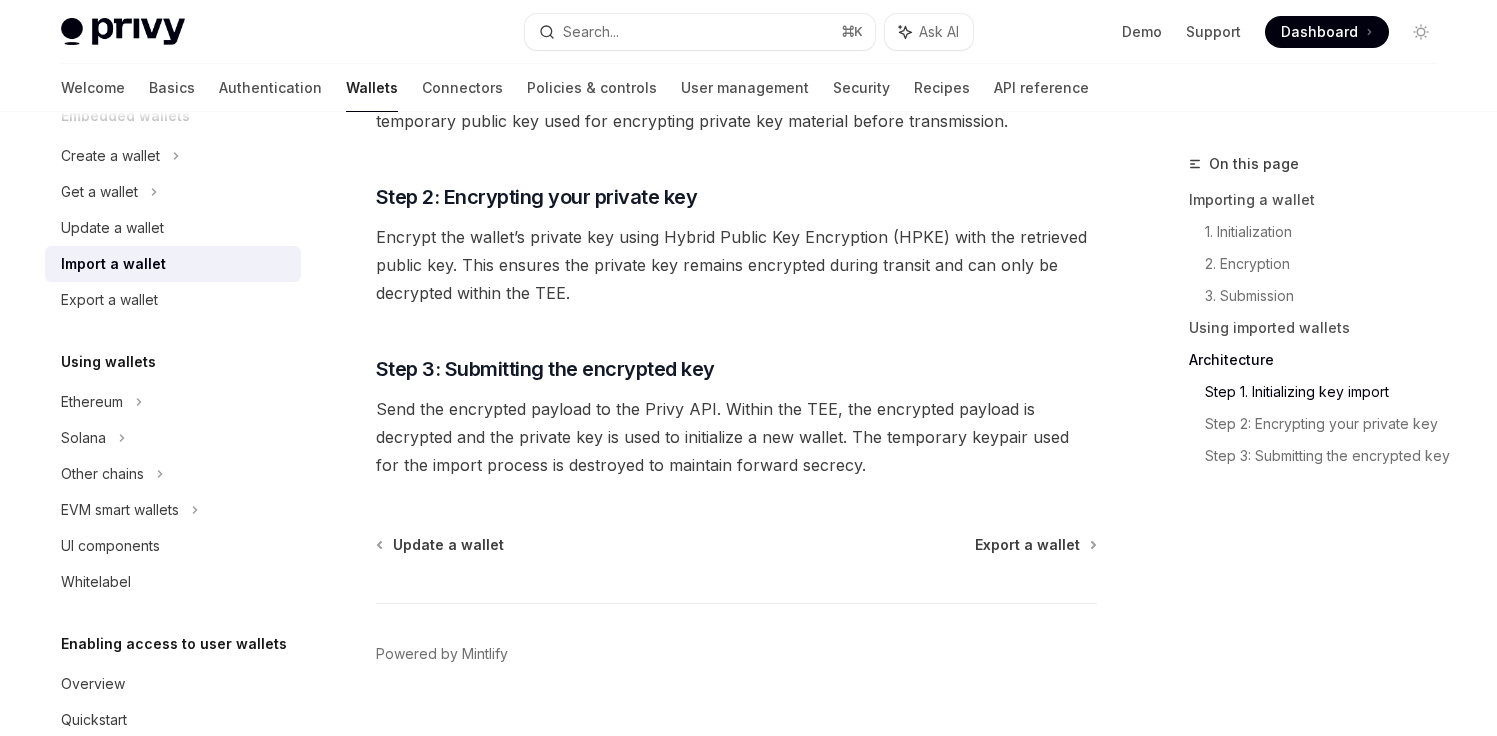 scroll, scrollTop: 4825, scrollLeft: 0, axis: vertical 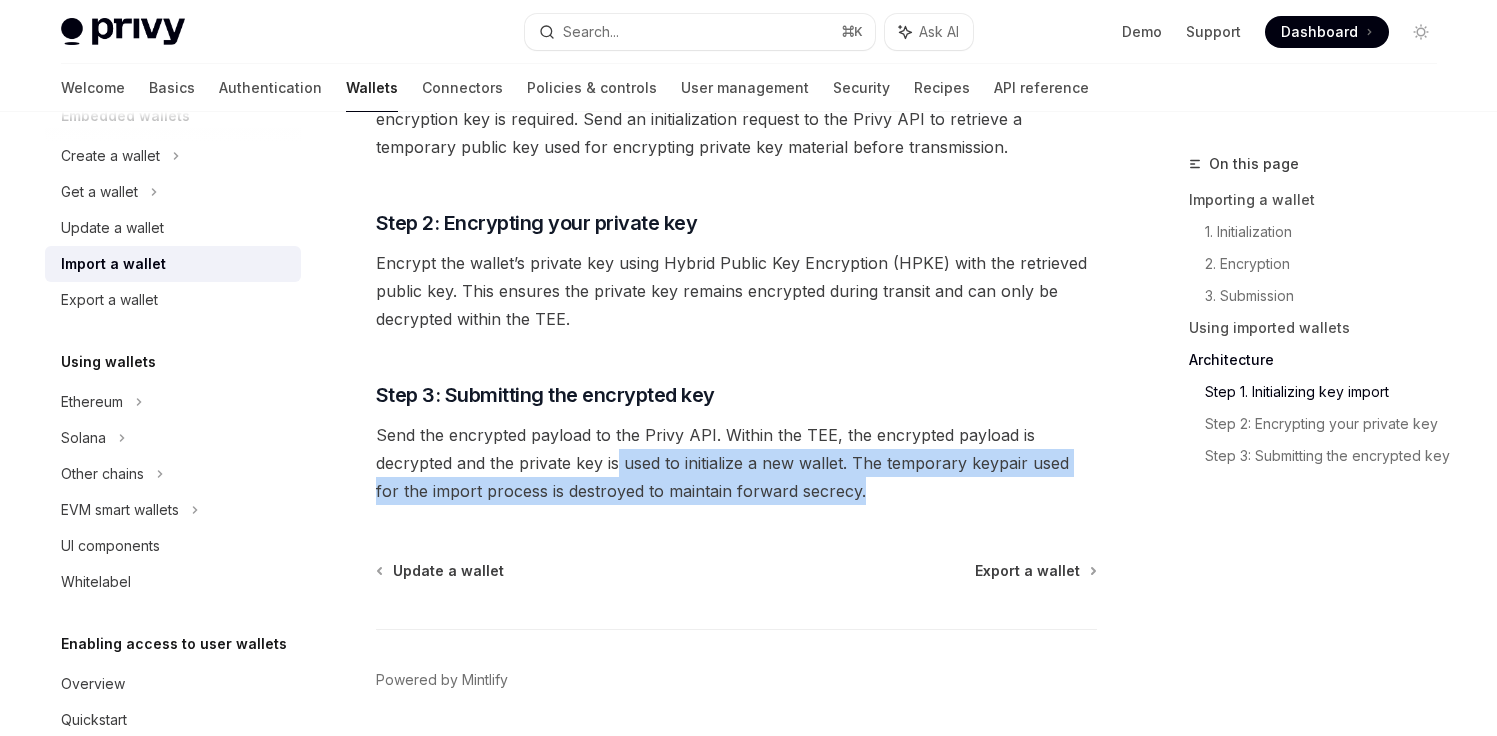 drag, startPoint x: 638, startPoint y: 448, endPoint x: 957, endPoint y: 466, distance: 319.50745 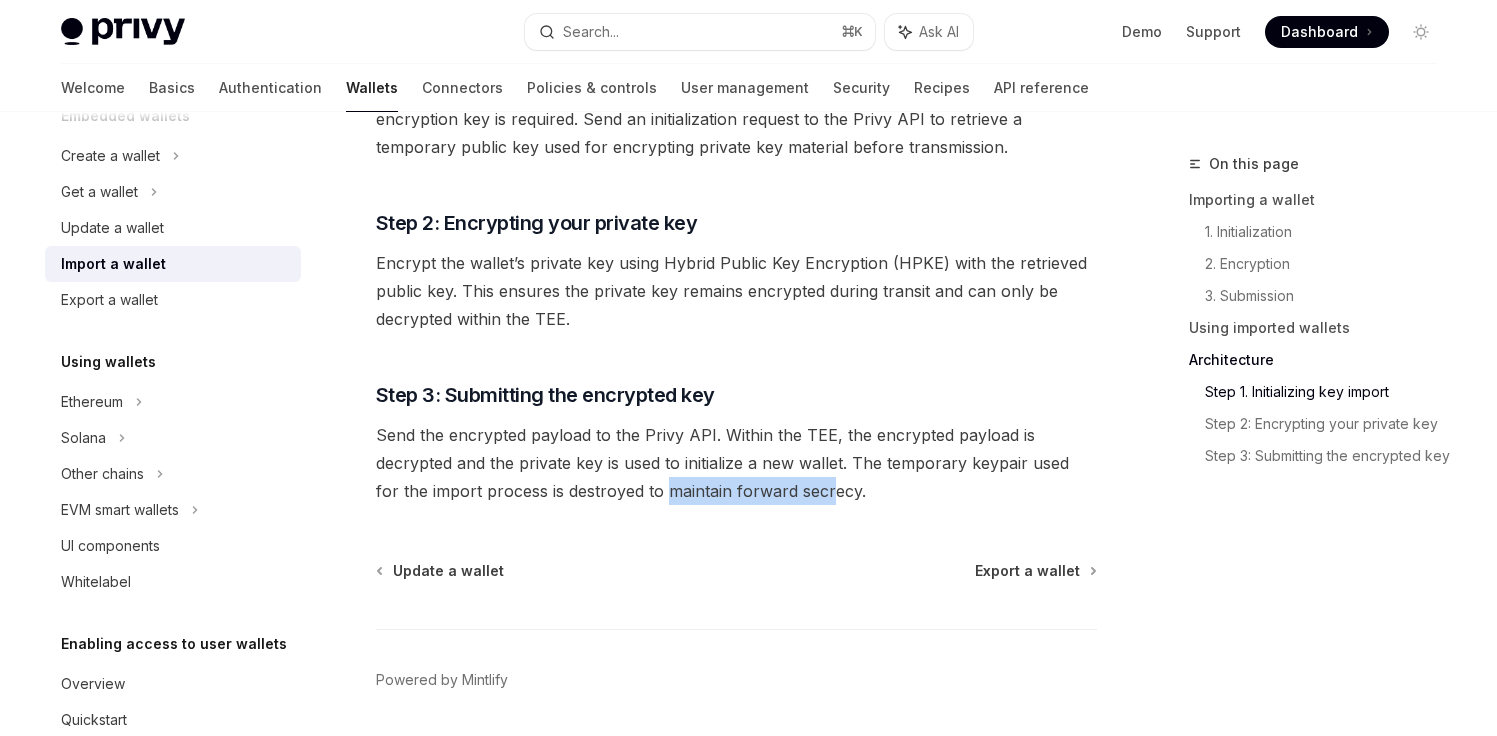drag, startPoint x: 766, startPoint y: 471, endPoint x: 638, endPoint y: 463, distance: 128.24976 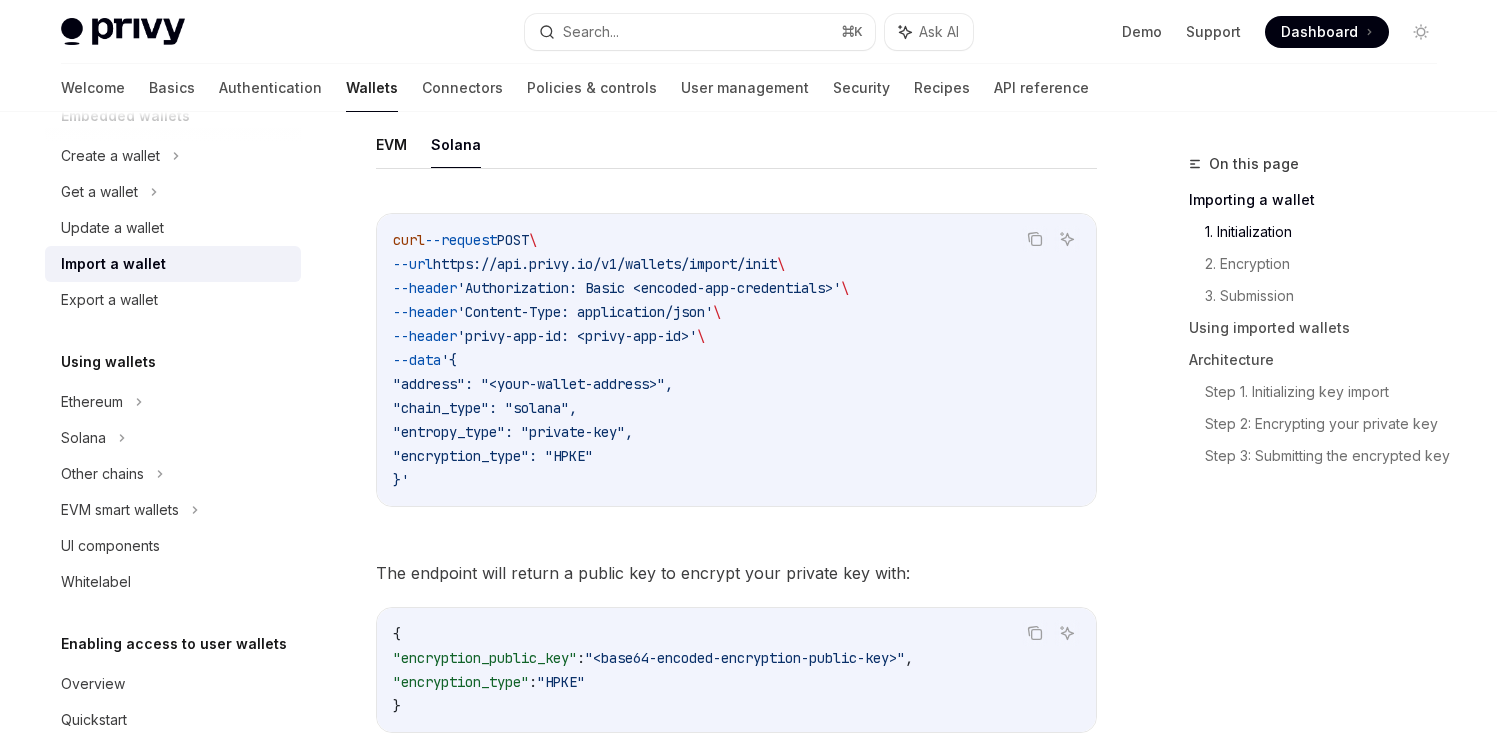 scroll, scrollTop: 608, scrollLeft: 0, axis: vertical 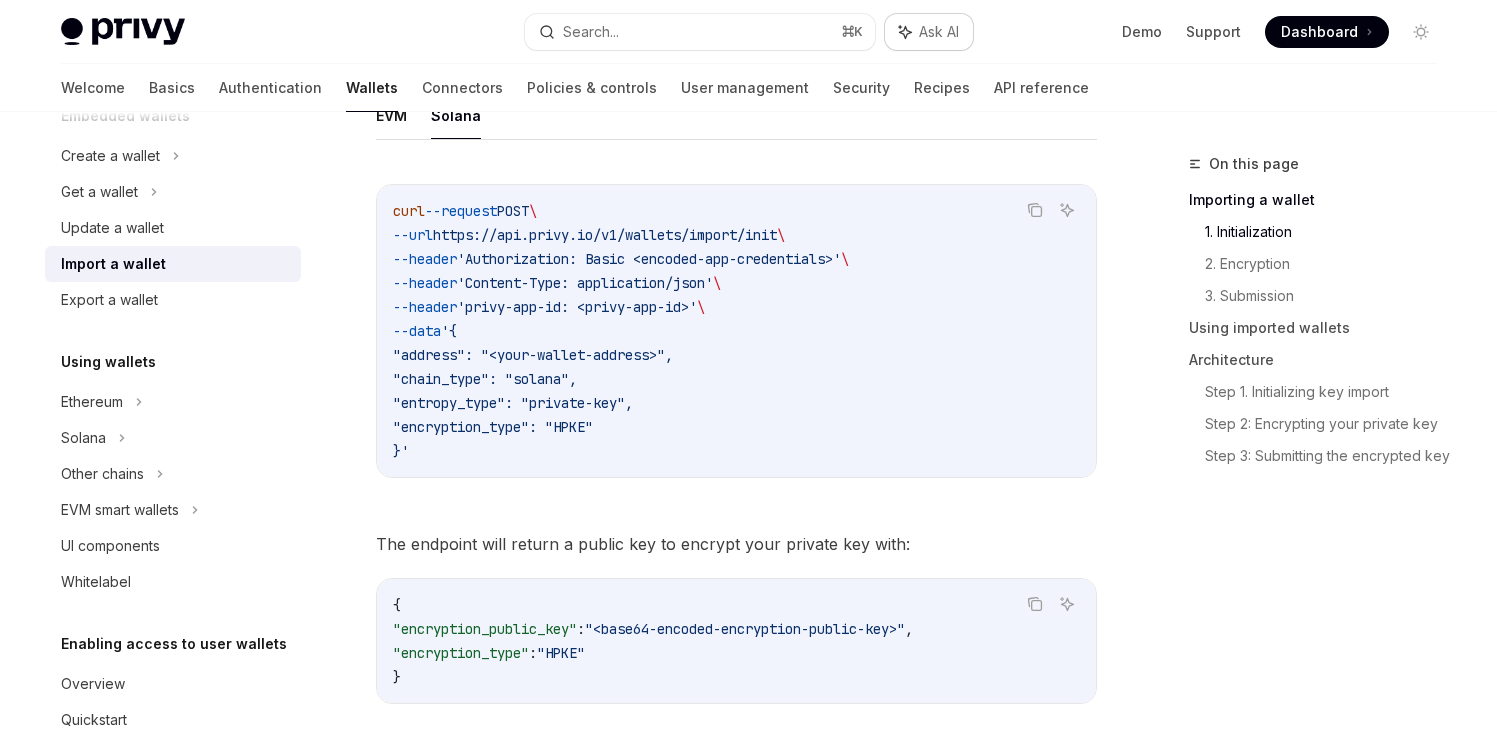 click on "Ask AI" at bounding box center [939, 32] 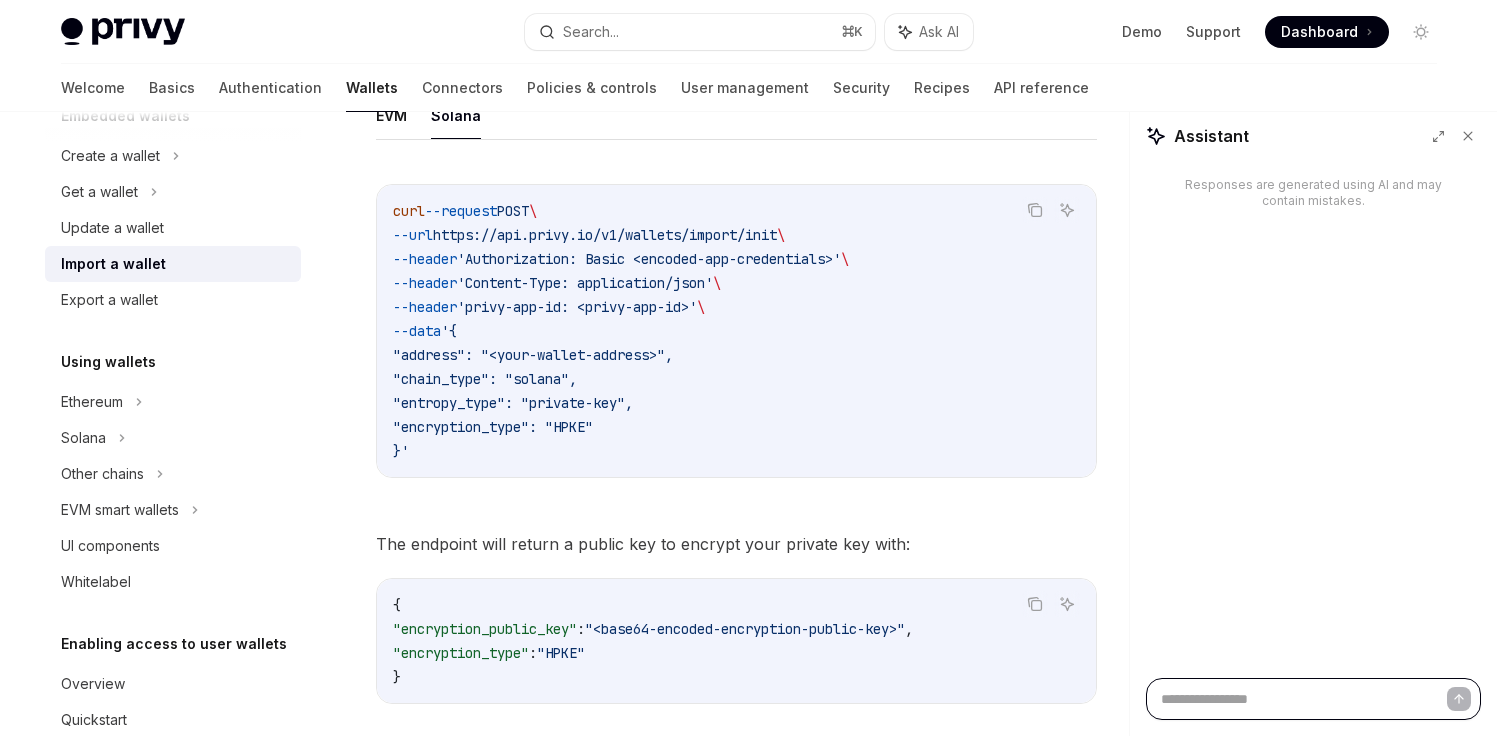 type on "*" 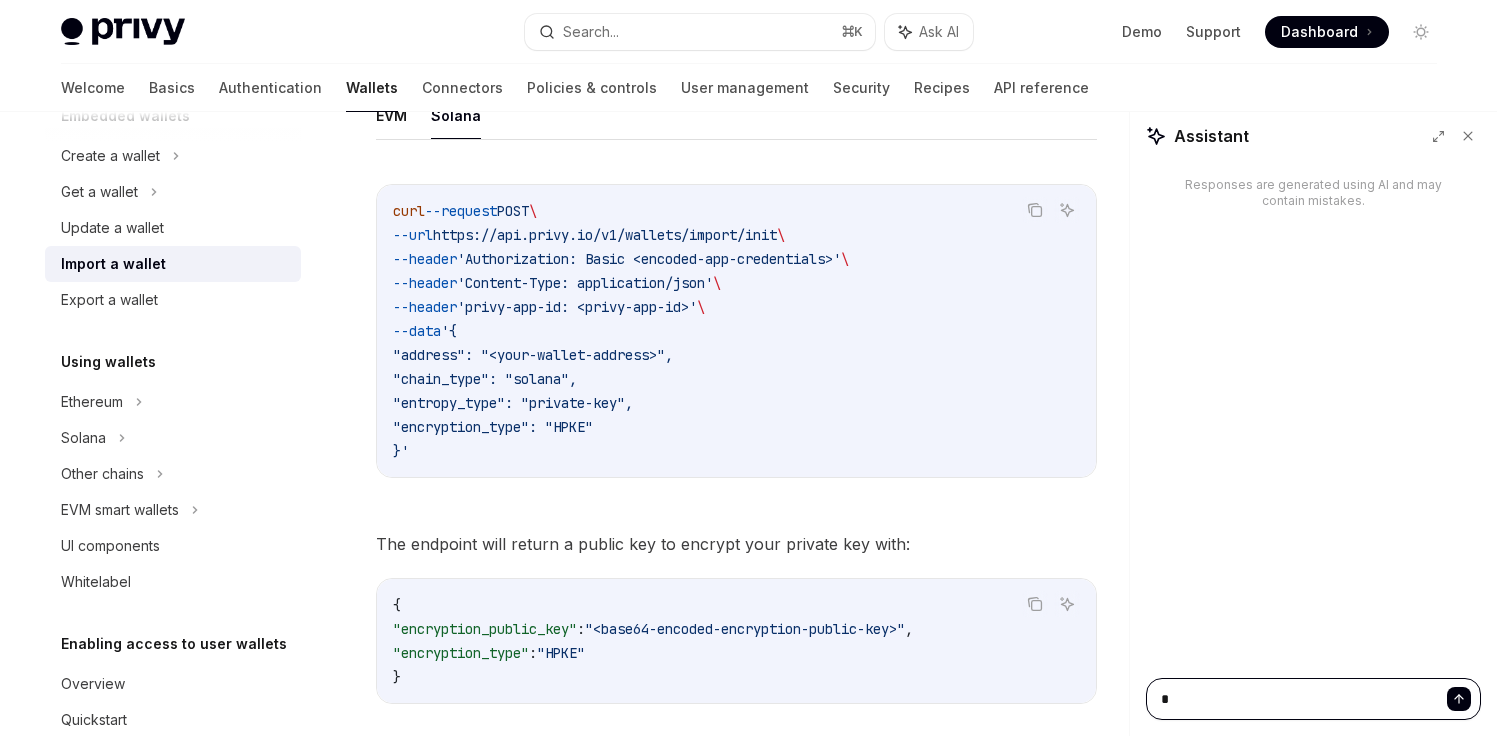 type on "**" 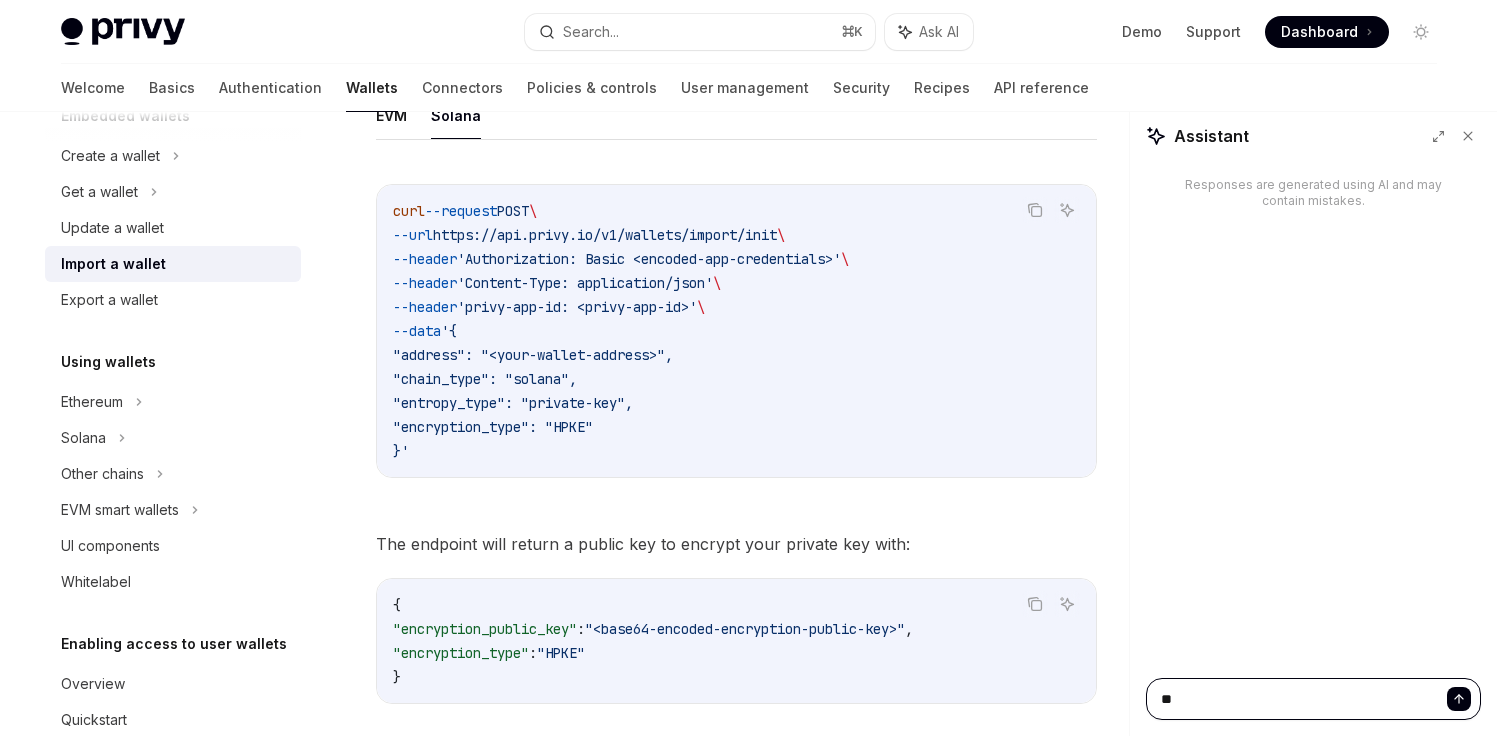 type on "***" 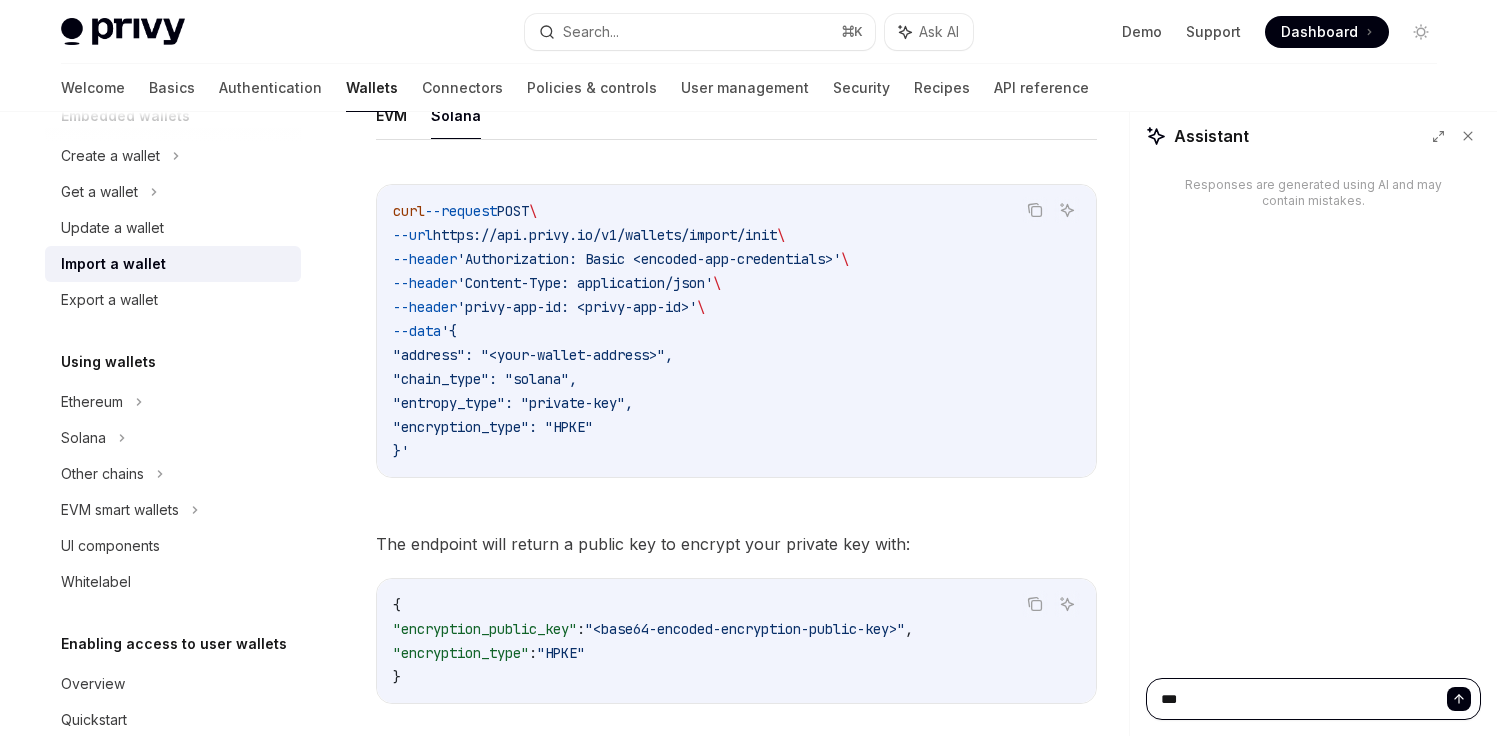 type on "****" 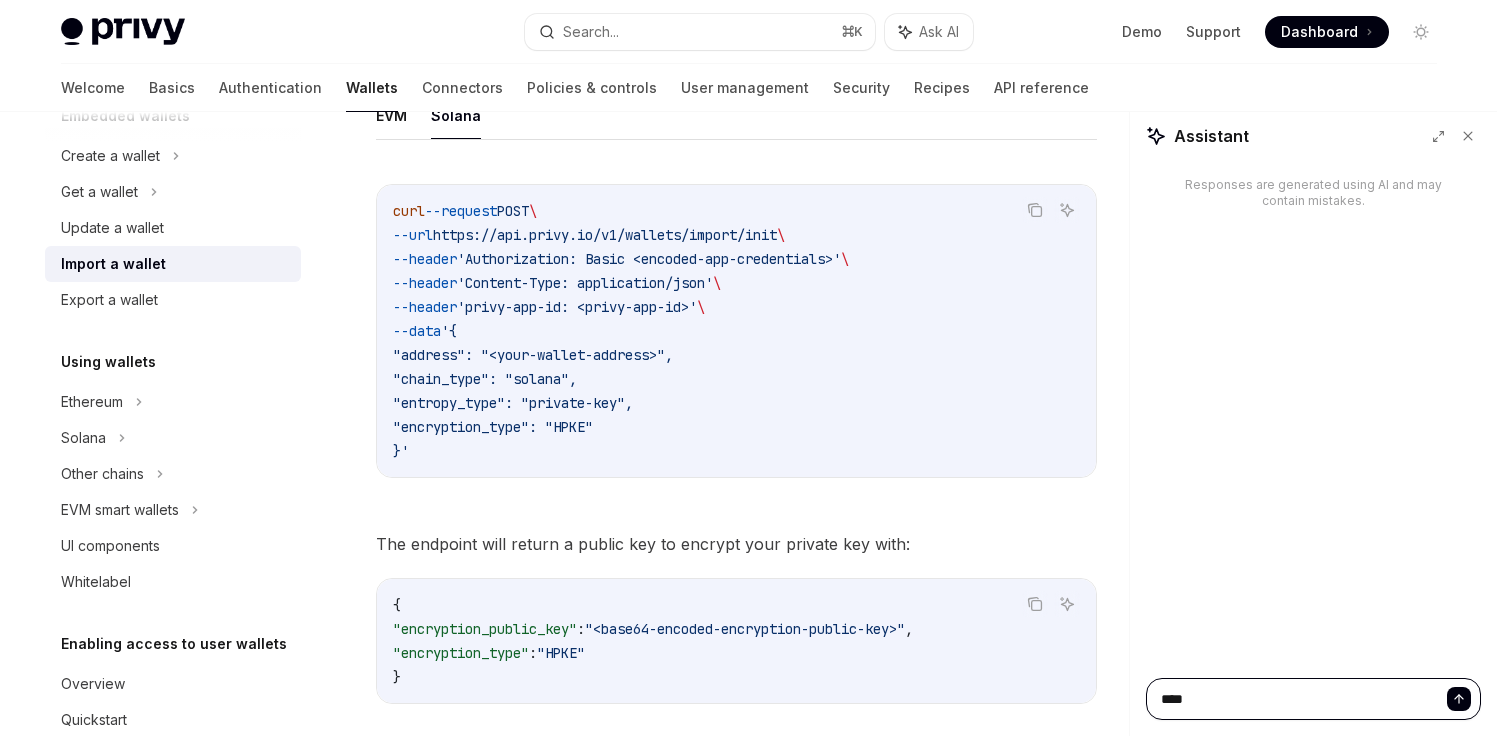 type on "****" 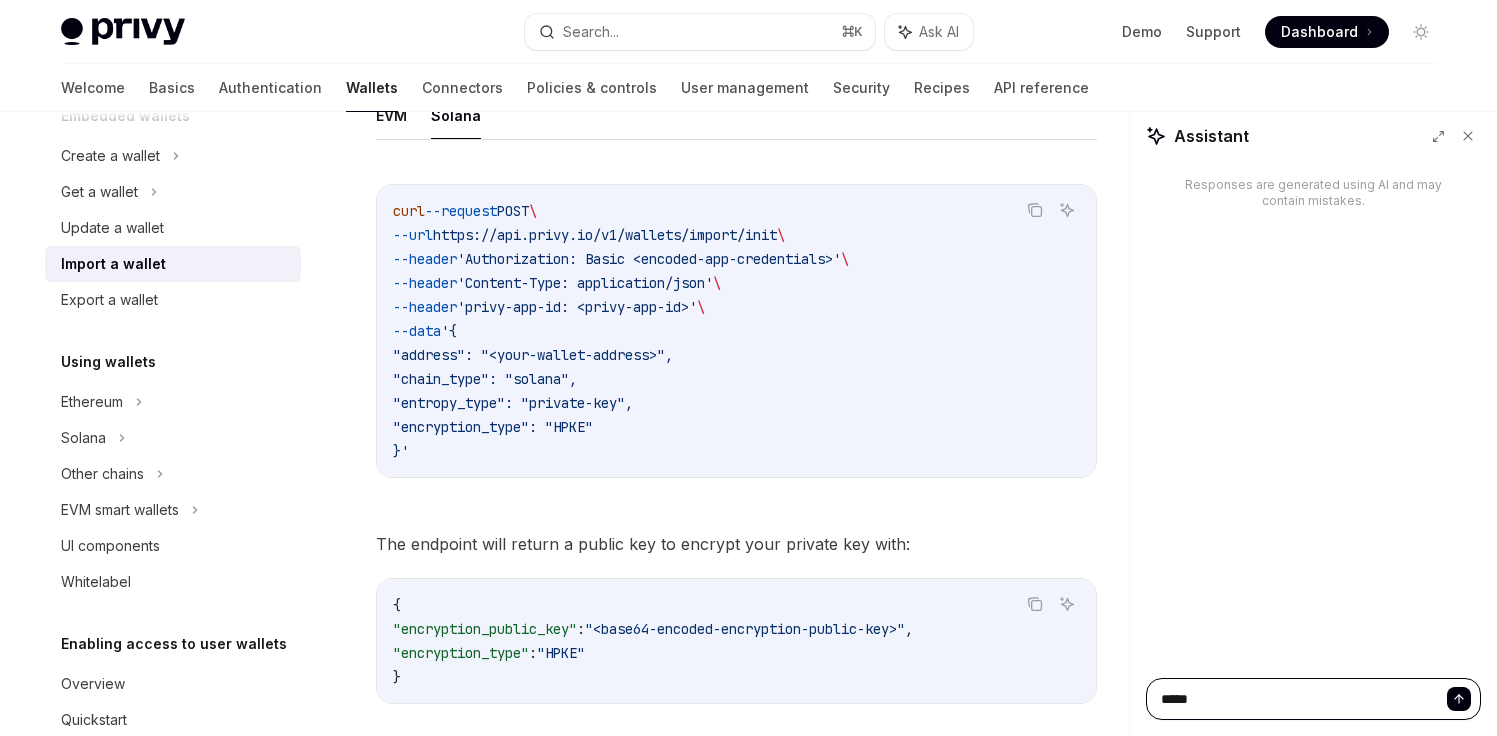 type on "******" 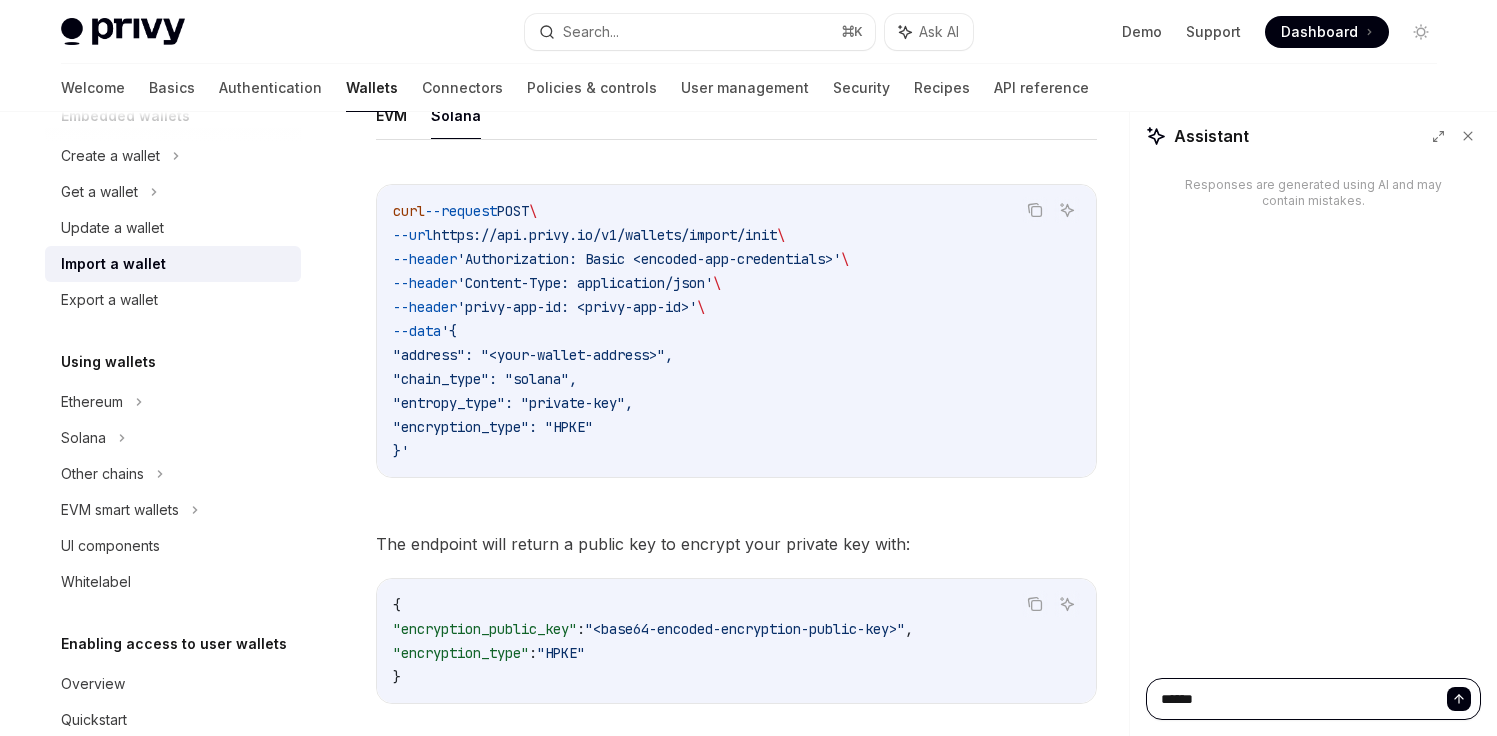 type on "******" 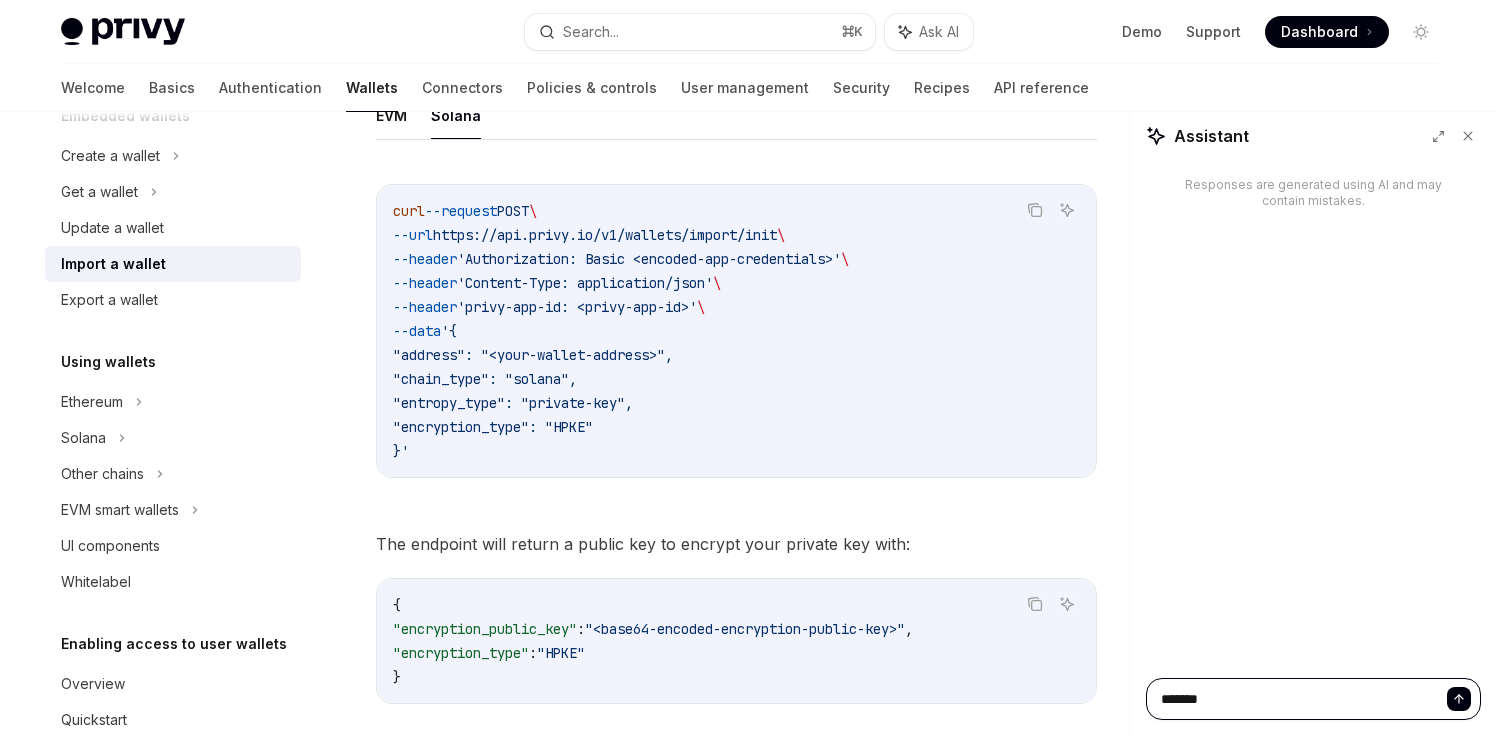 type on "********" 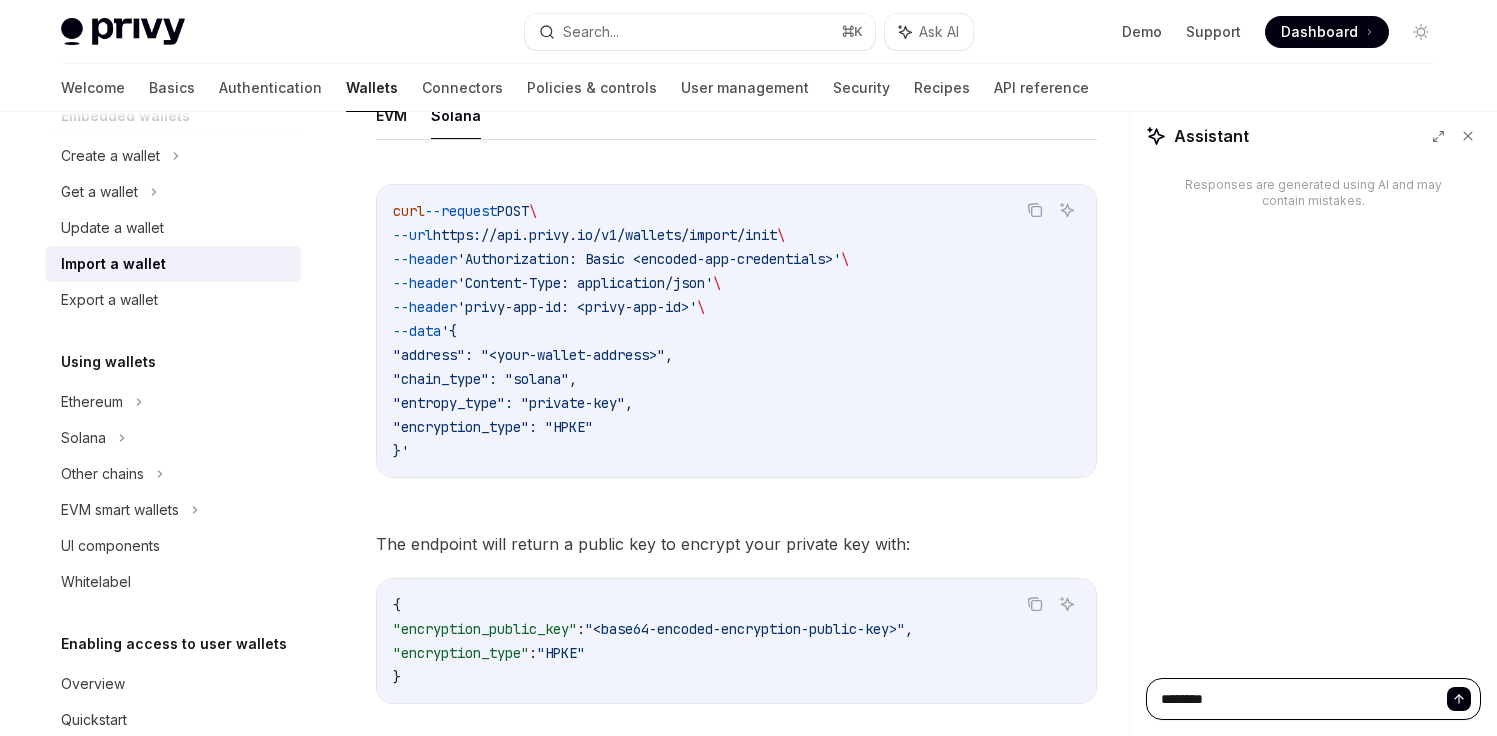 type on "*********" 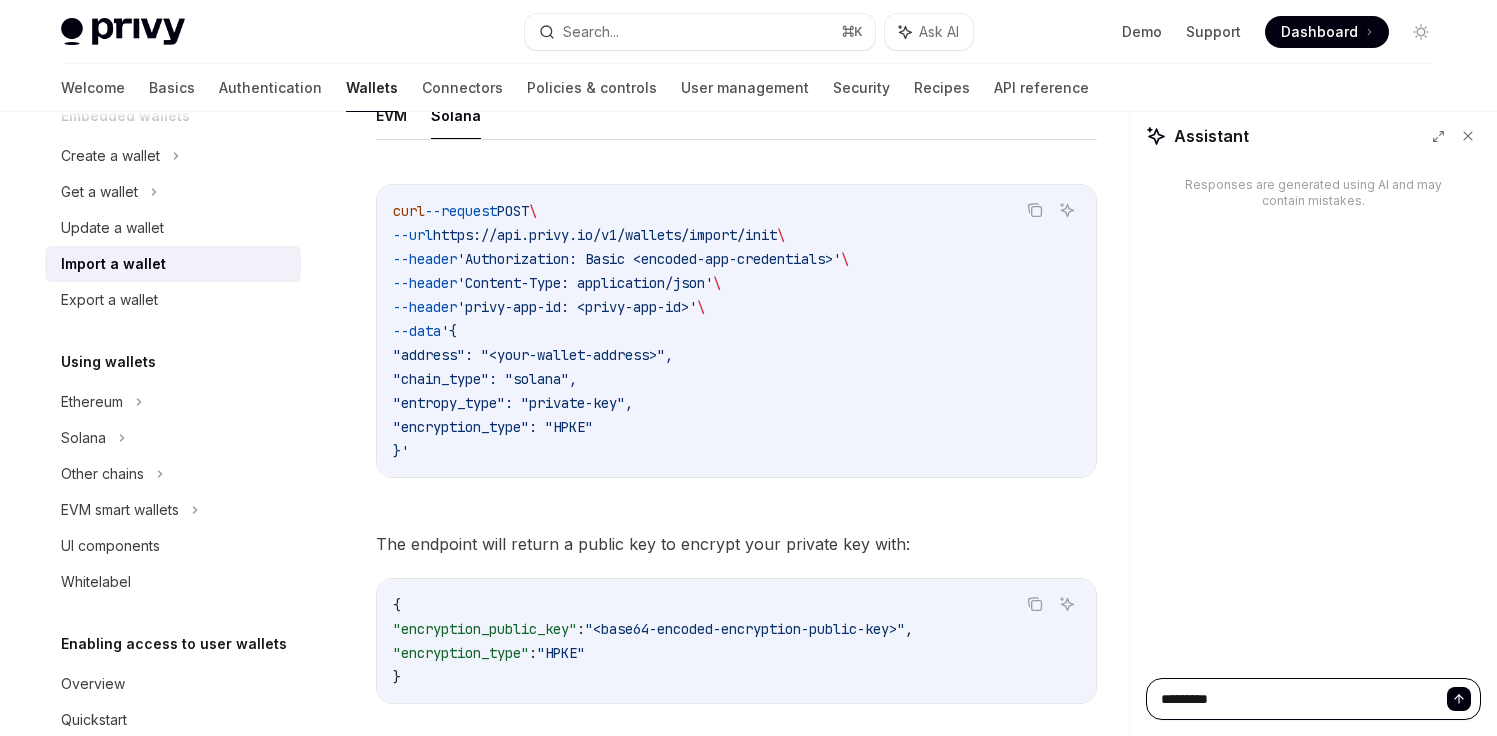 type on "**********" 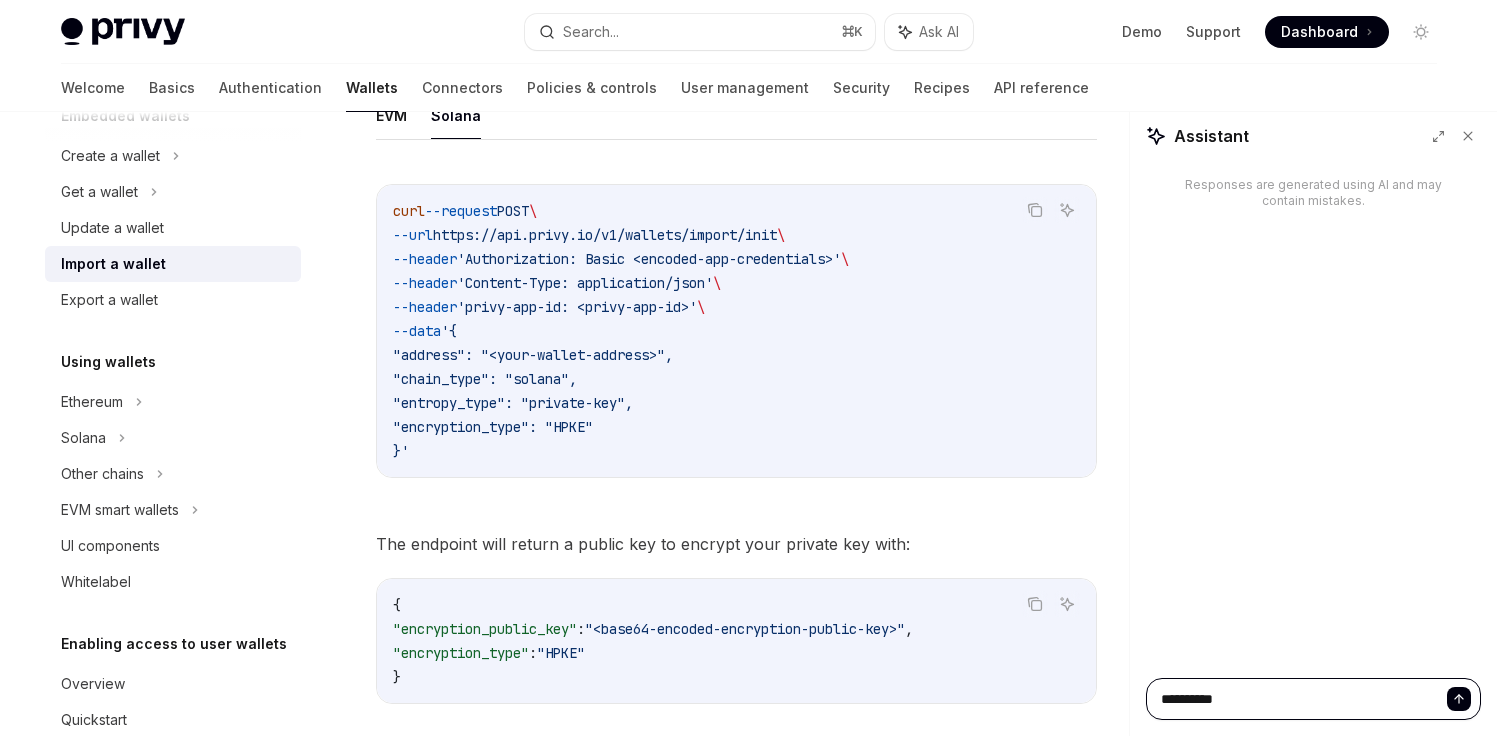 type on "**********" 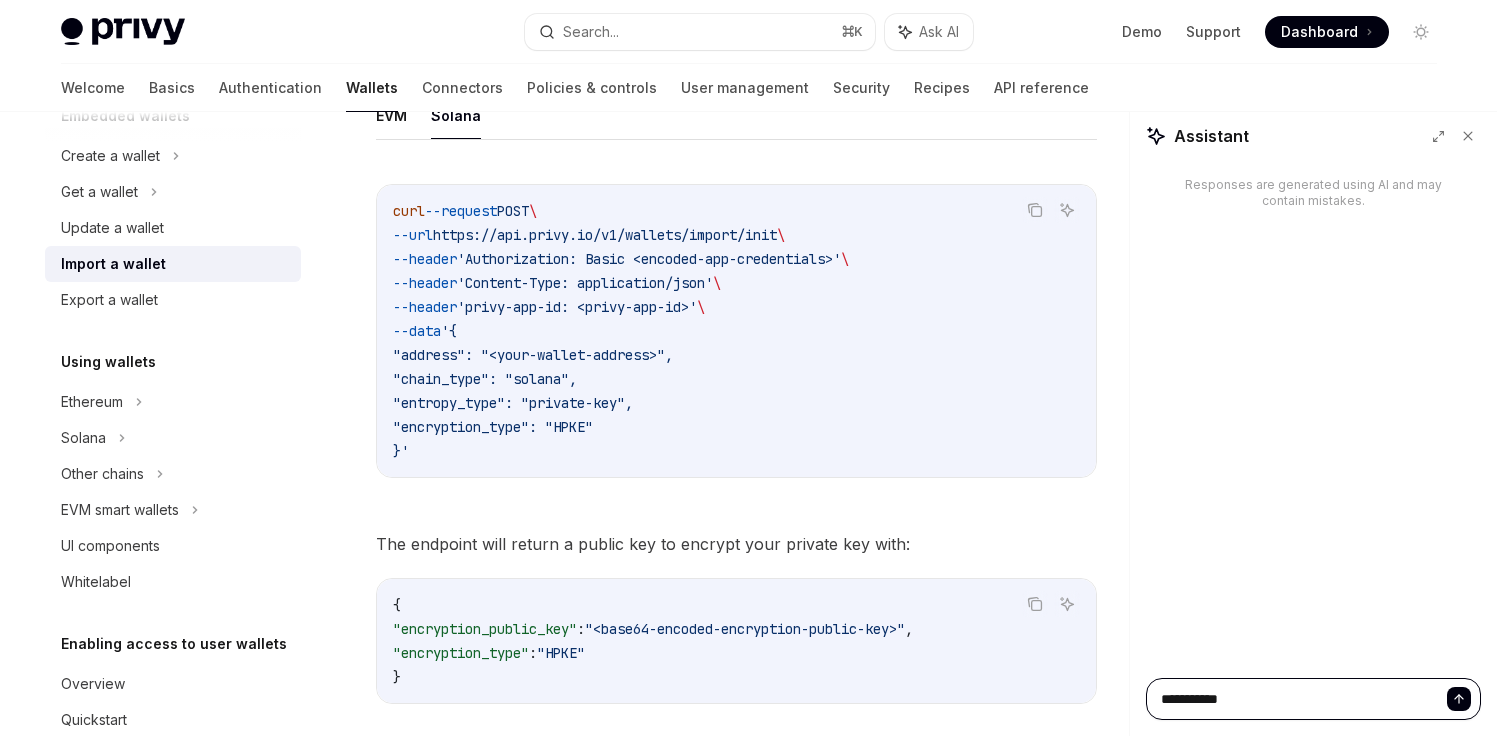 type on "**********" 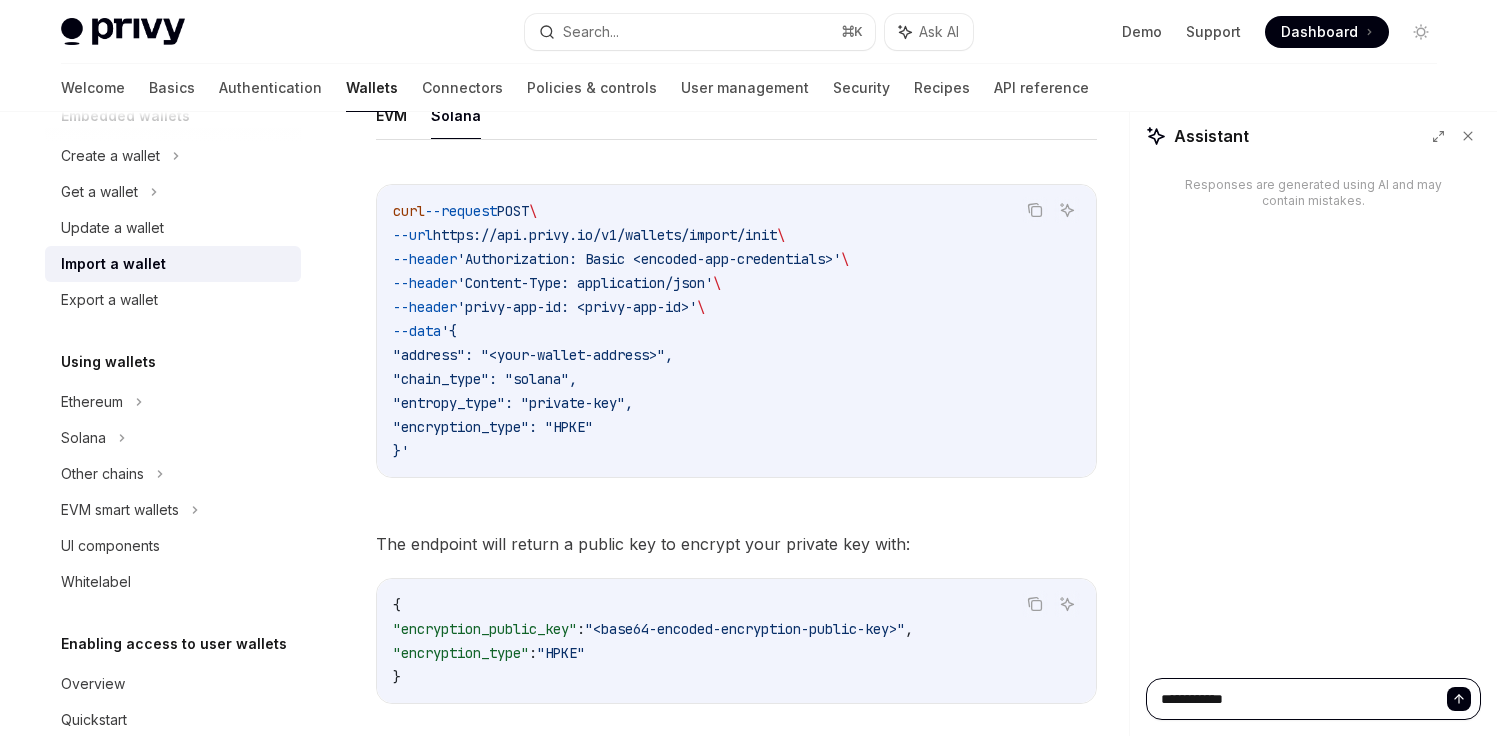 type on "**********" 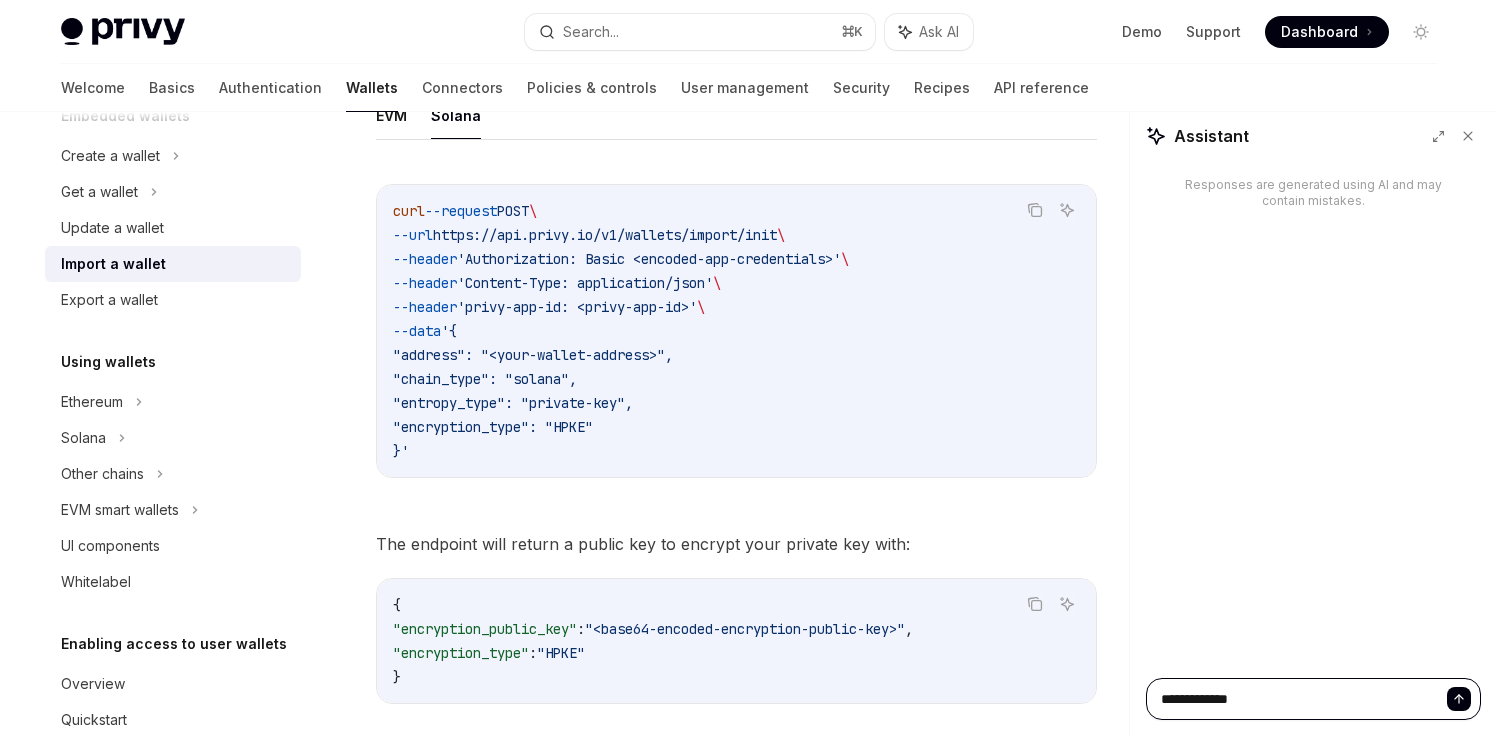 type on "**********" 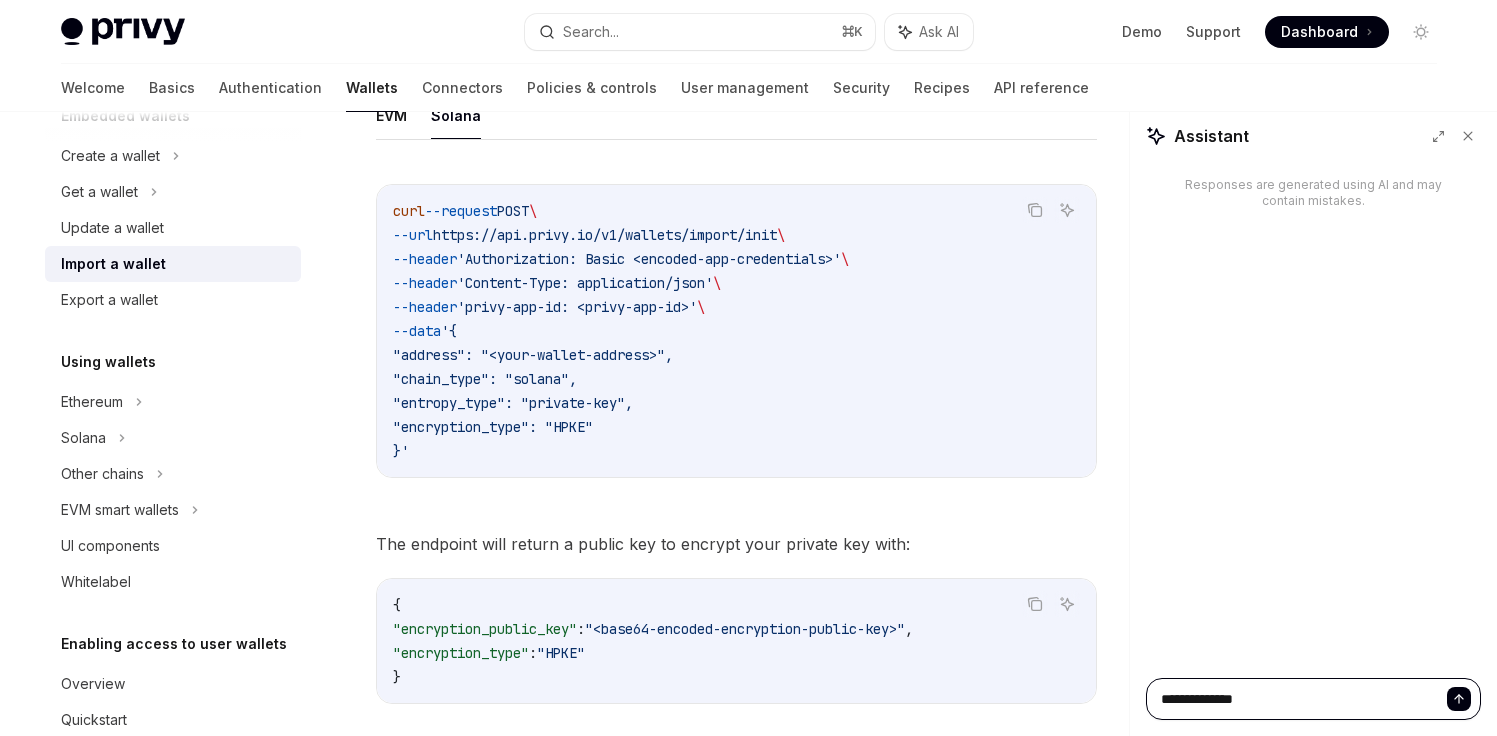 type on "**********" 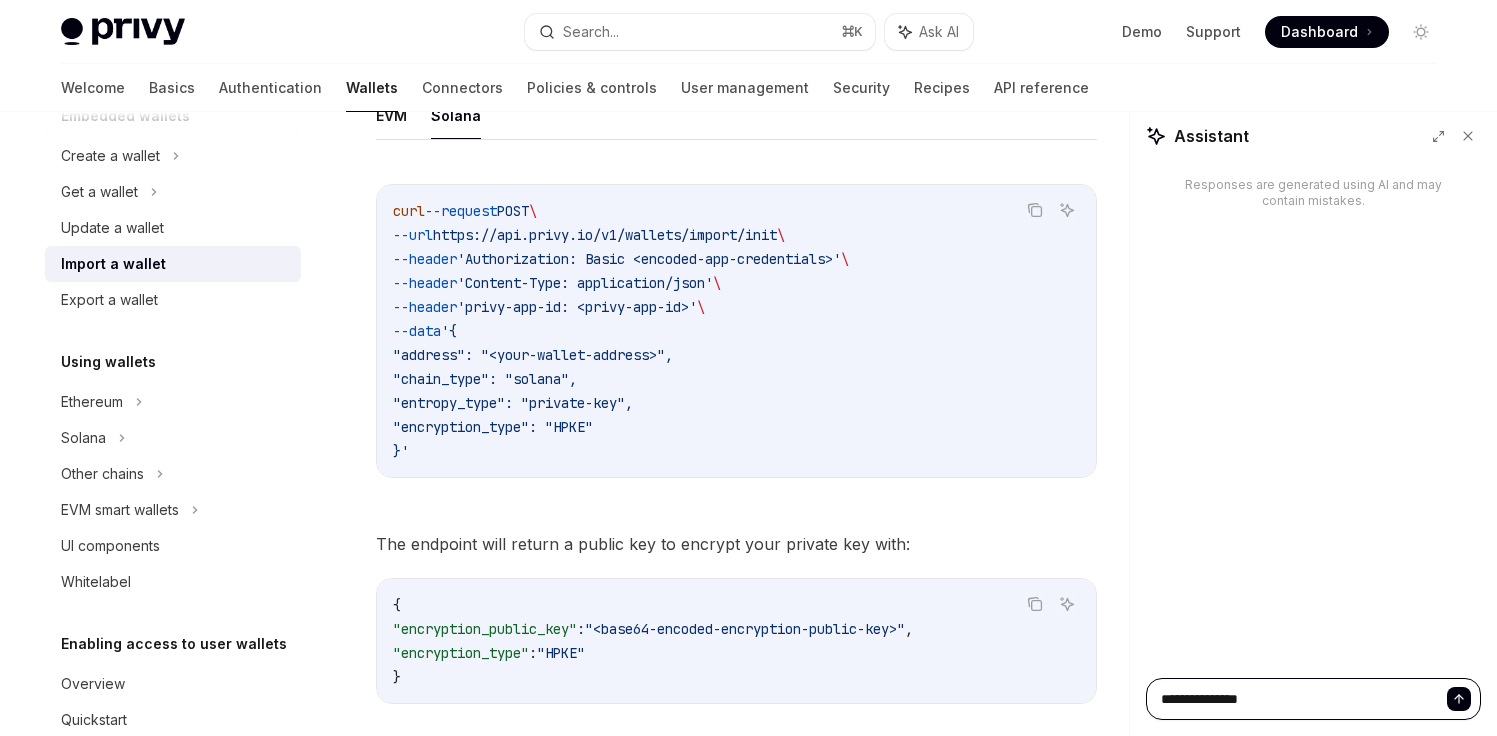 type on "**********" 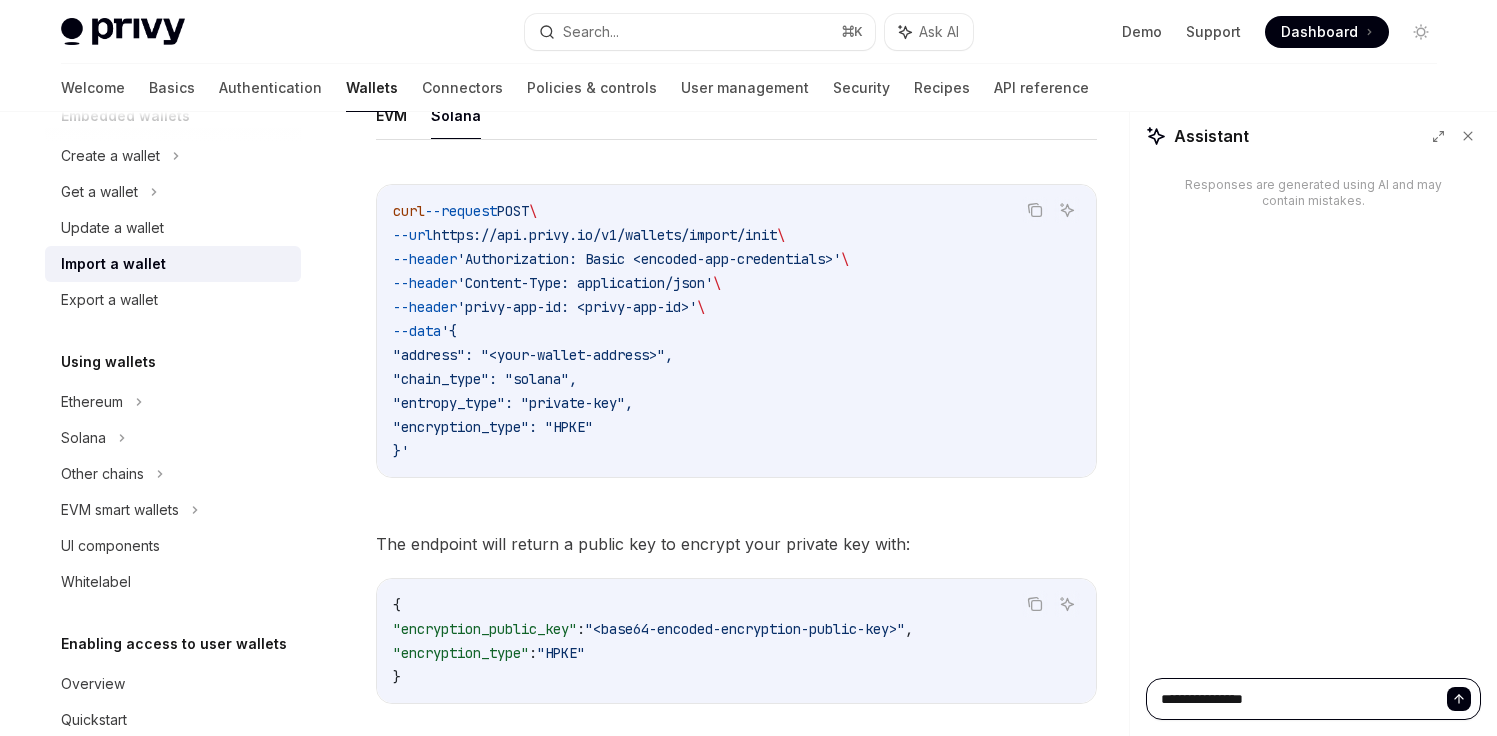 type on "**********" 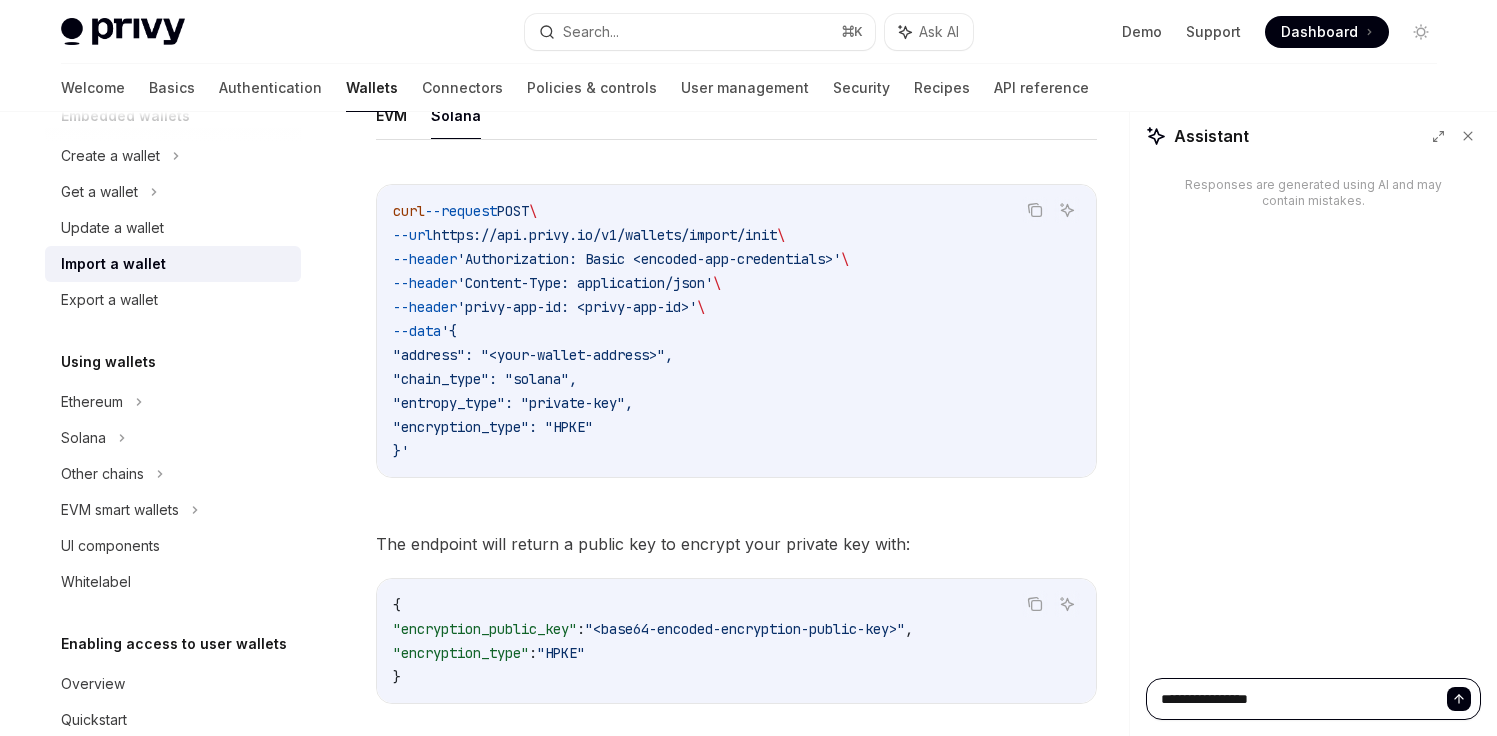type on "**********" 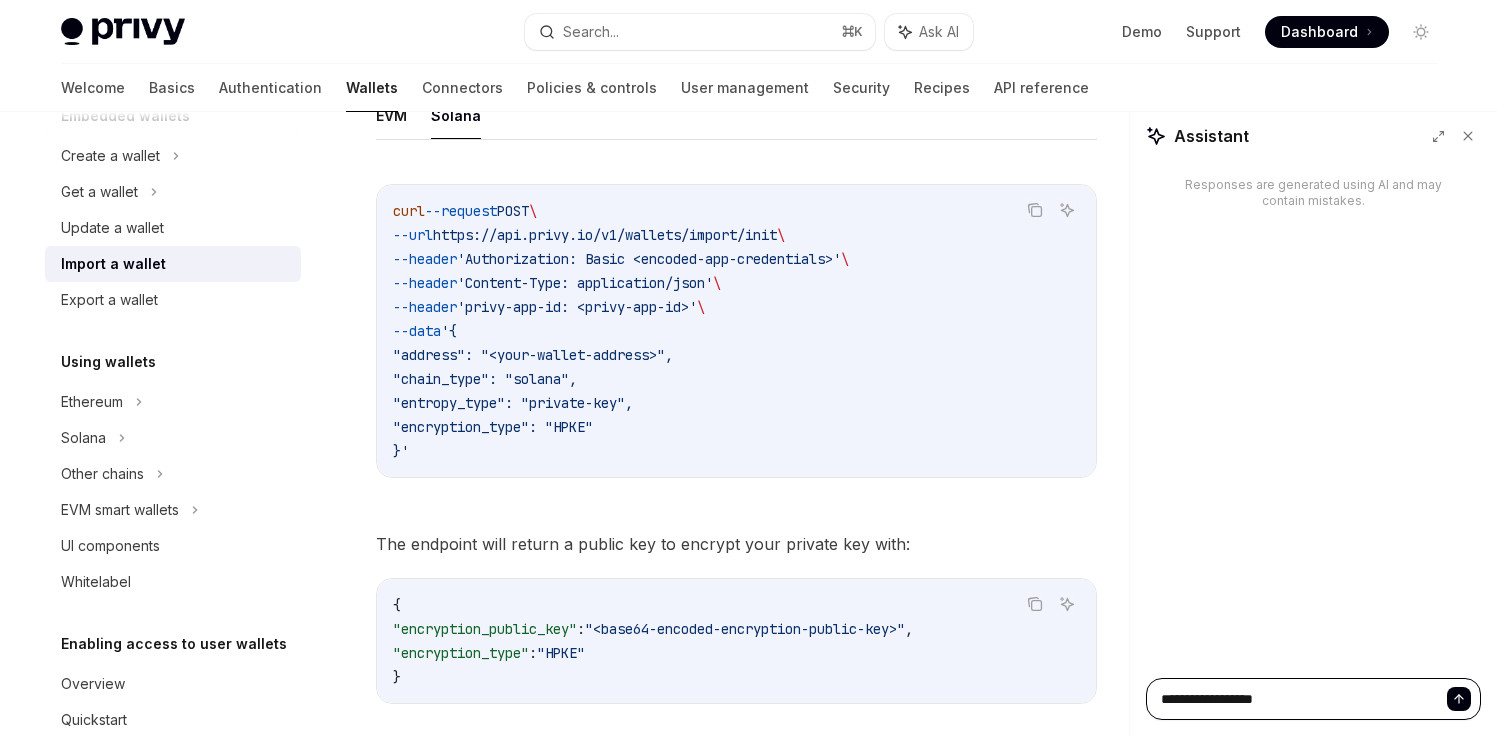 type on "**********" 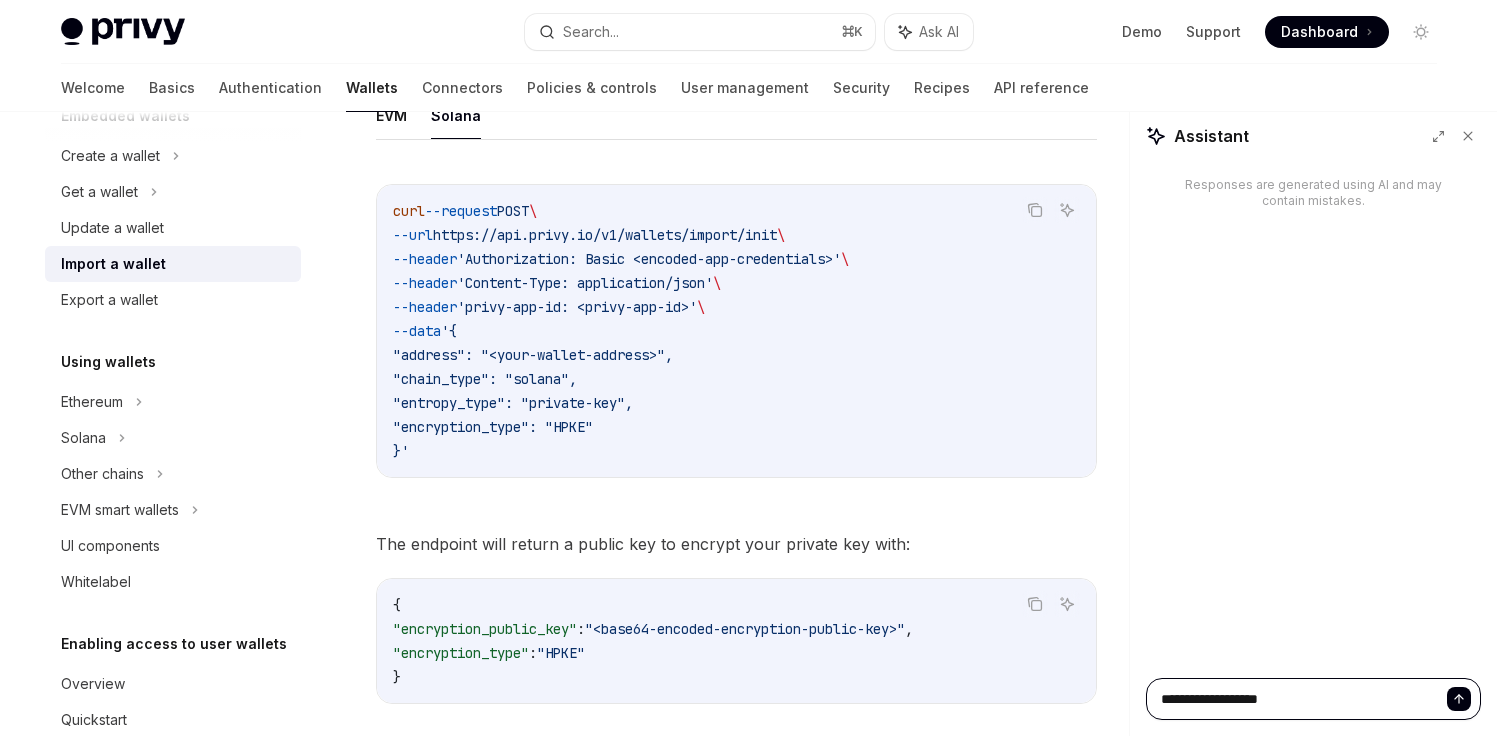 type on "**********" 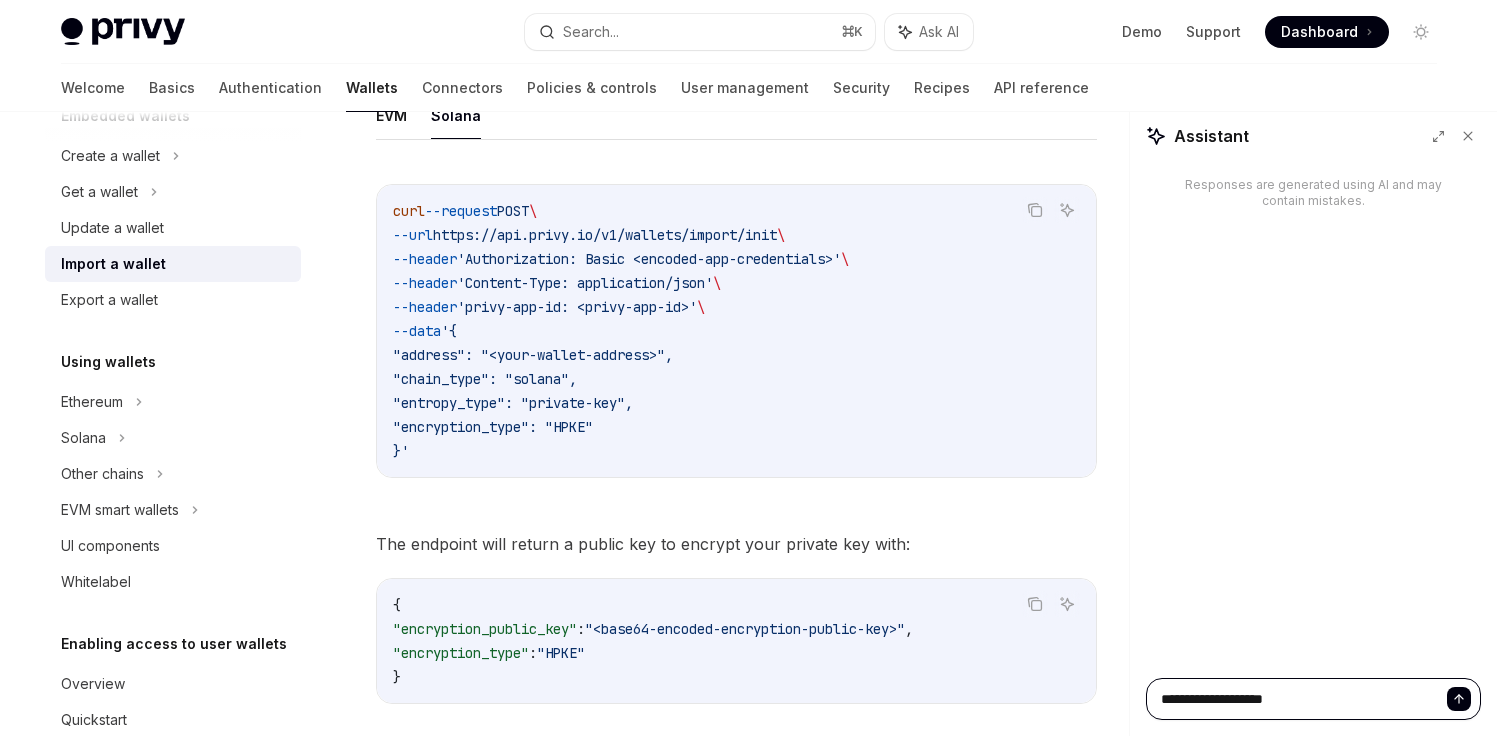 type on "**********" 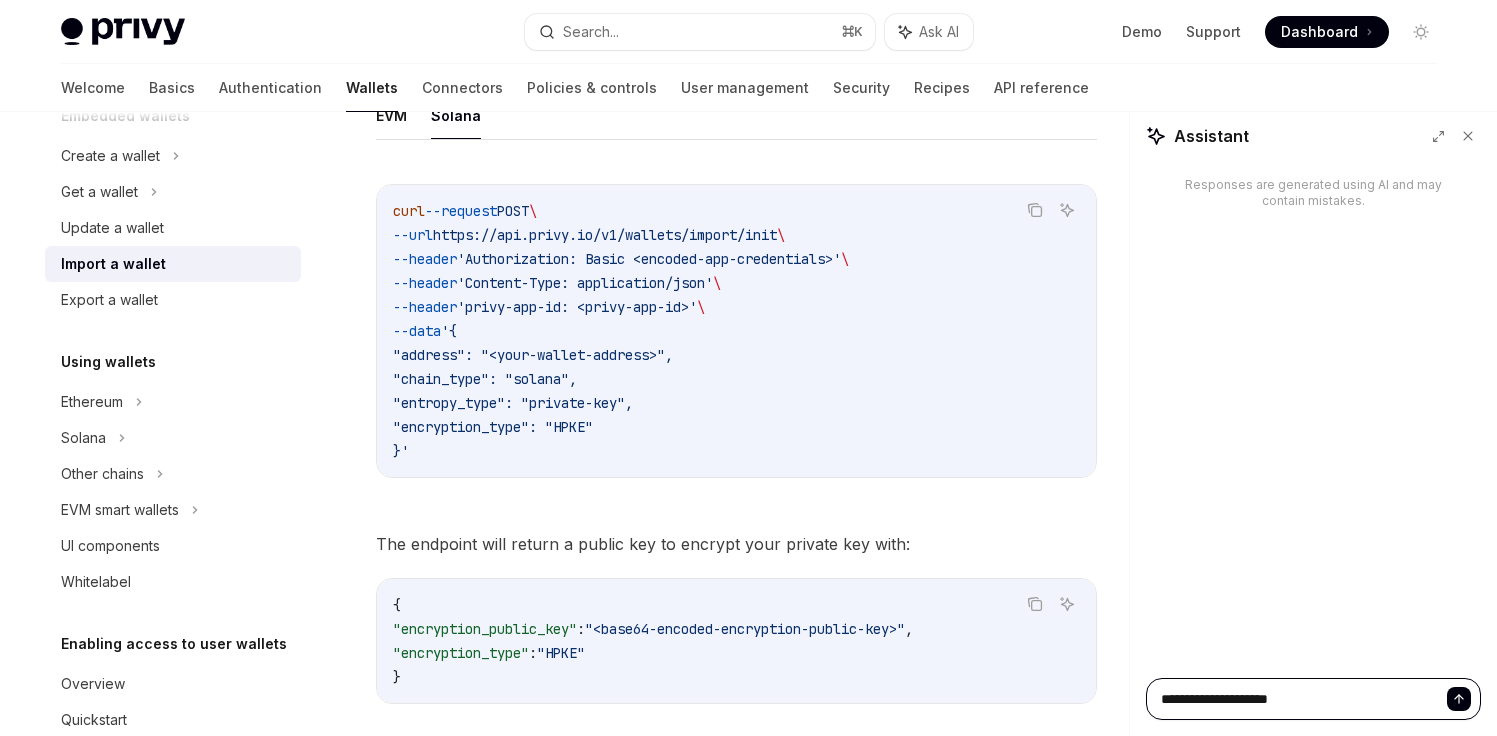 type on "**********" 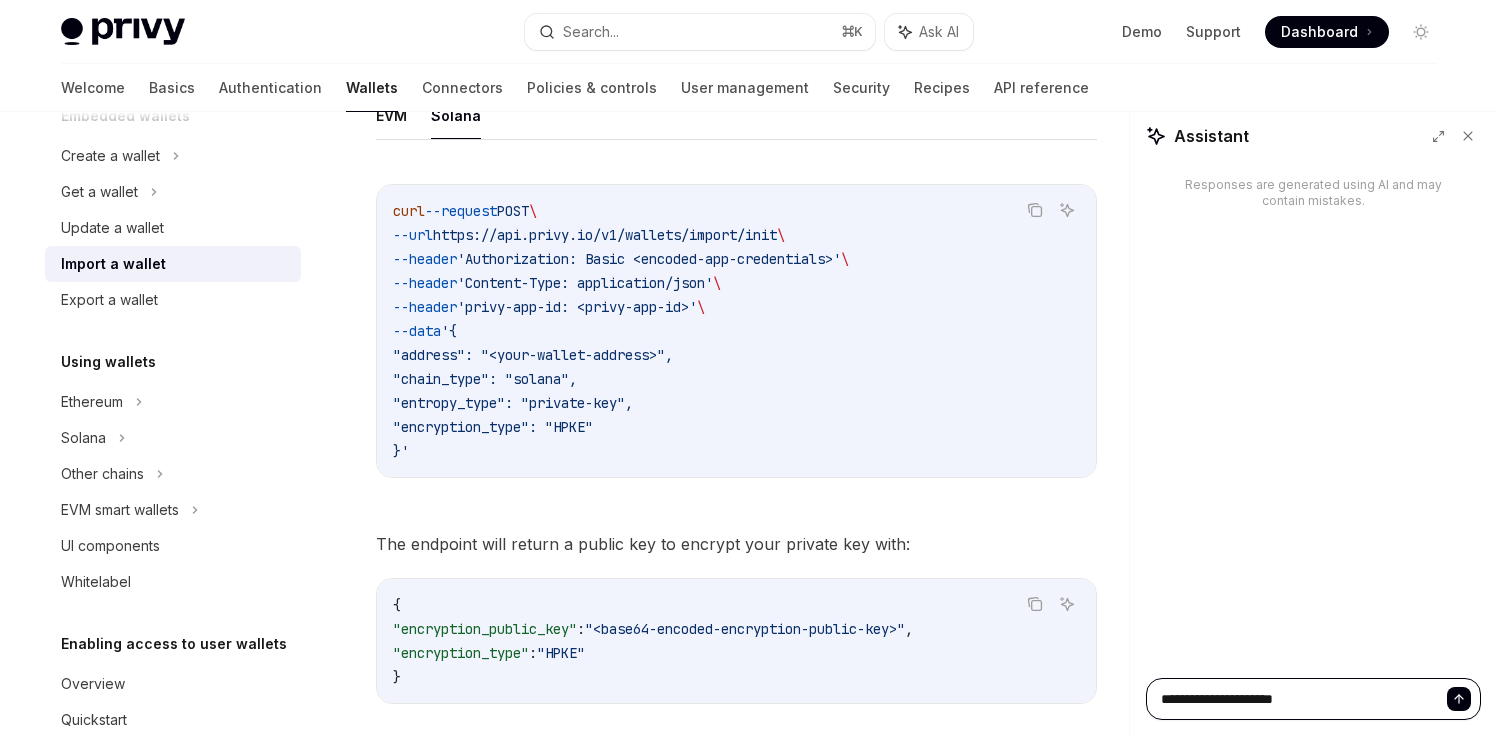 type on "**********" 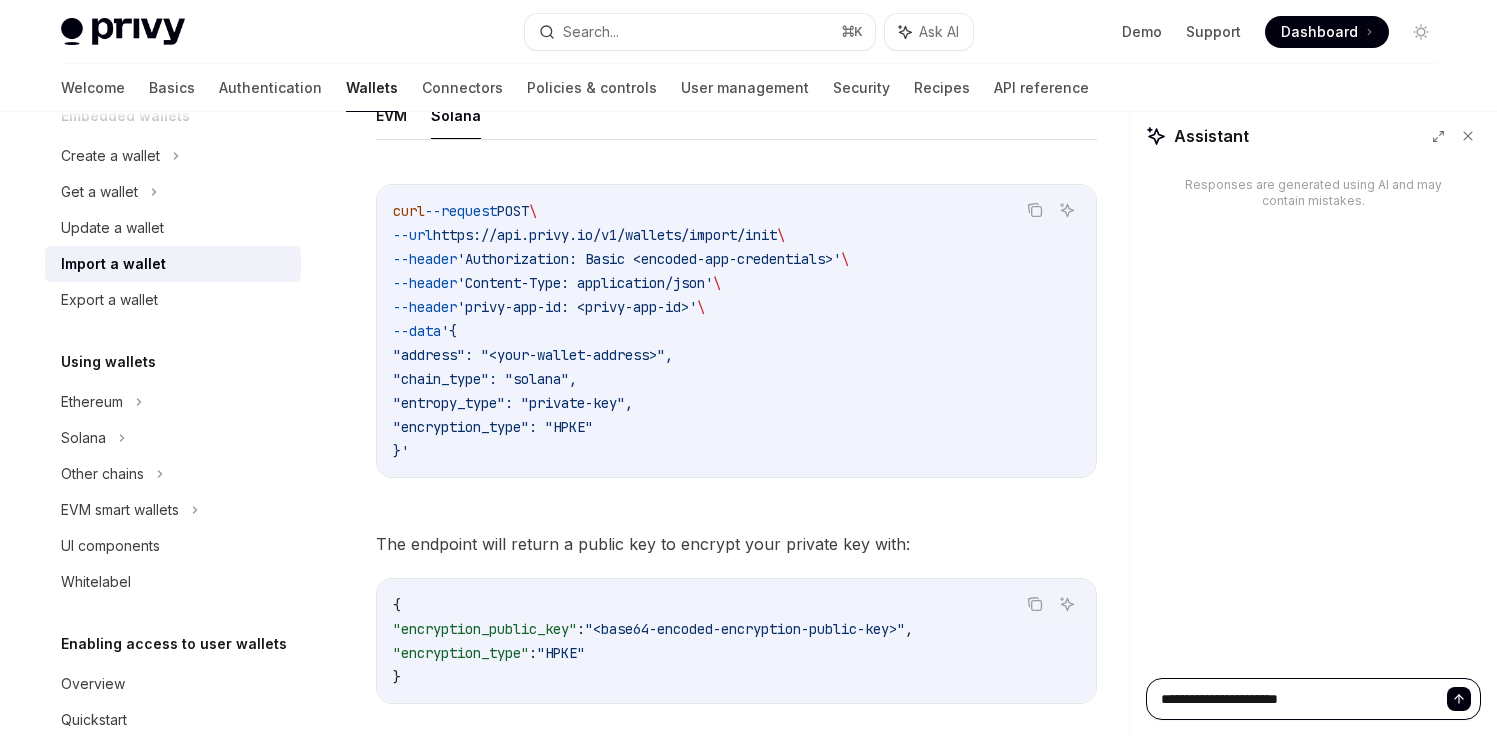 type on "**********" 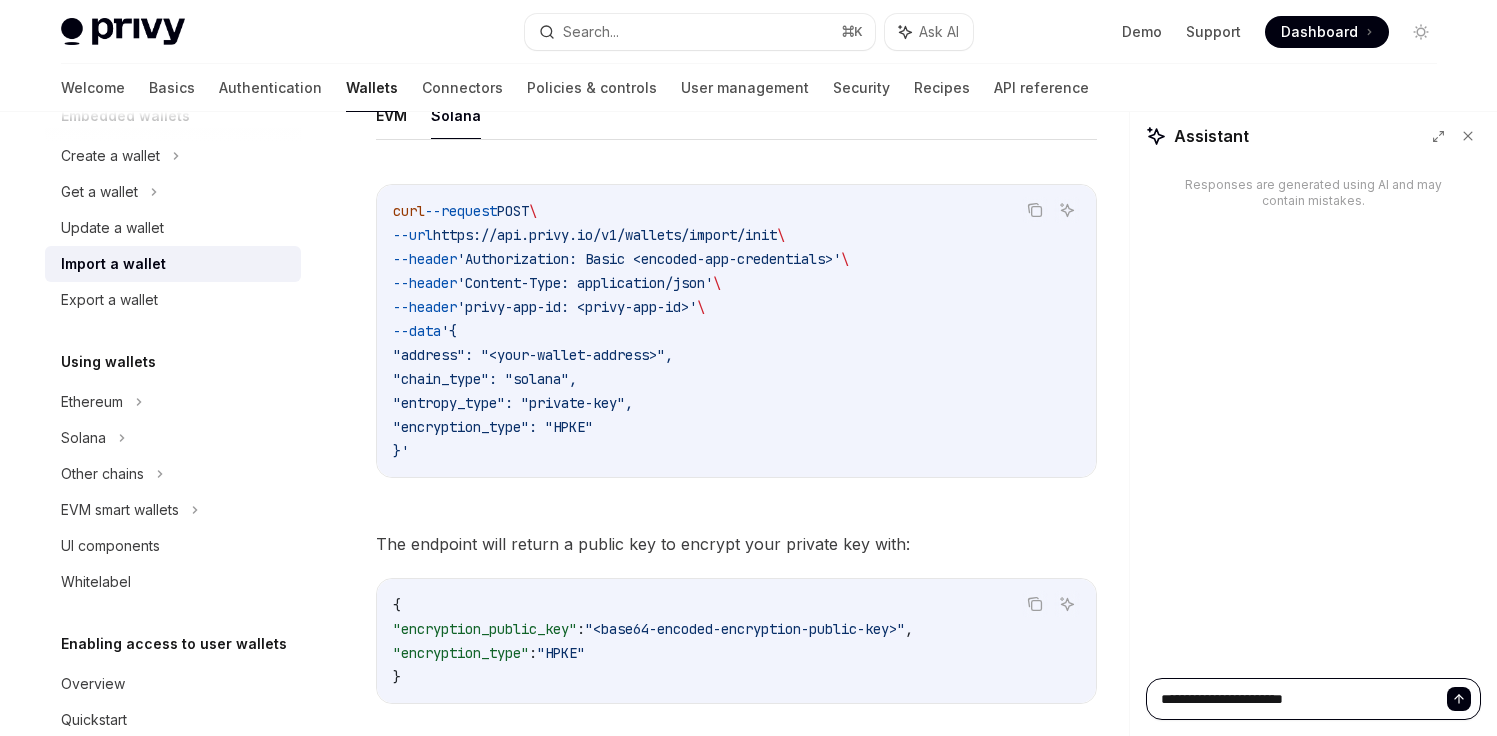 type on "**********" 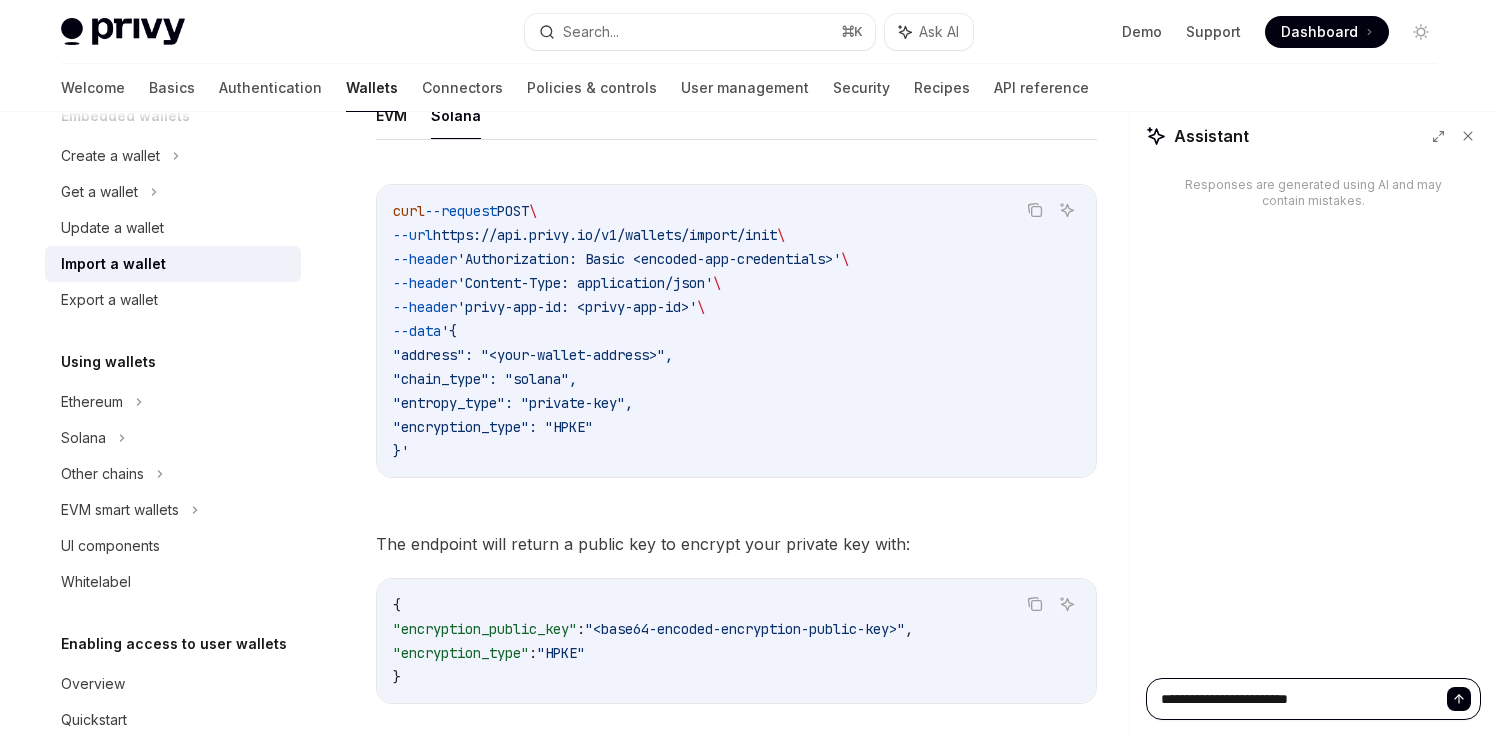 type on "**********" 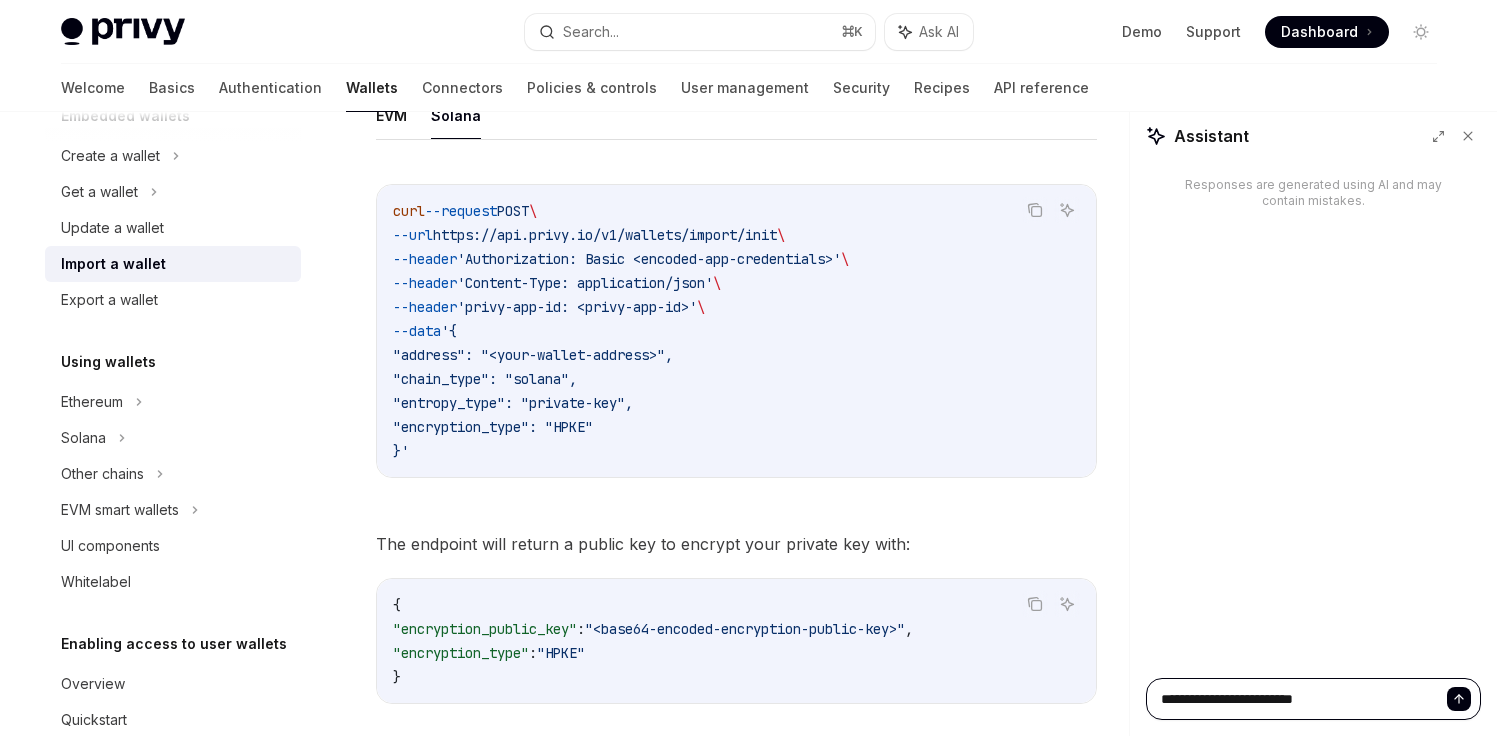 type on "**********" 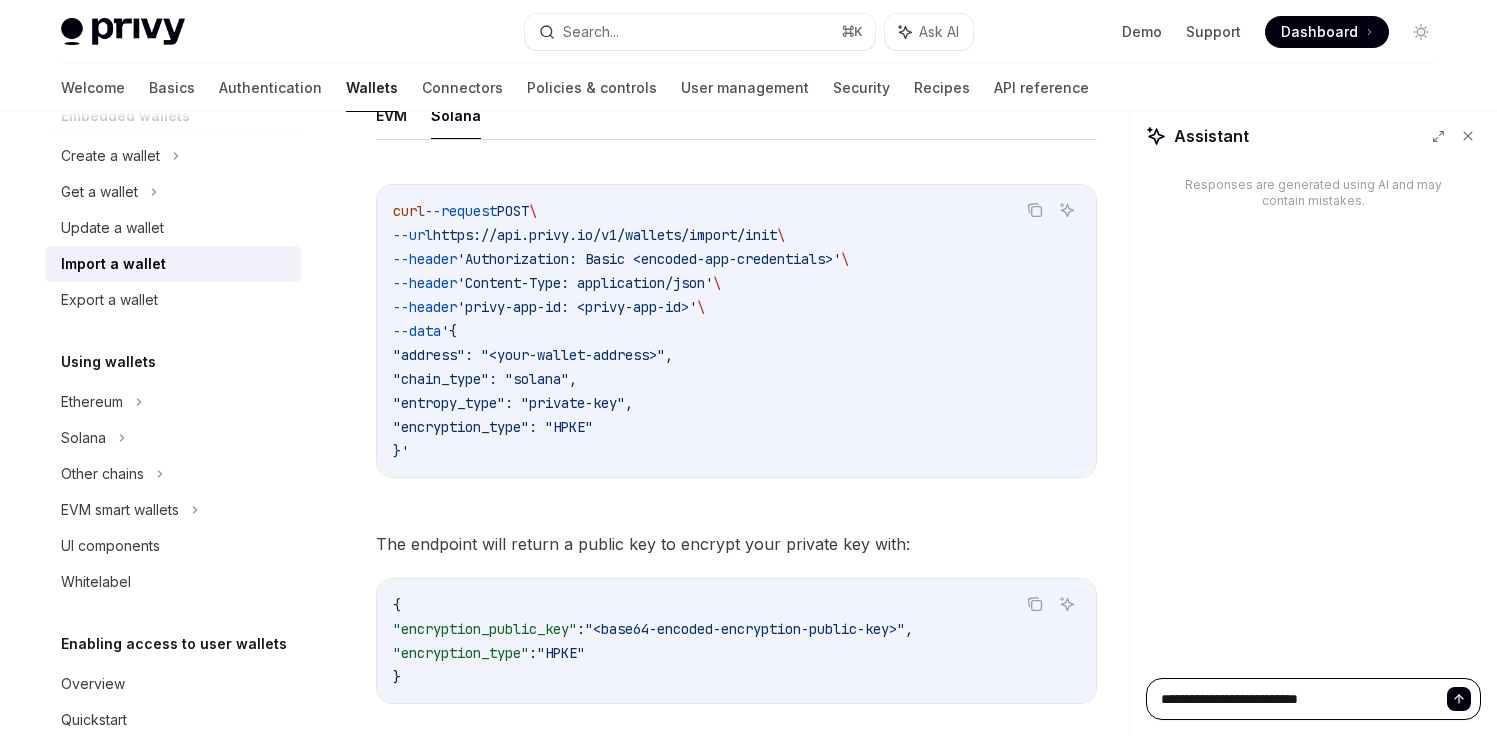 type on "**********" 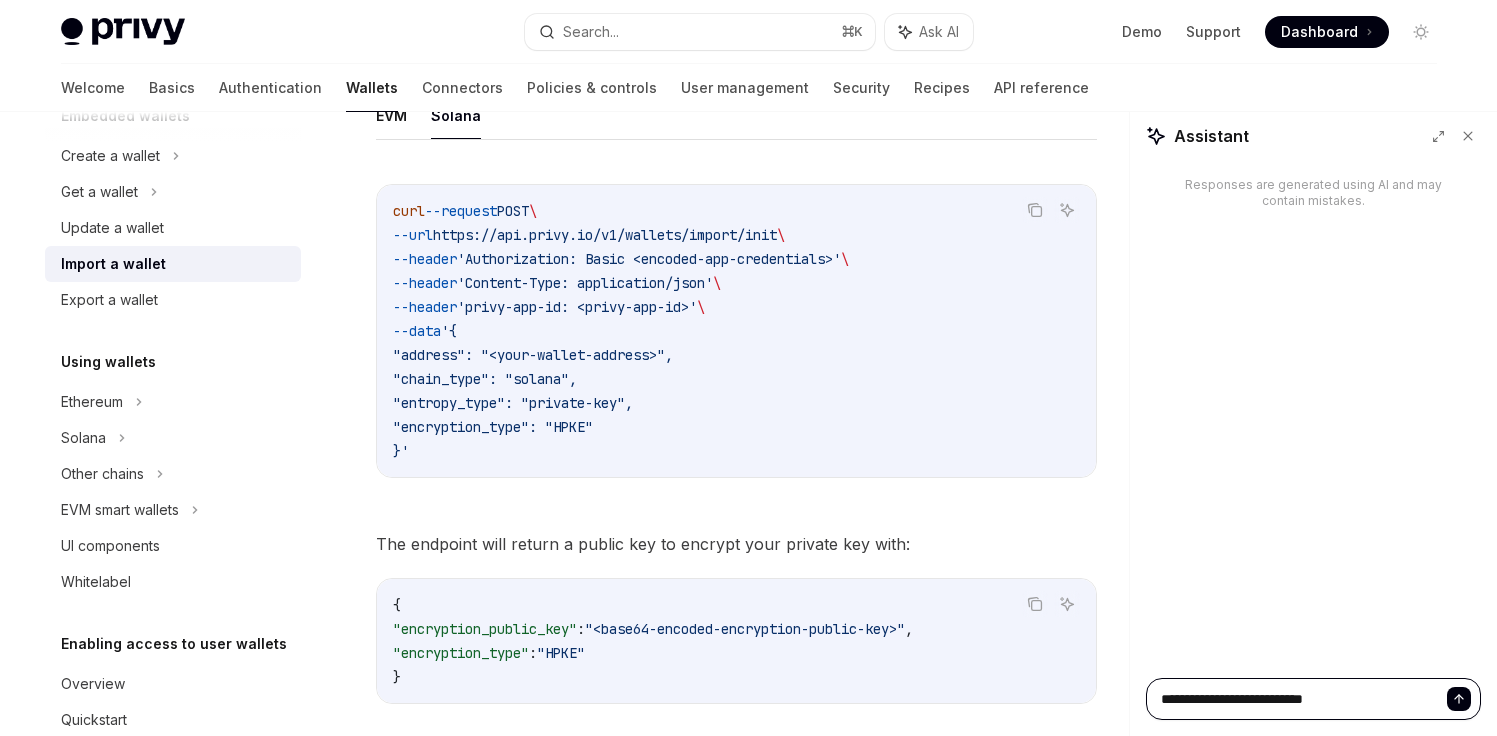 type on "**********" 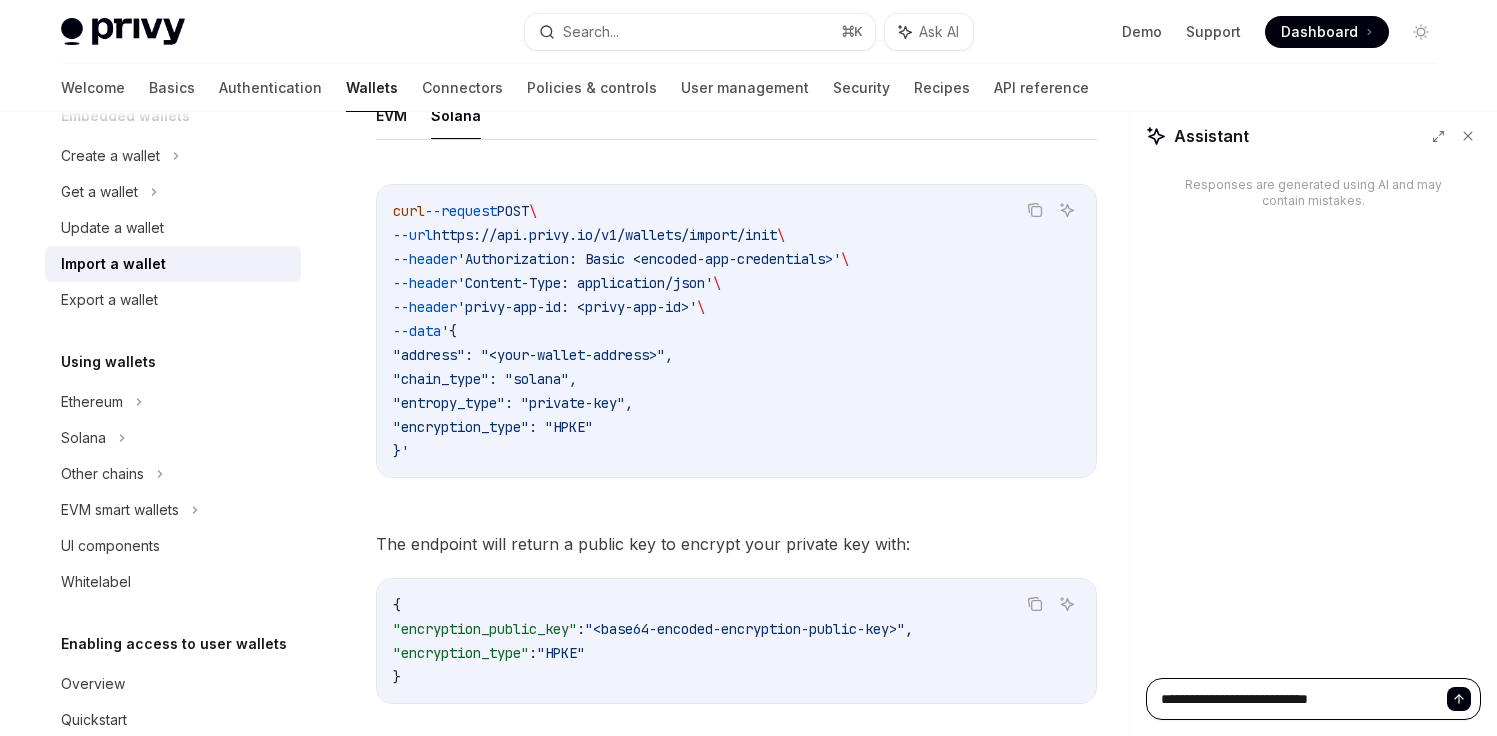 type on "**********" 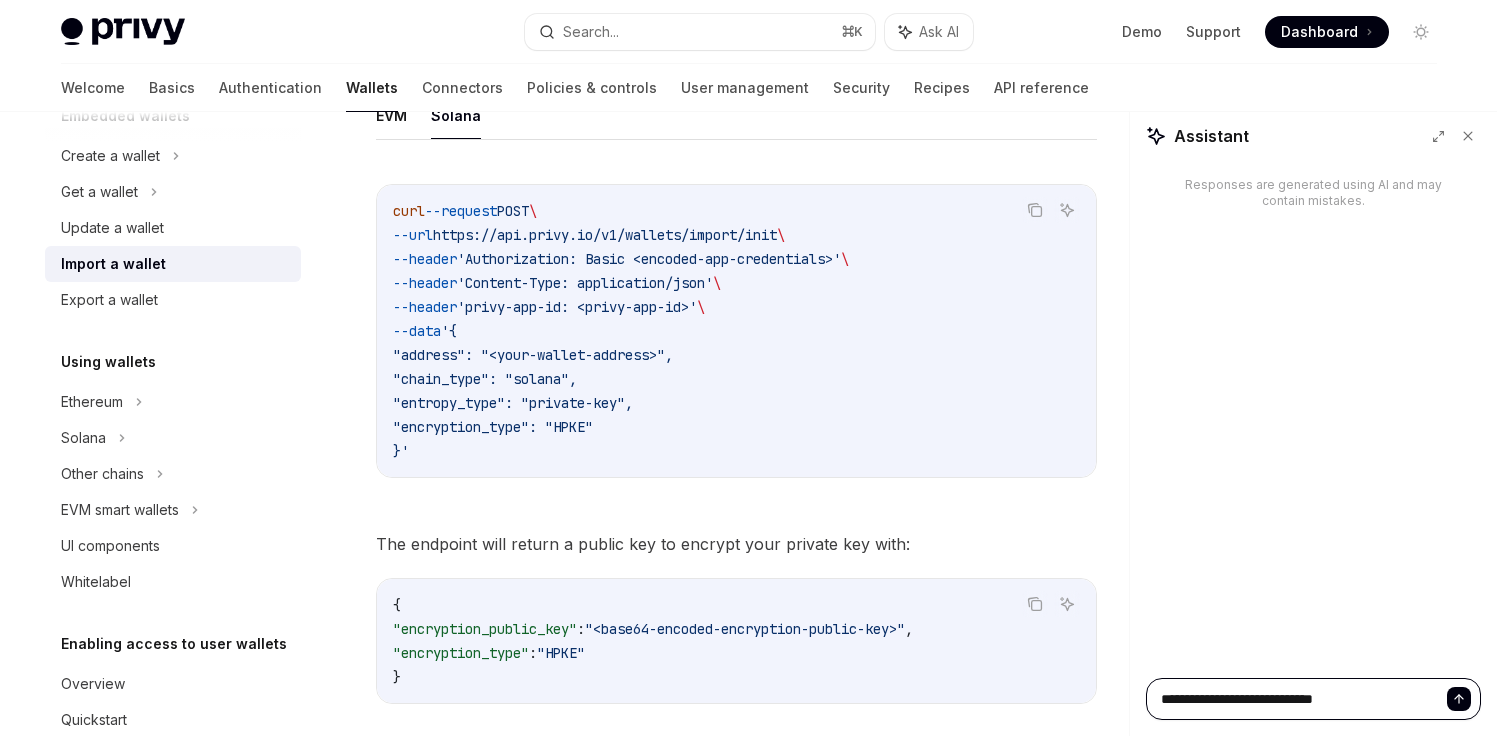 type on "**********" 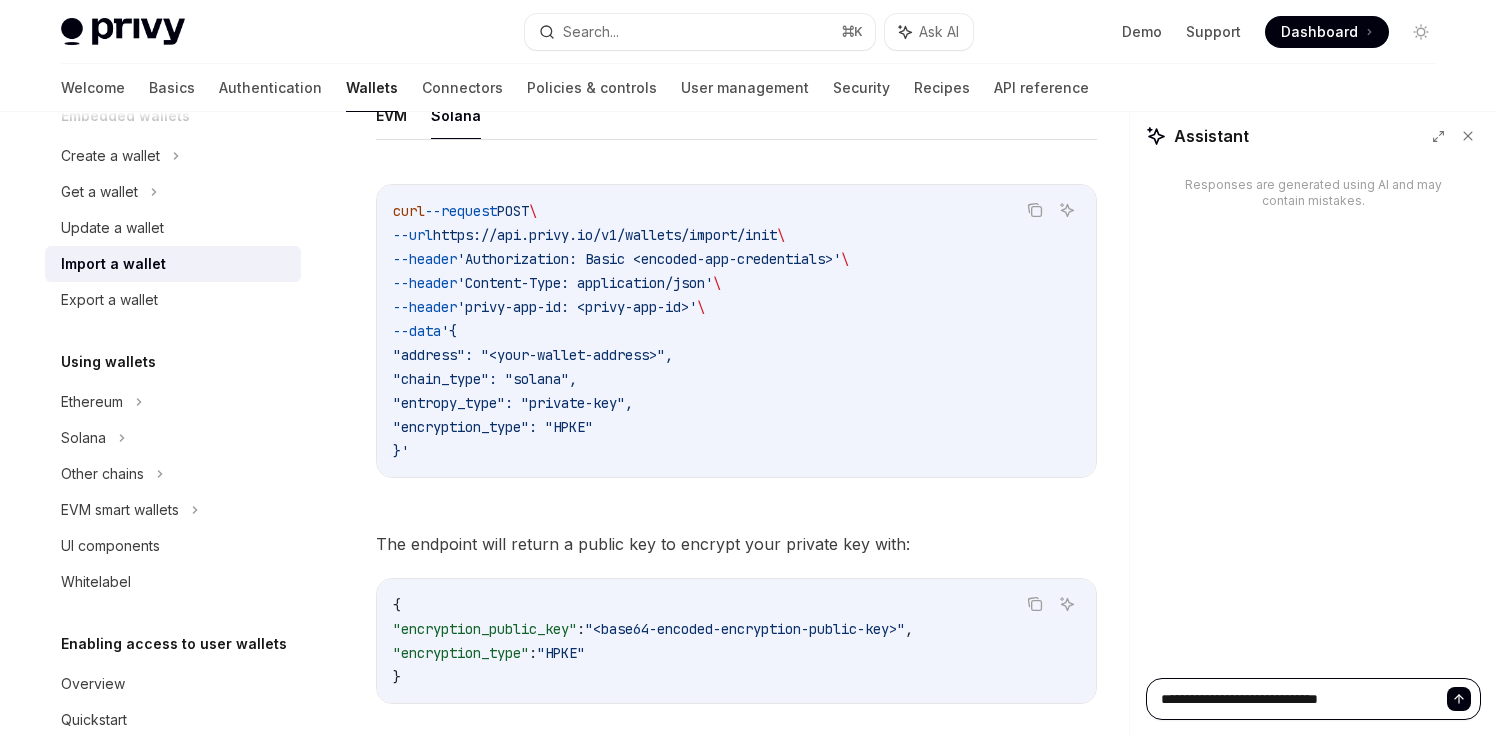 type on "**********" 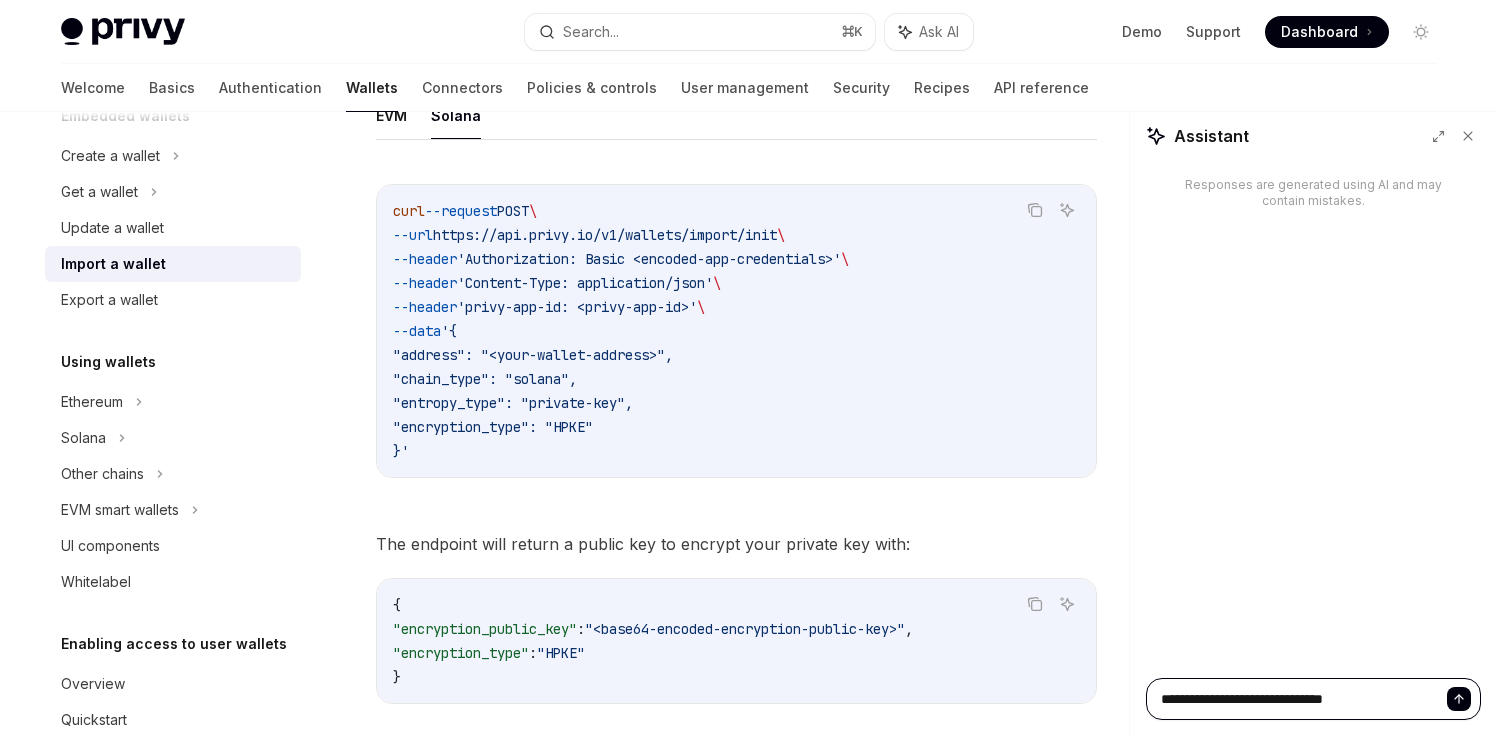 type on "**********" 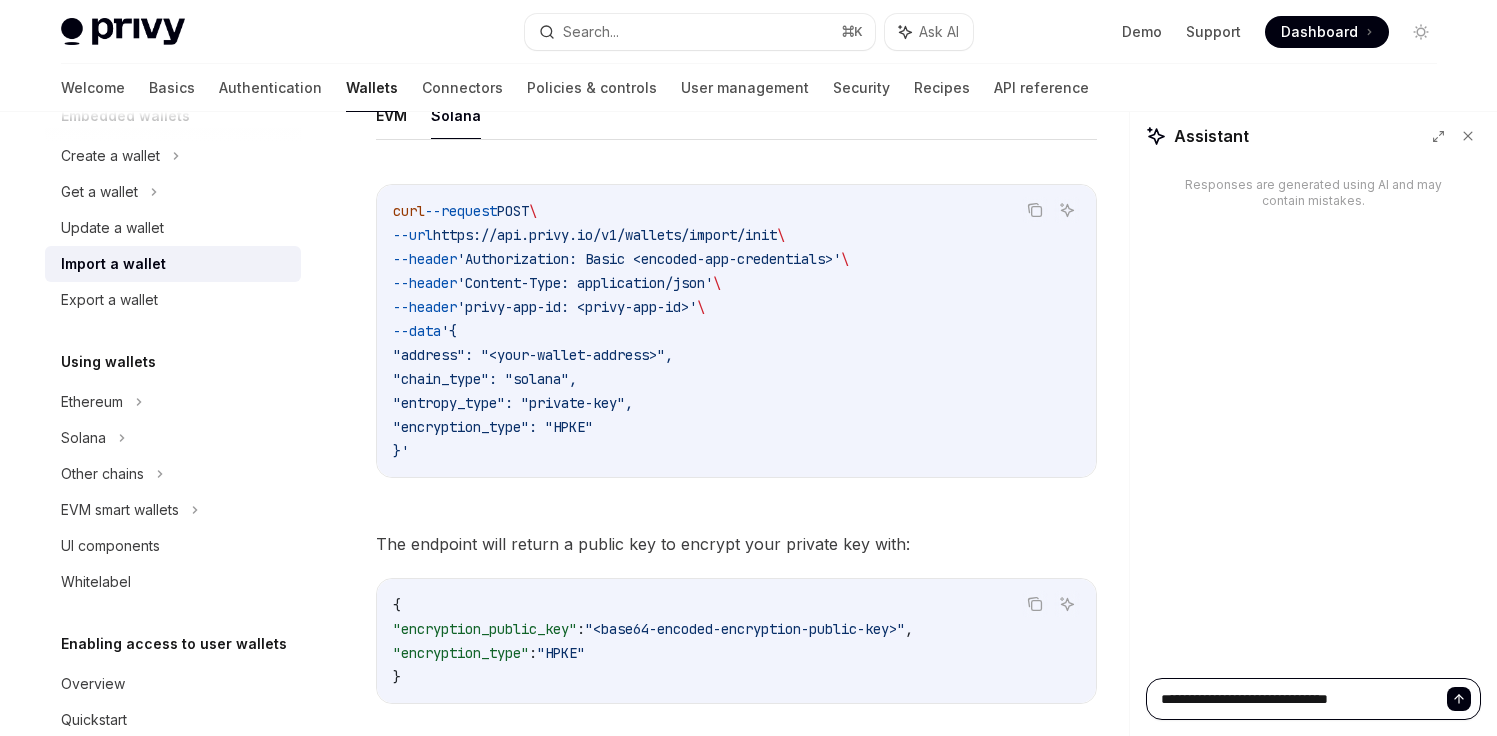 type on "**********" 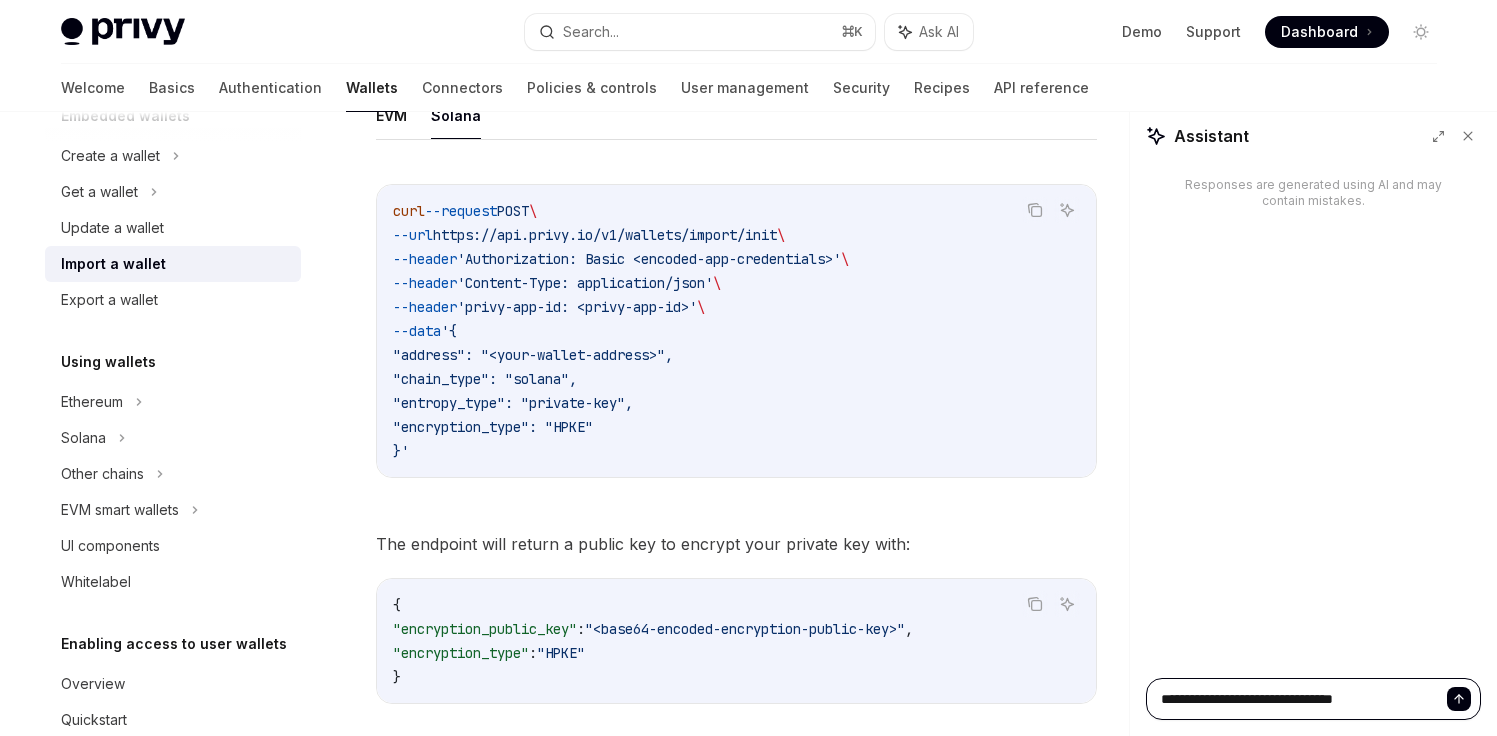 type on "**********" 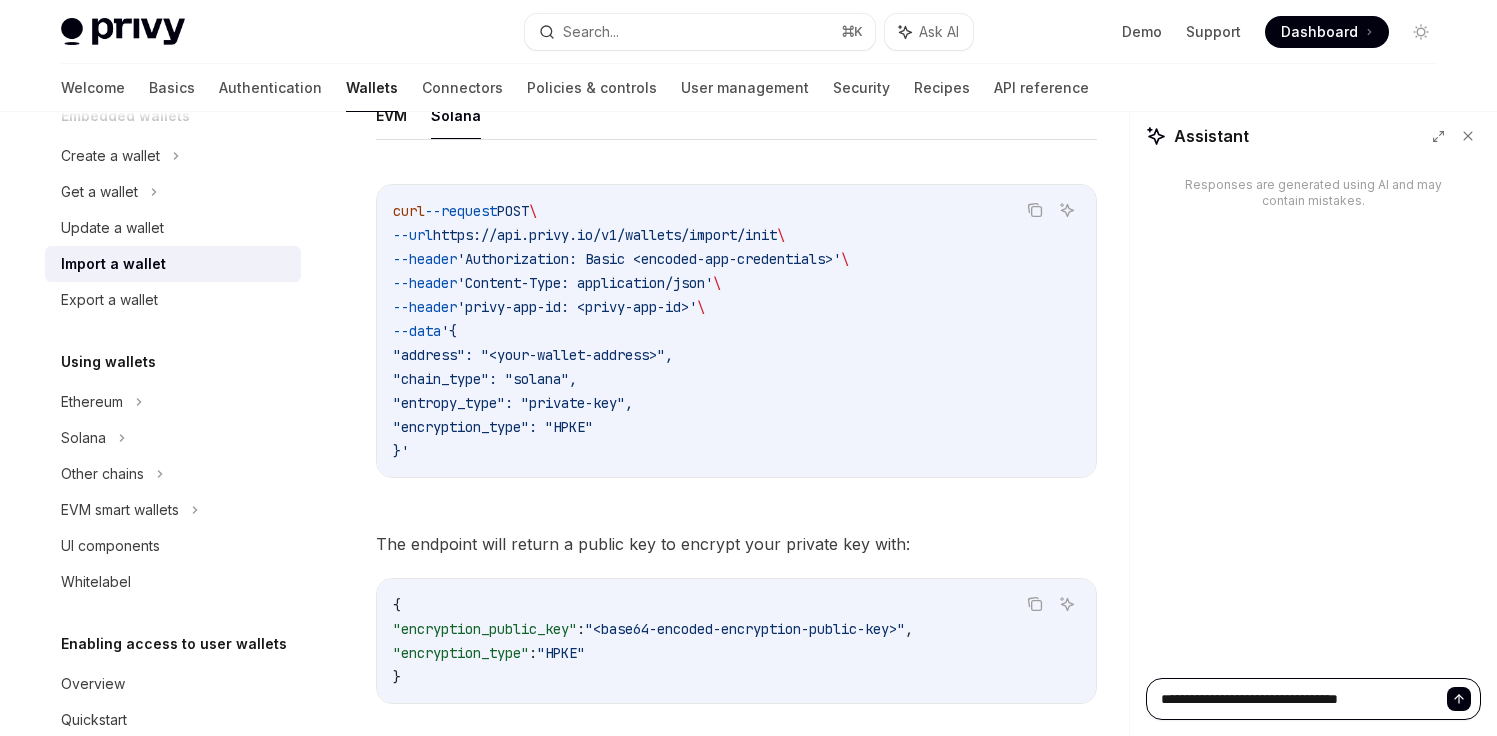 type on "**********" 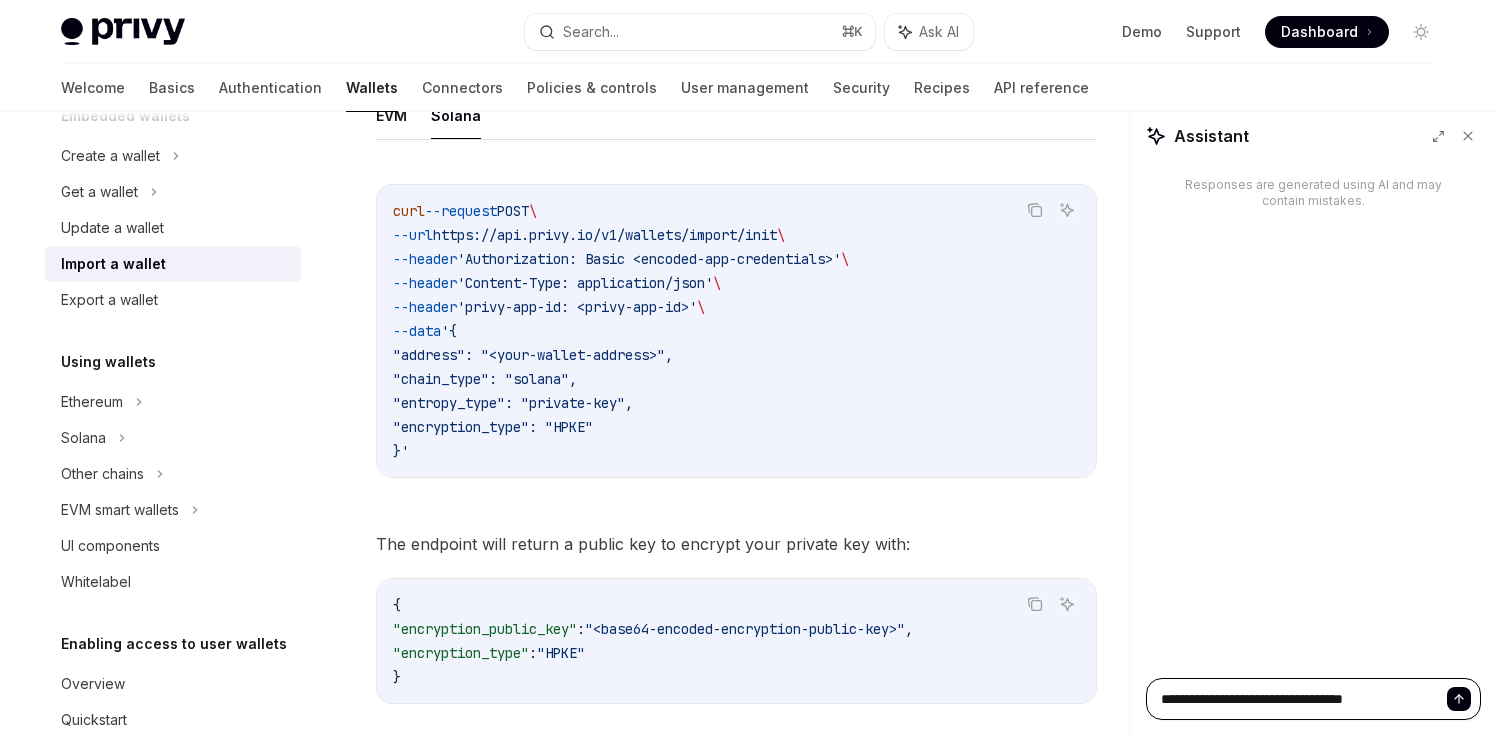 type on "**********" 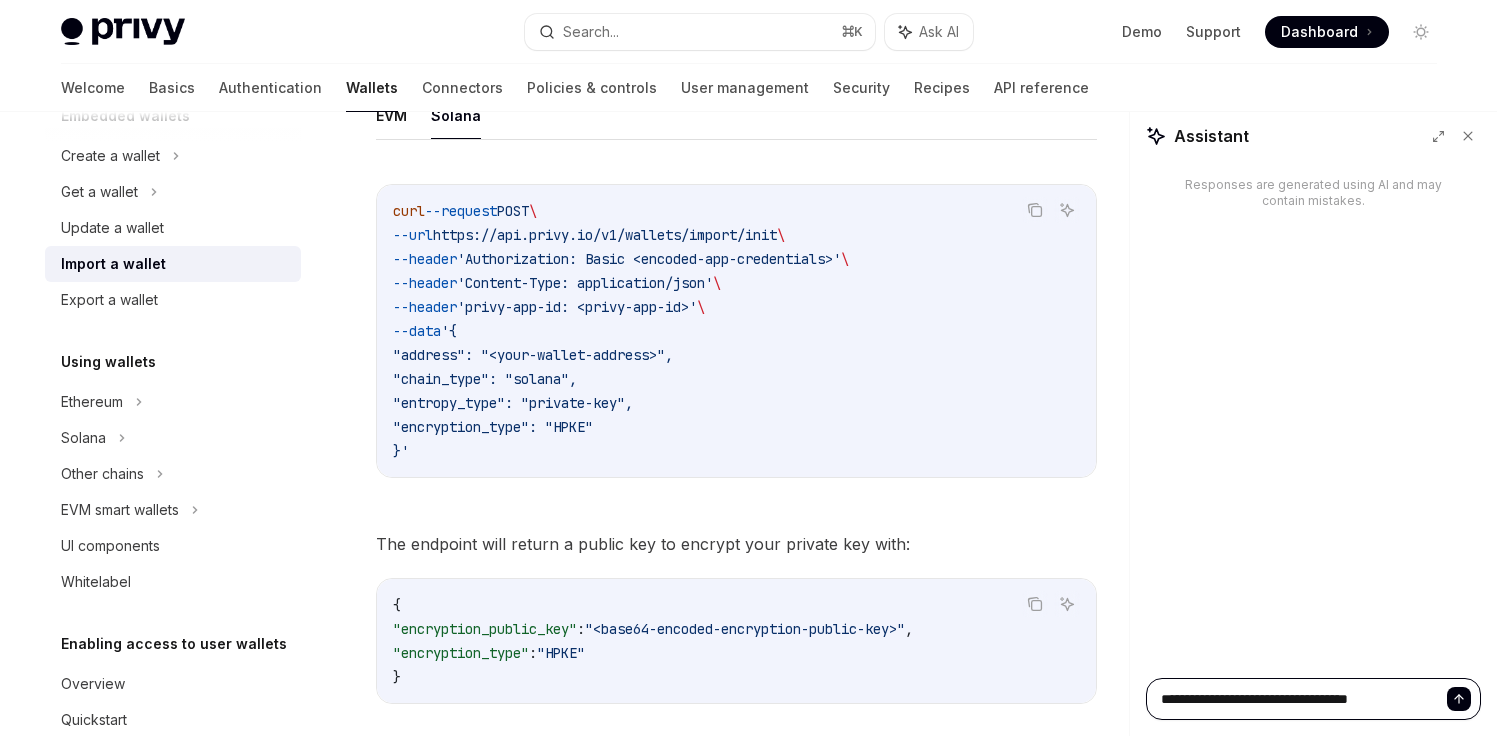 type on "**********" 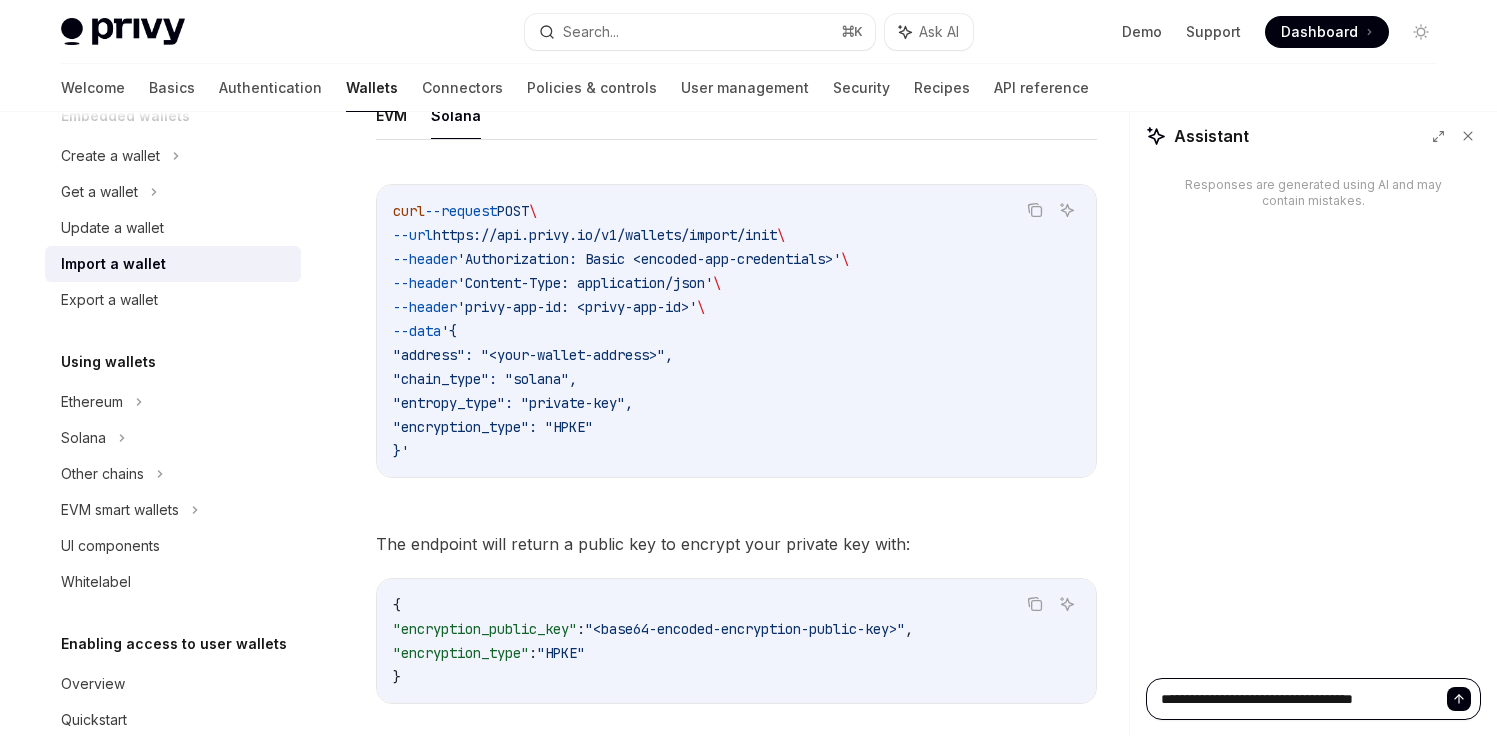 type on "**********" 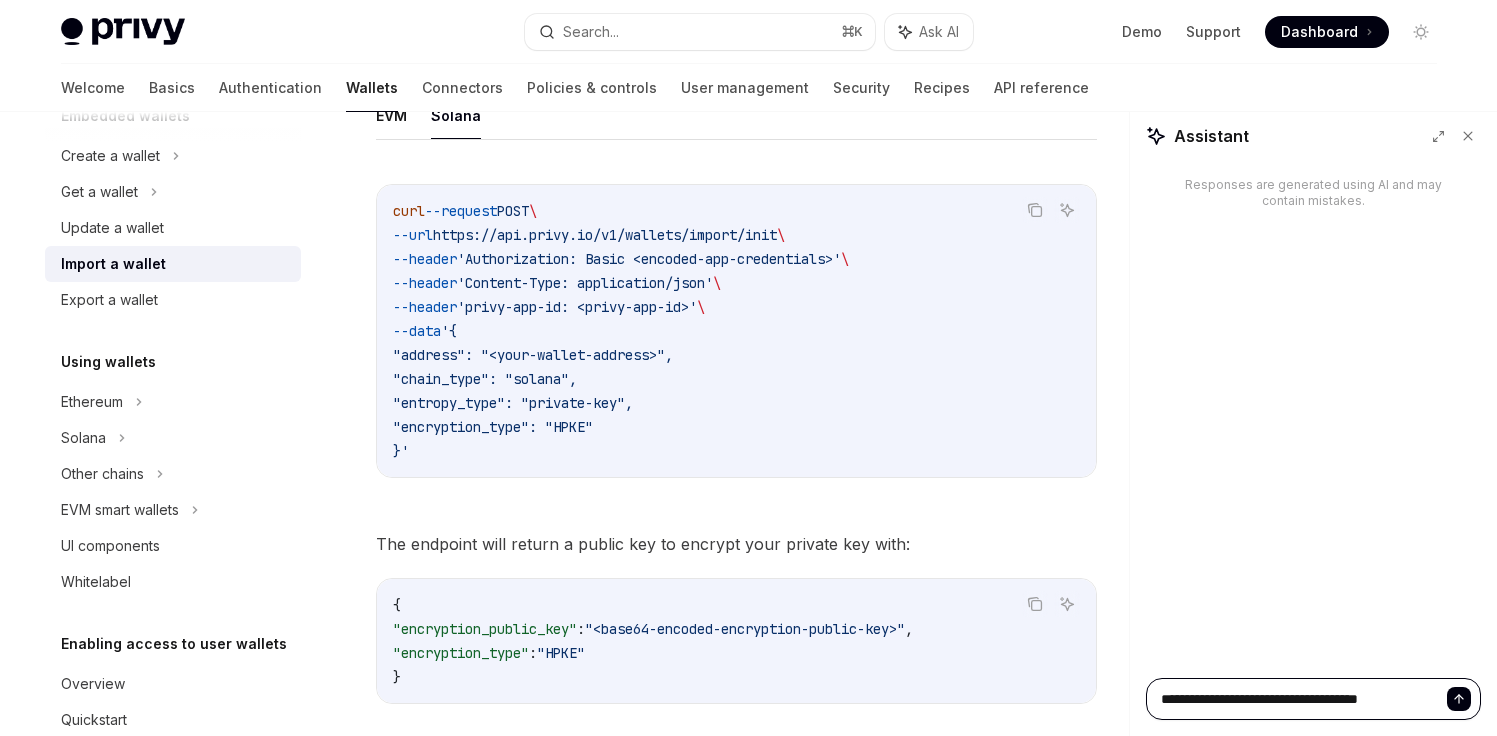 type on "**********" 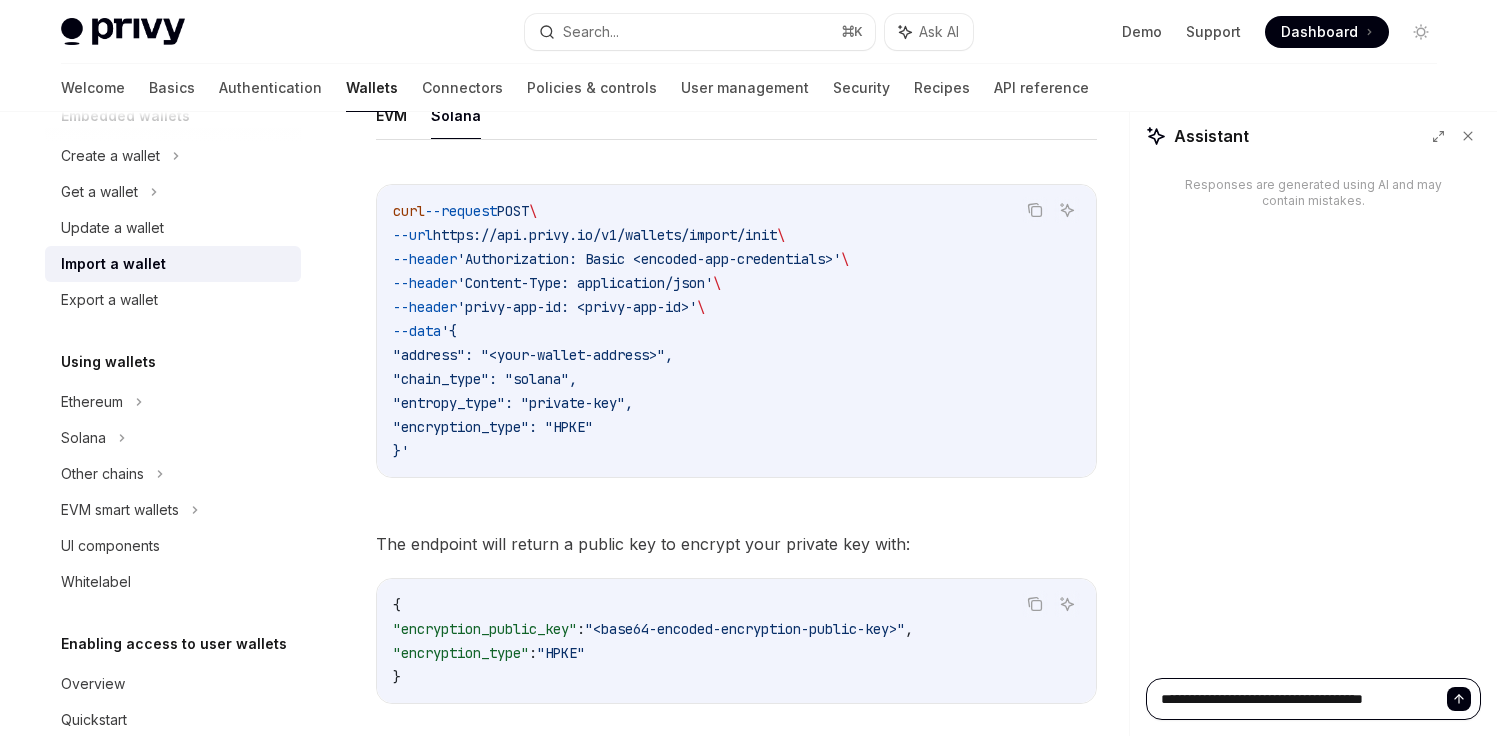 type on "**********" 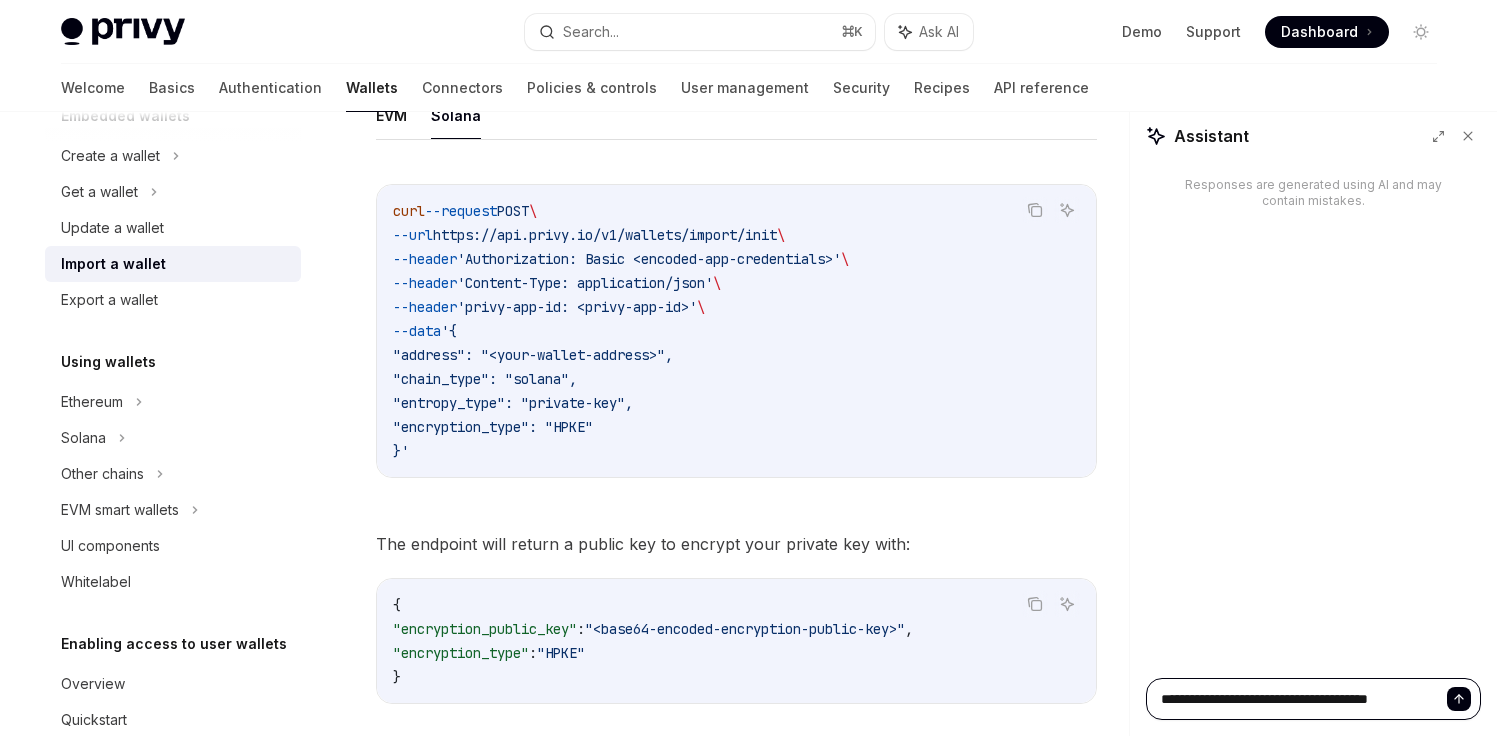 type on "**********" 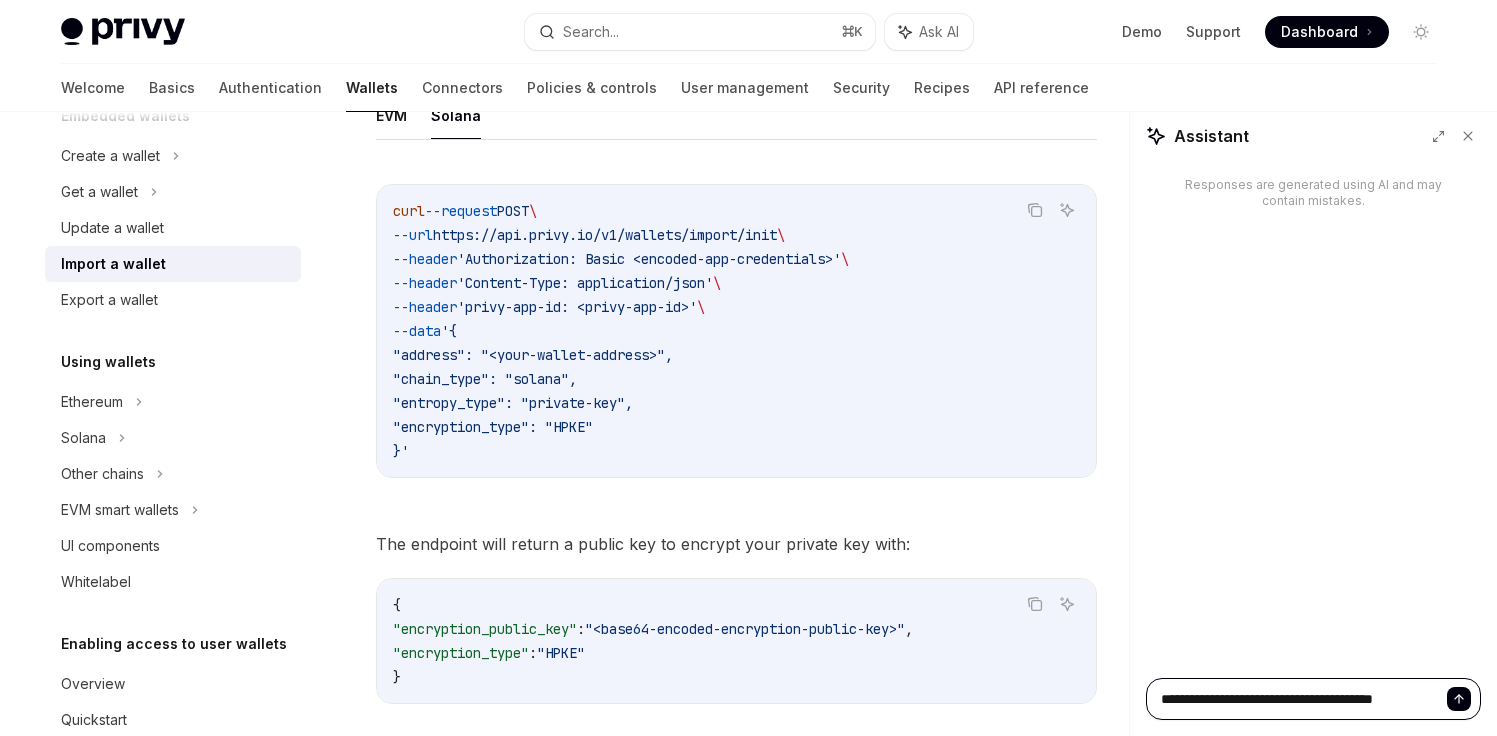 type on "**********" 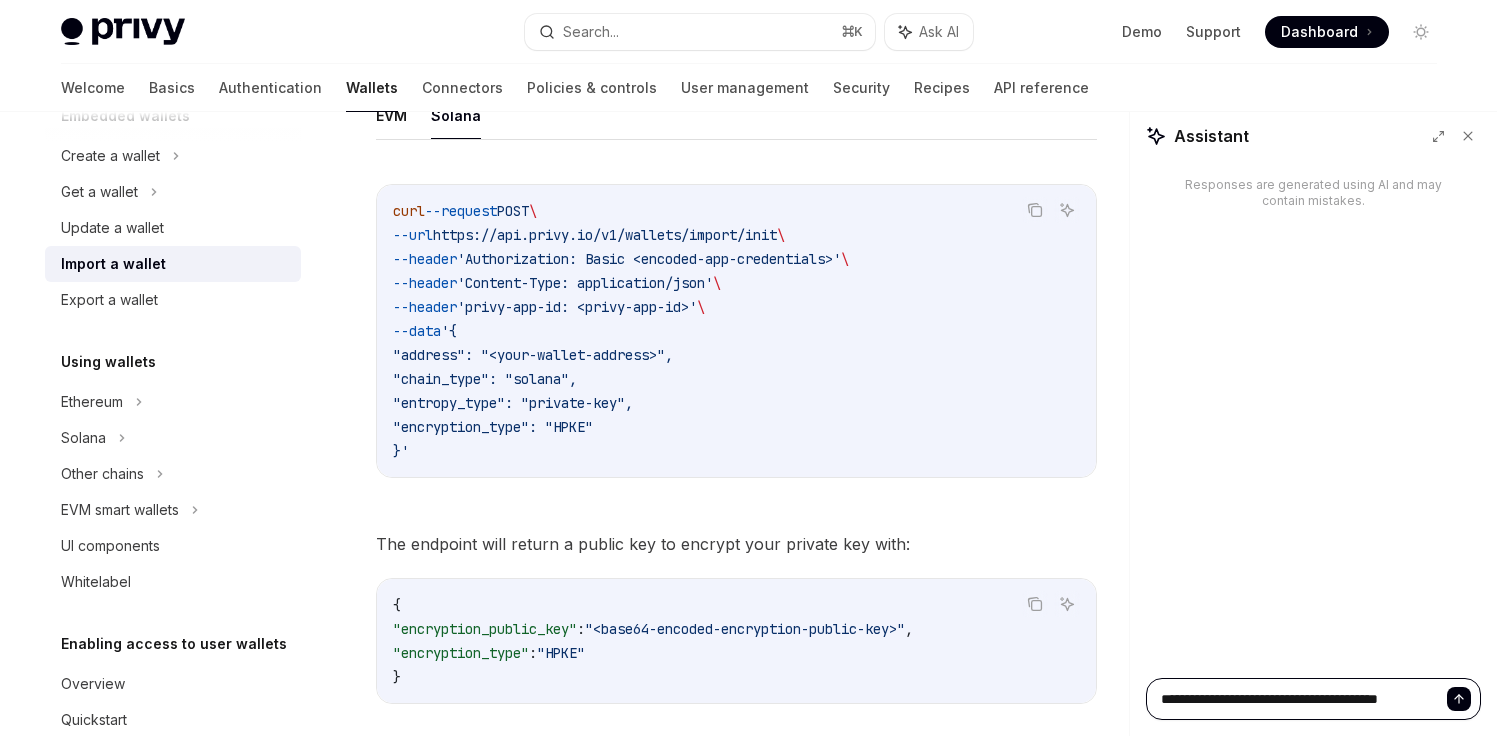 type on "**********" 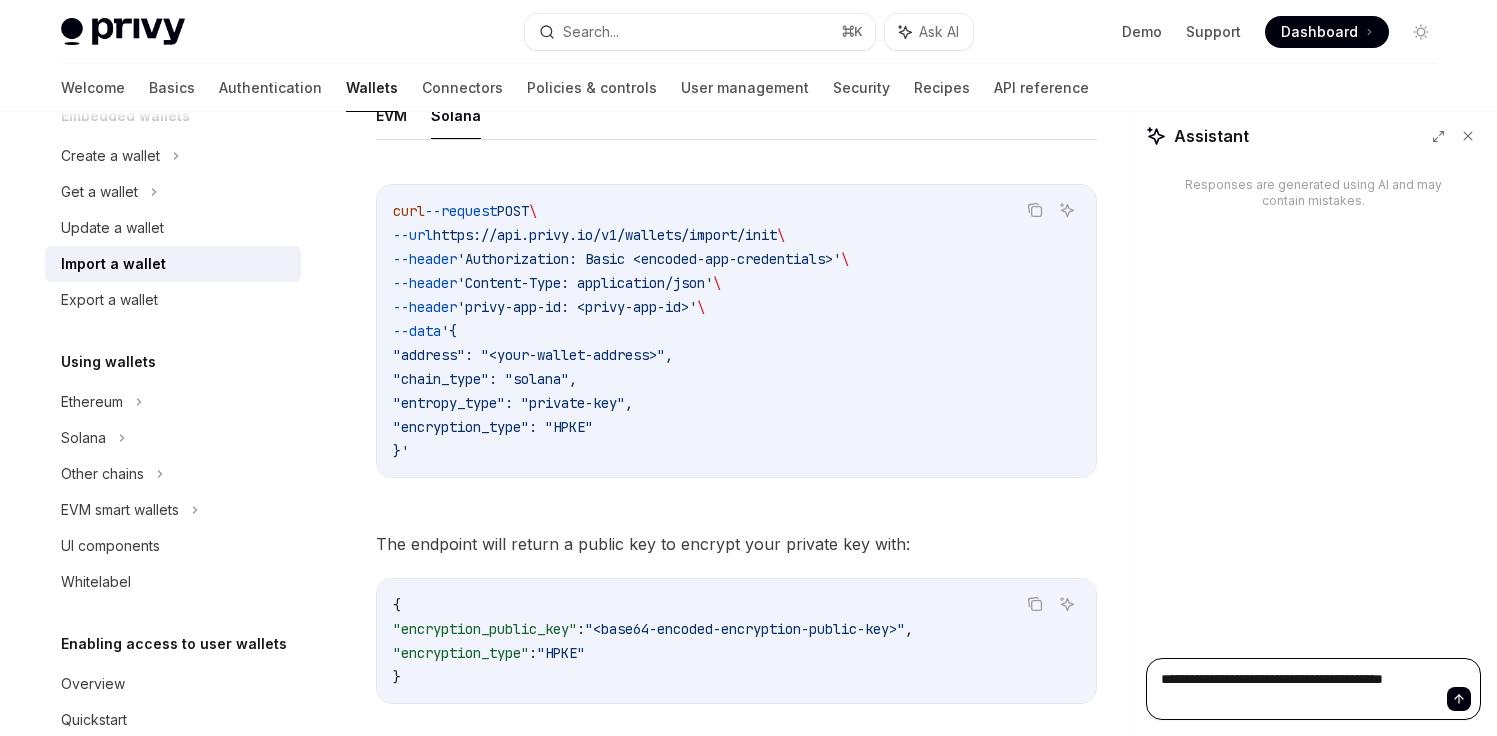 type on "**********" 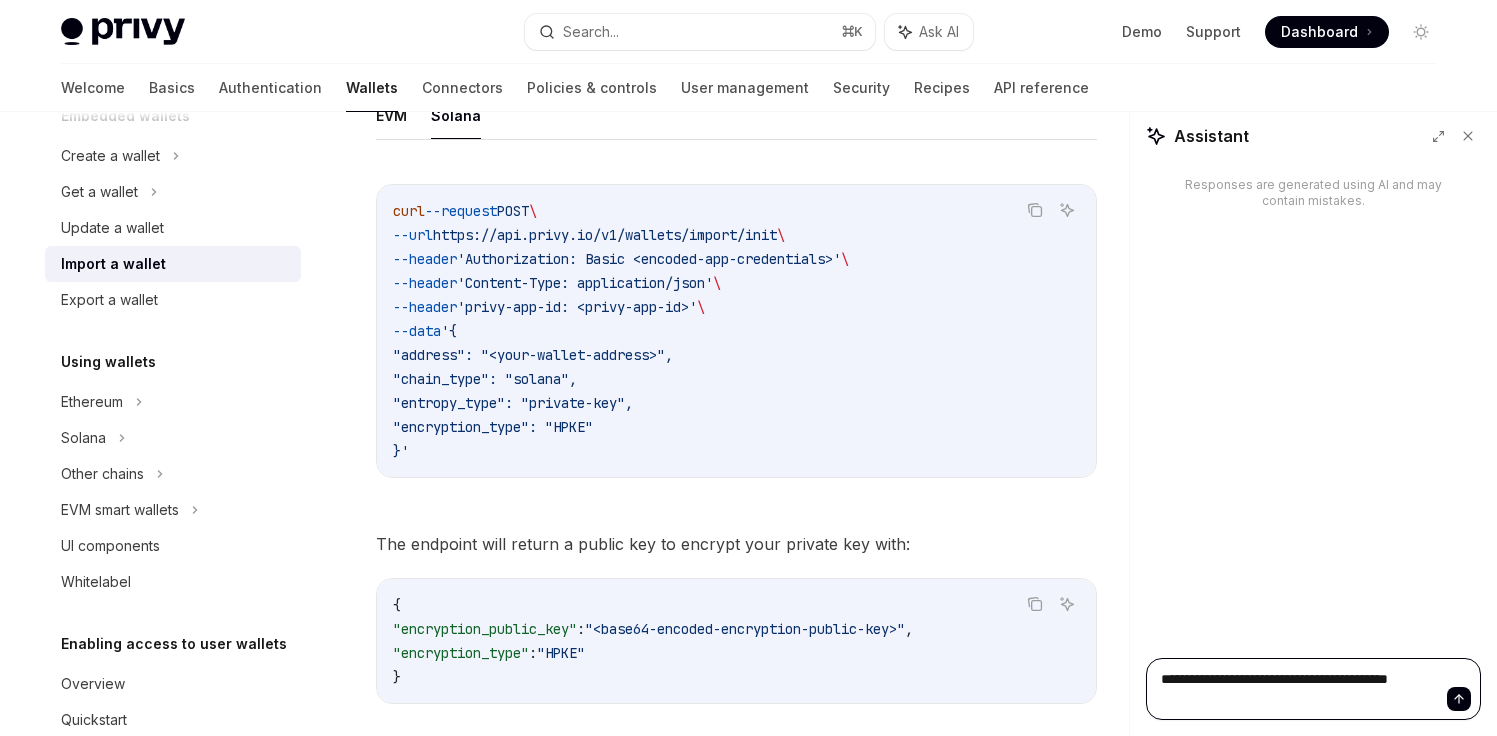 type on "**********" 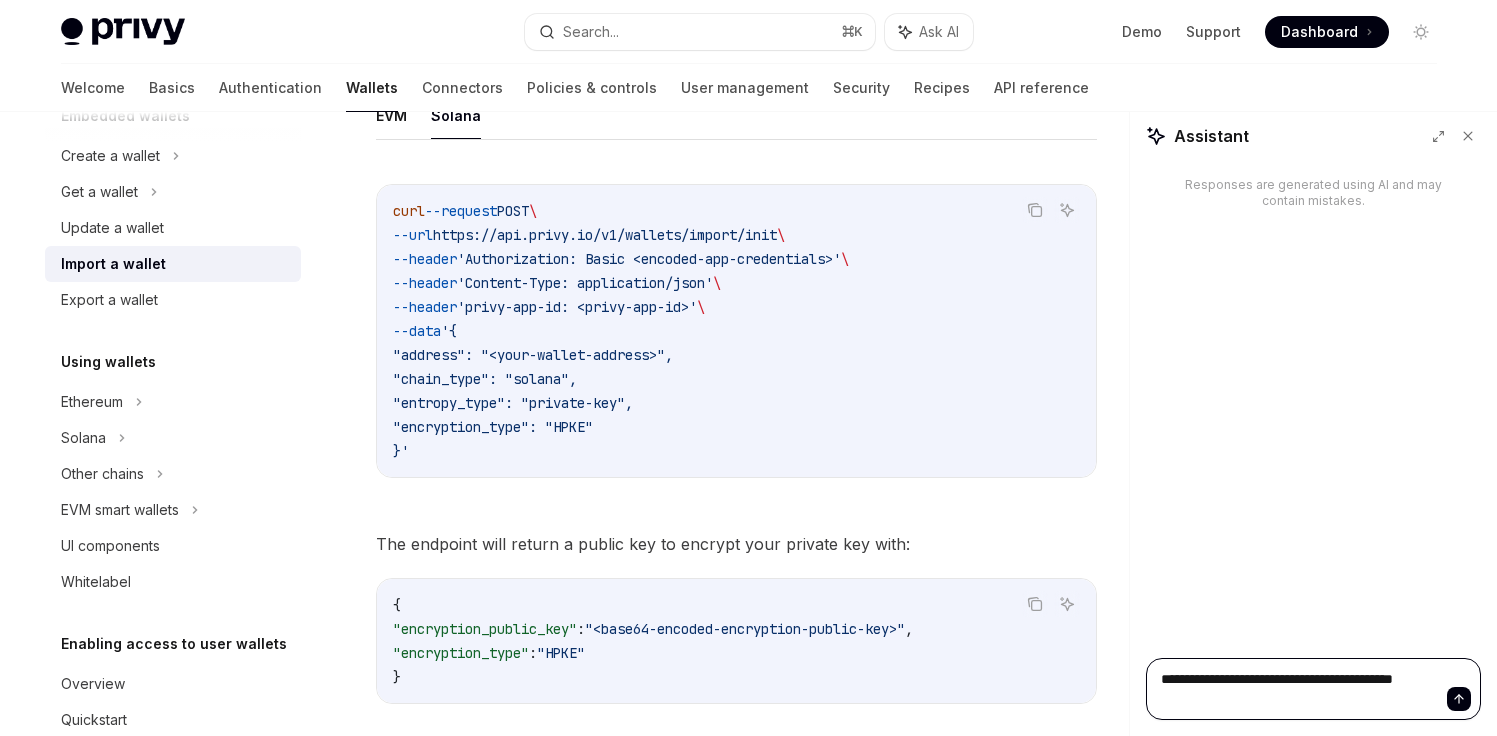 type on "**********" 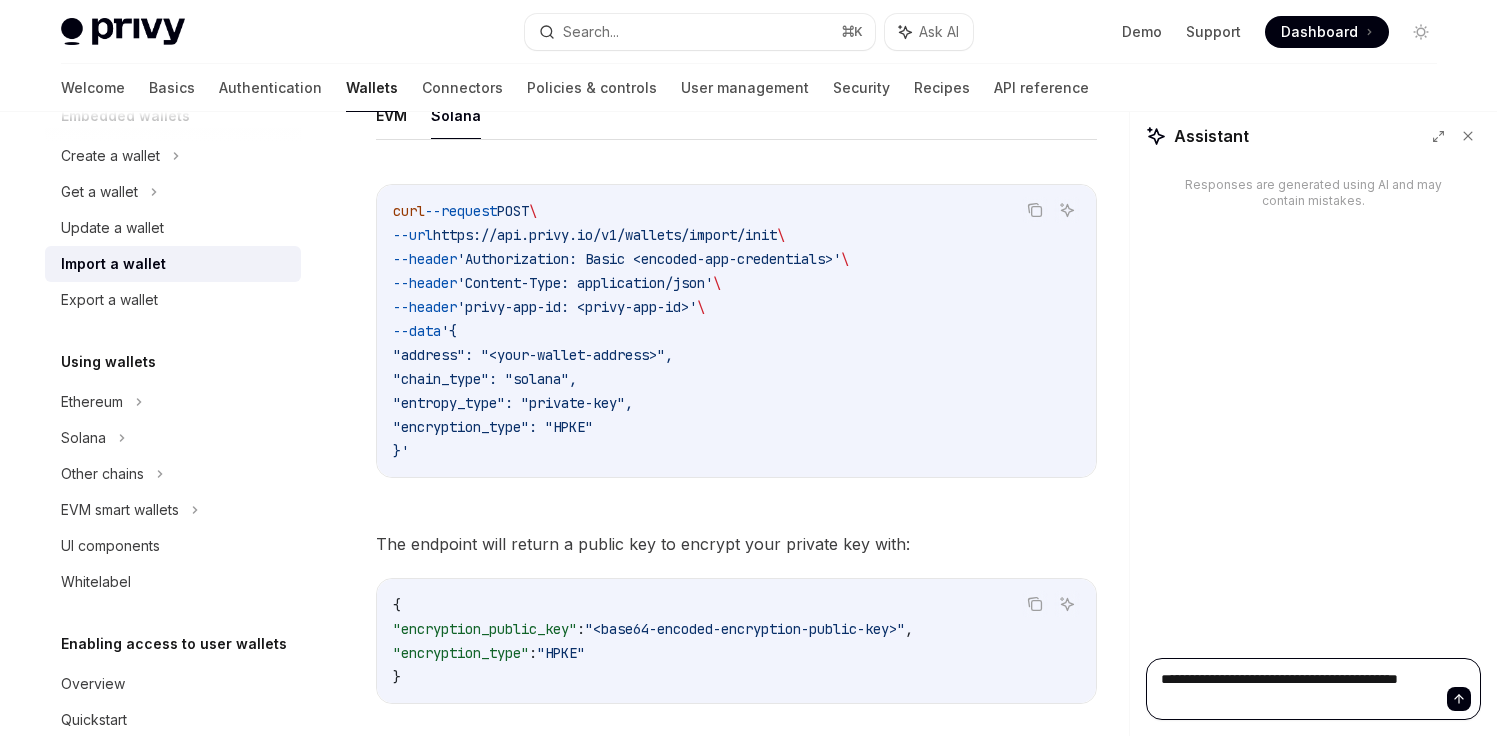 type on "**********" 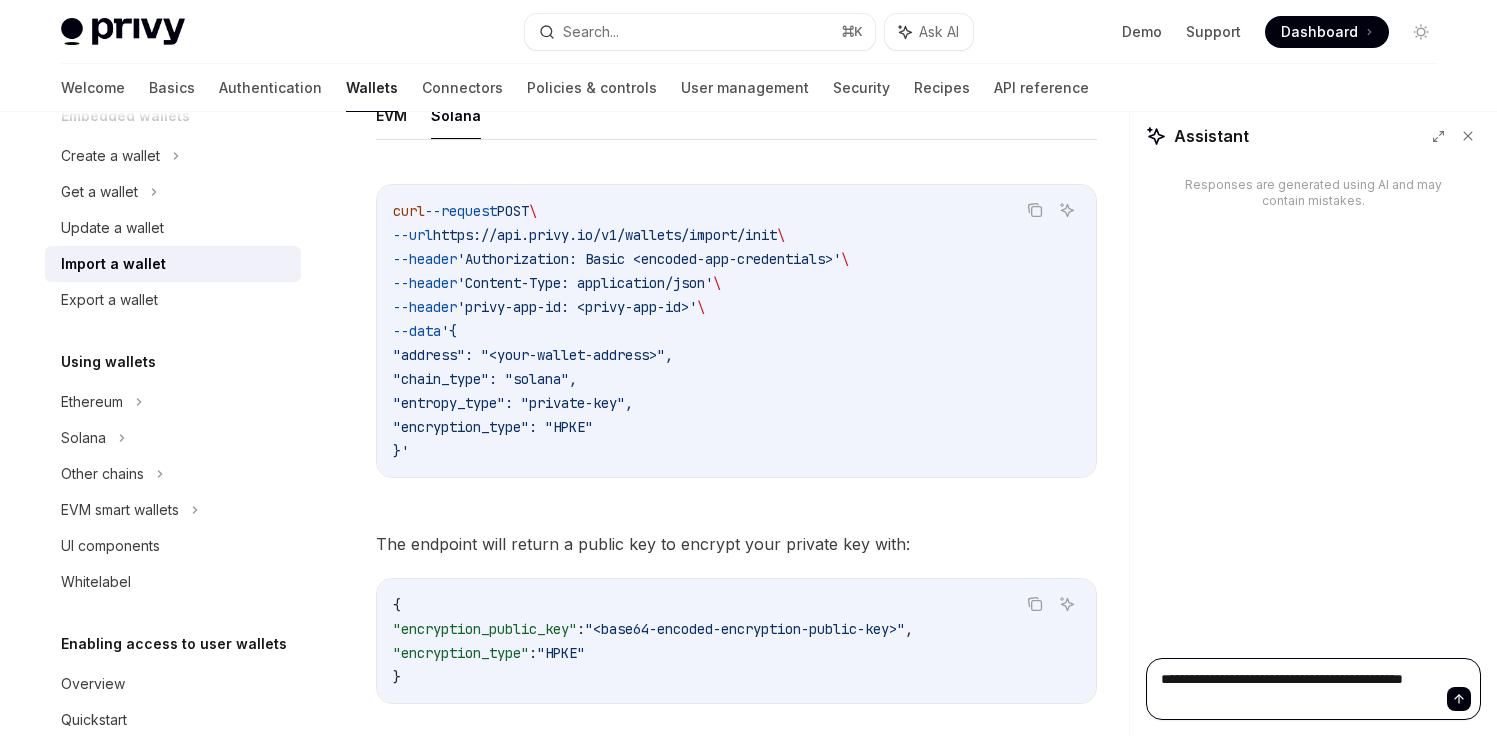 type on "**********" 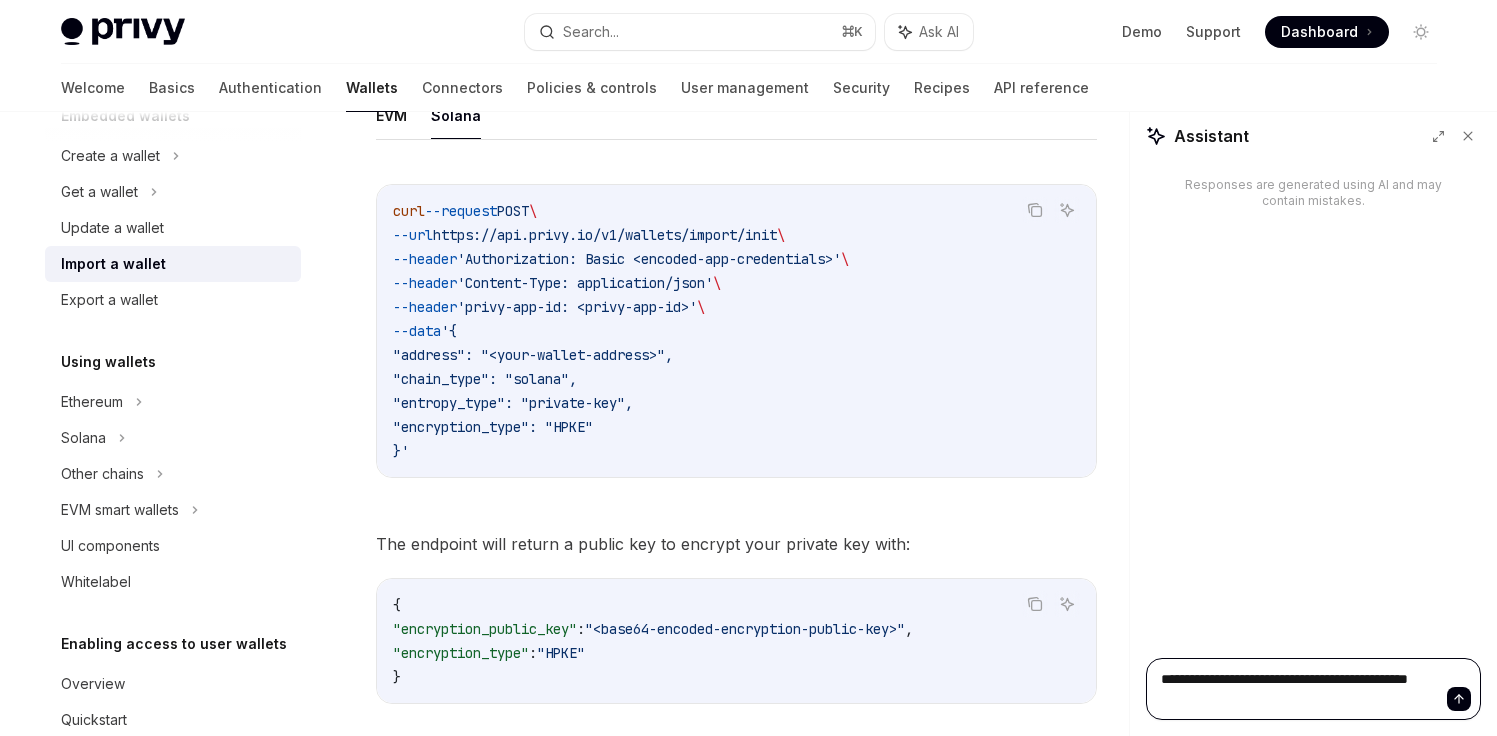 type on "**********" 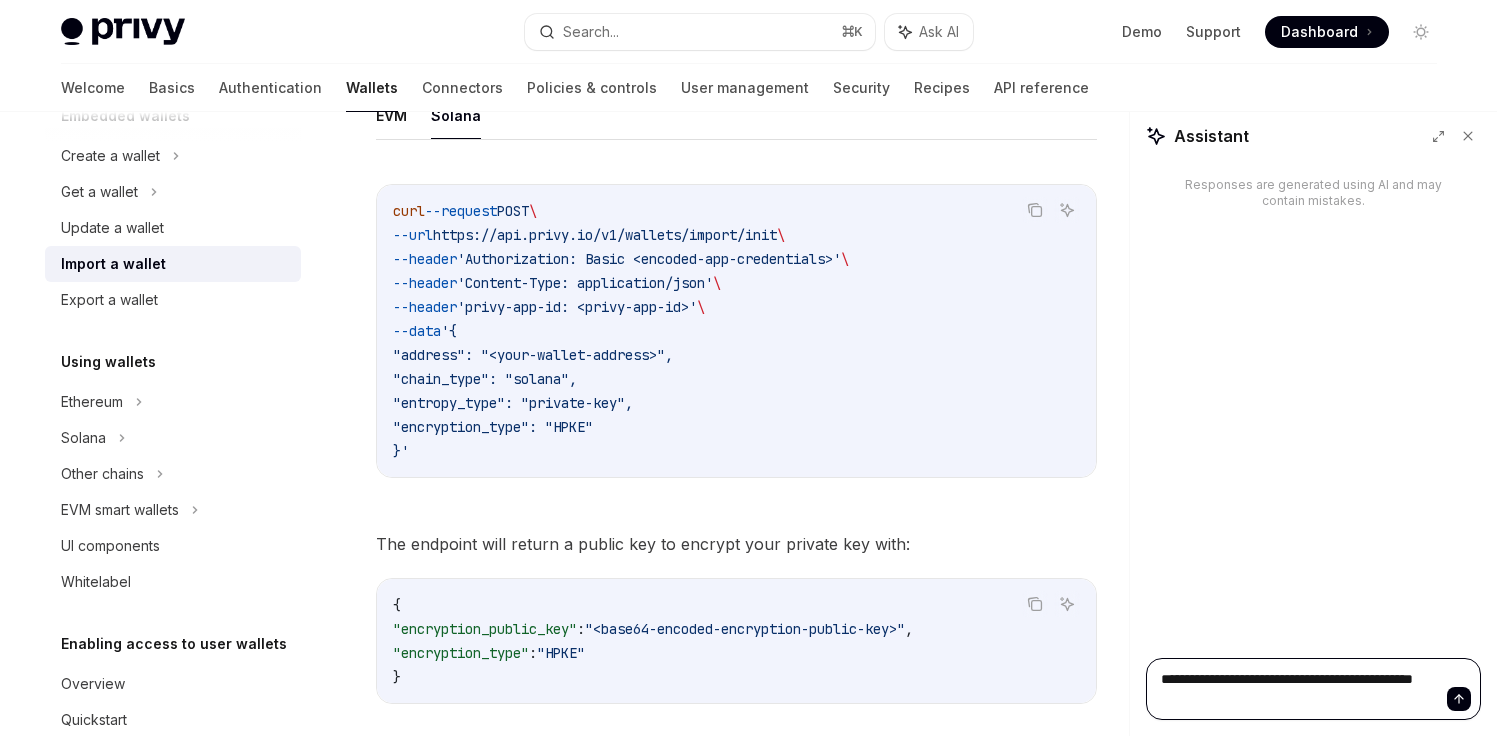 type on "**********" 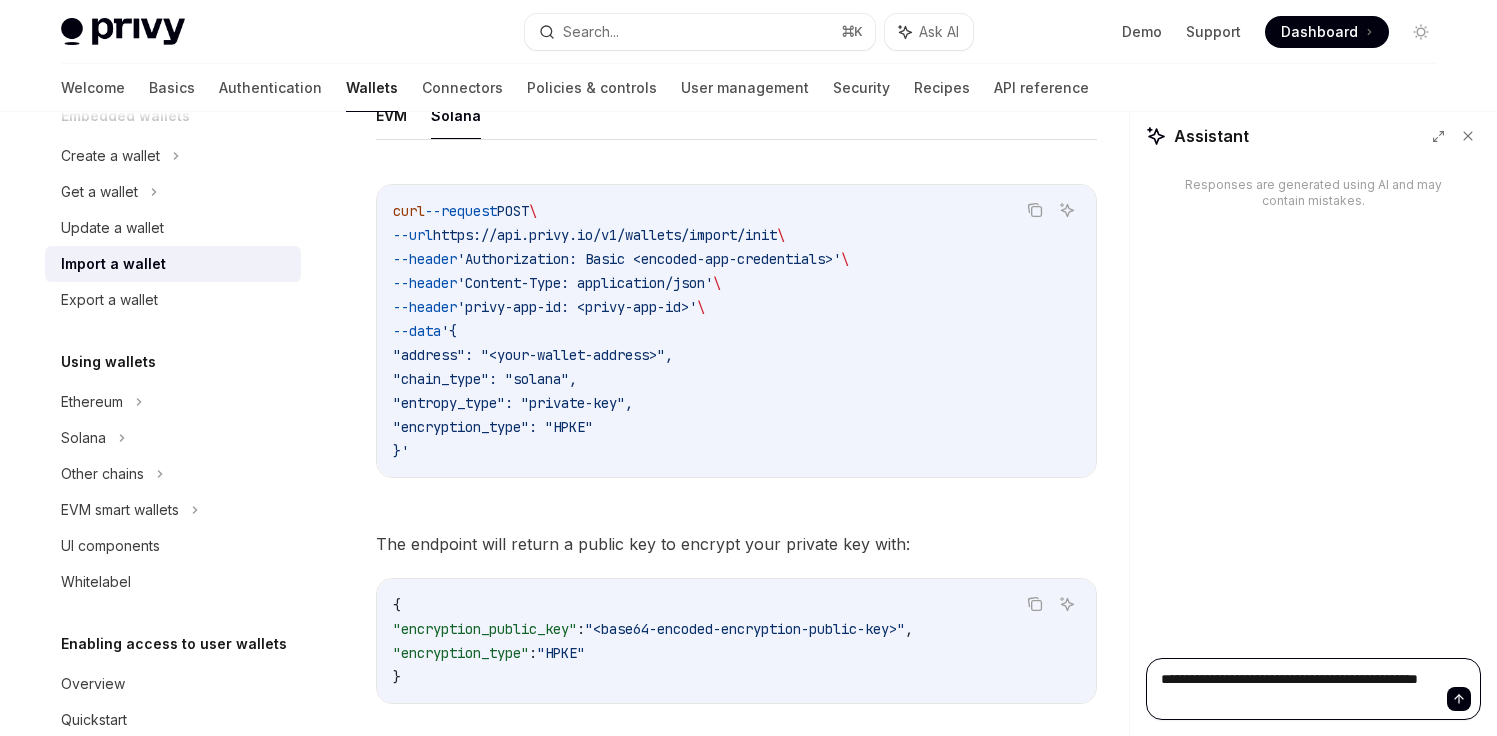 type on "**********" 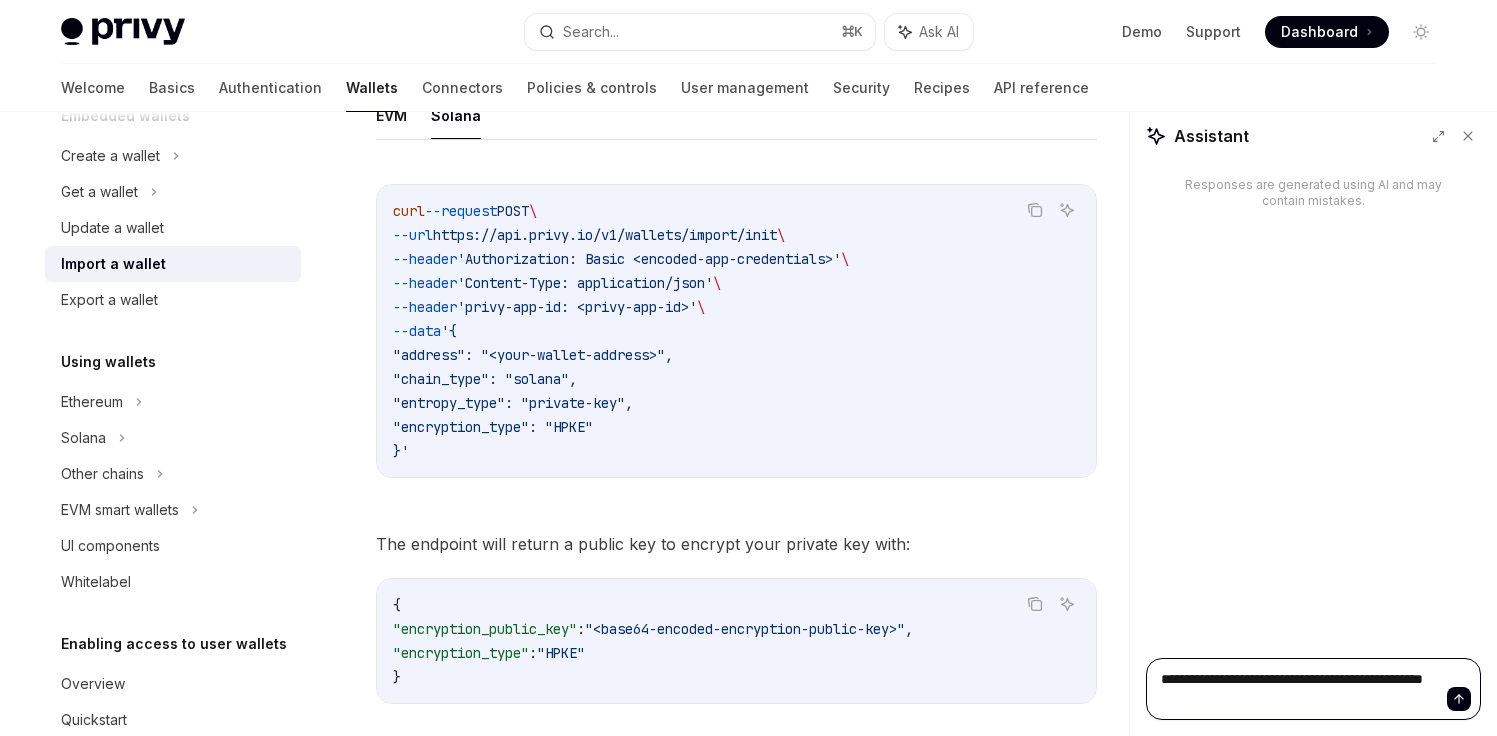 type on "**********" 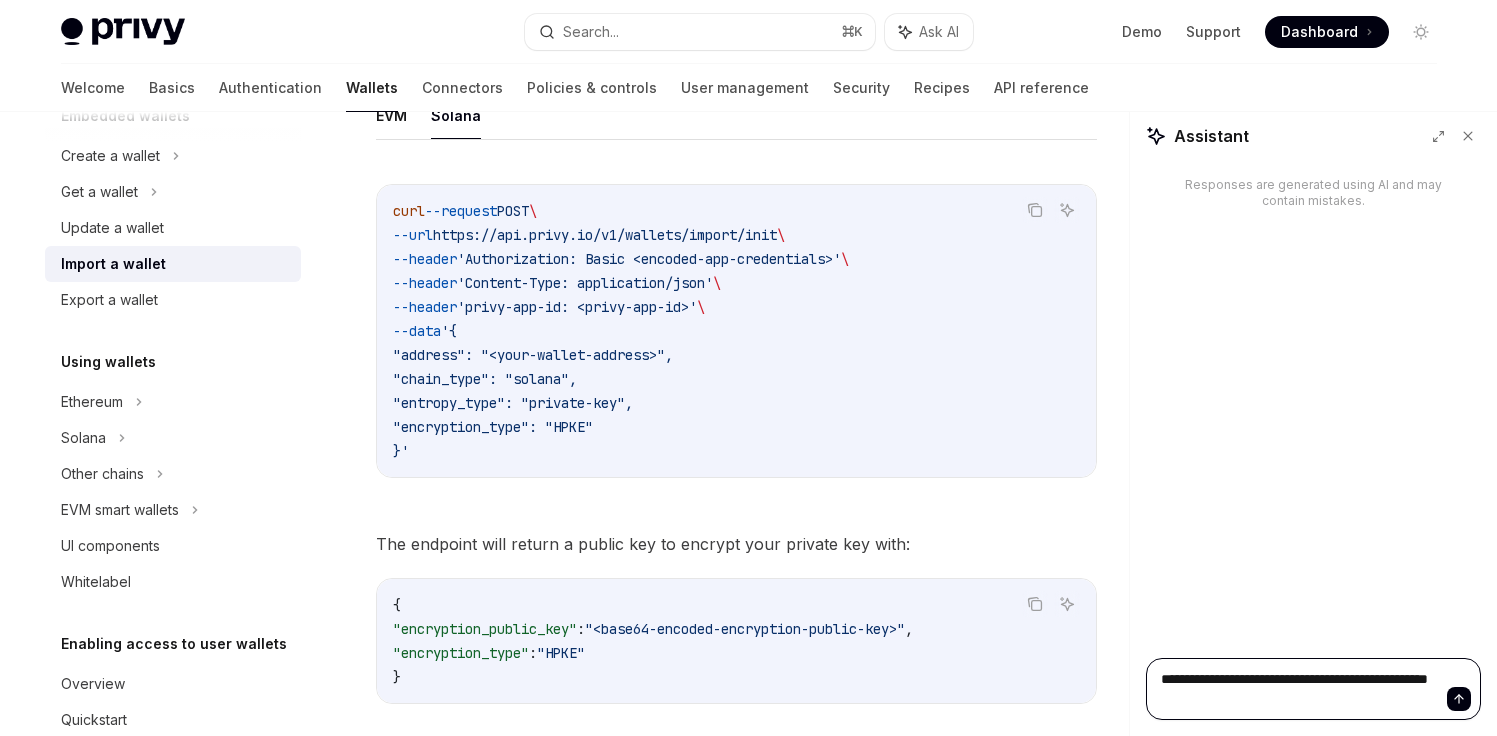 type on "**********" 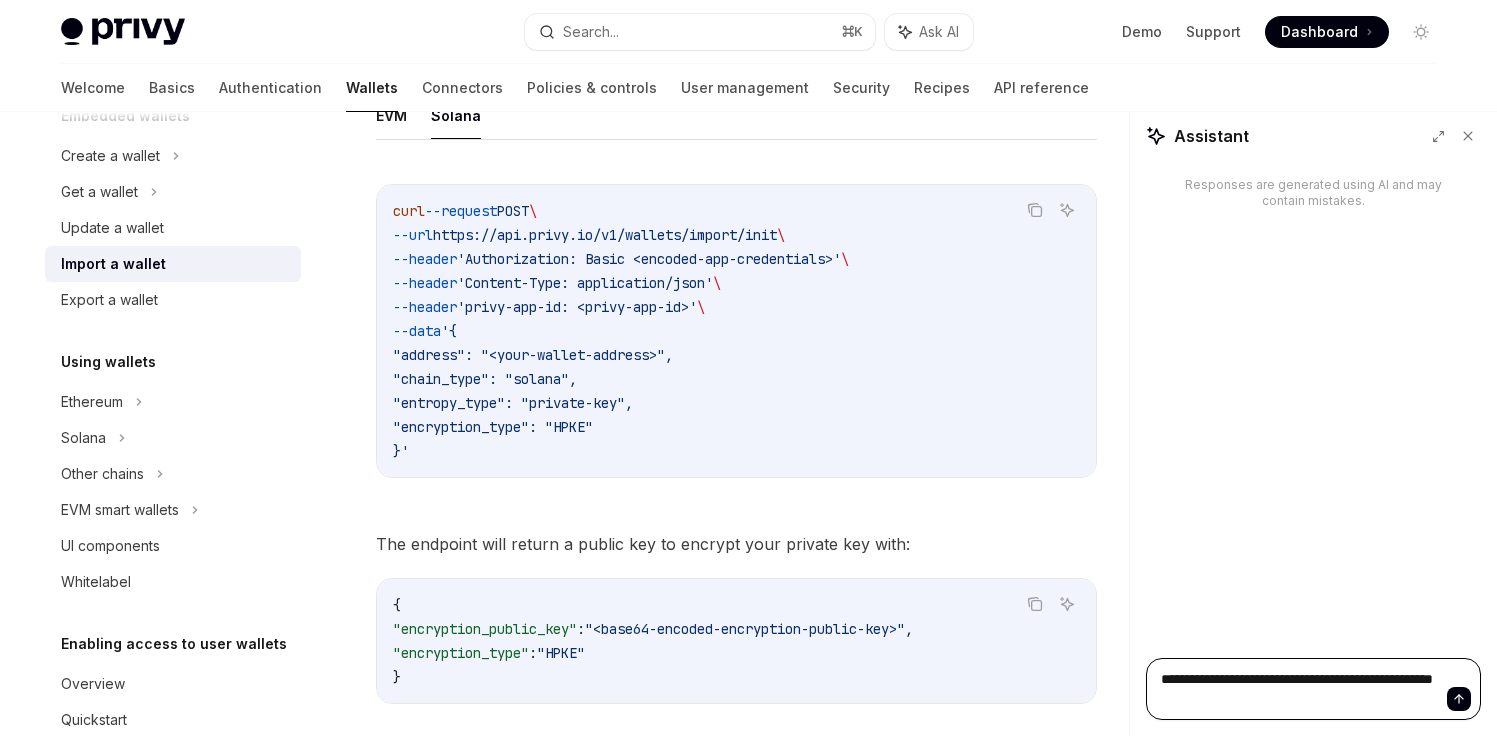 type on "**********" 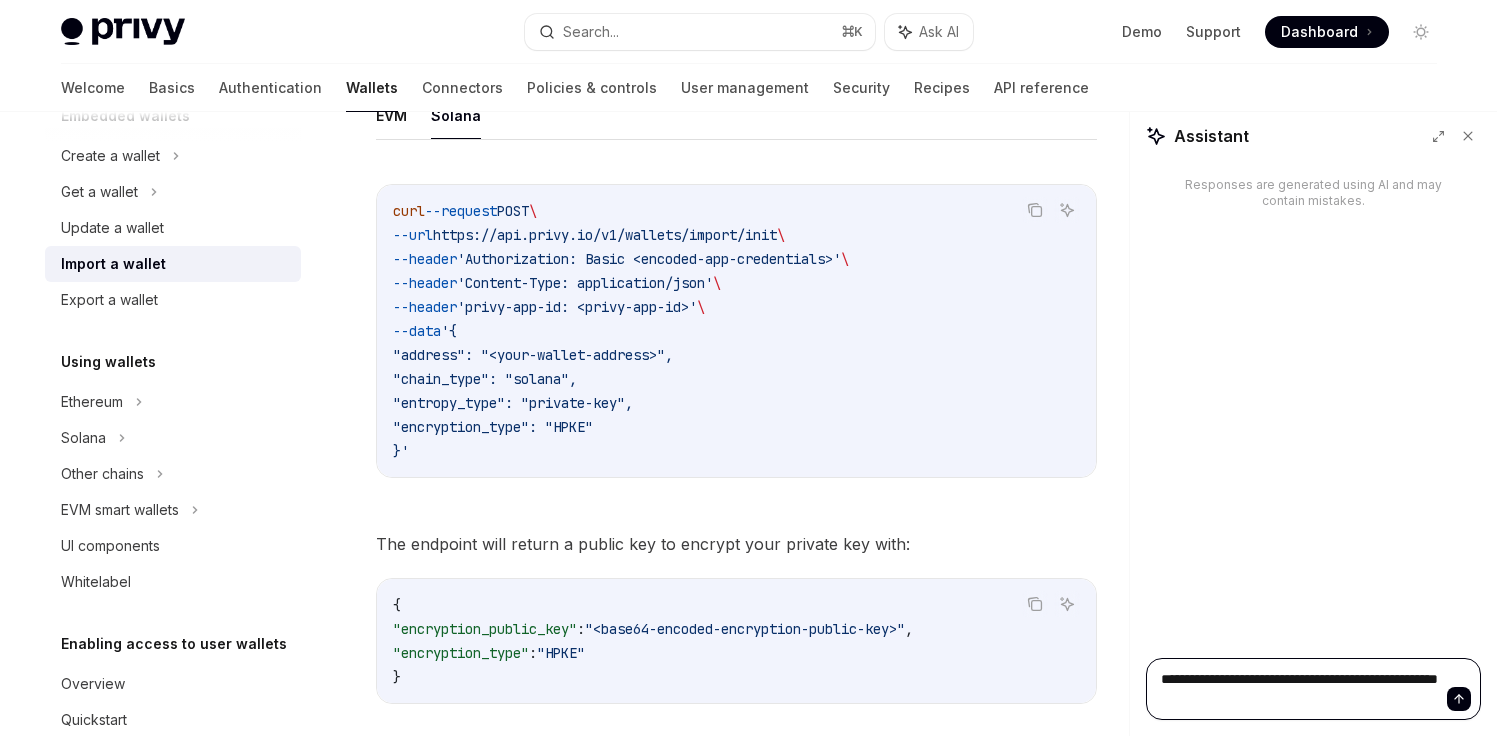 type on "**********" 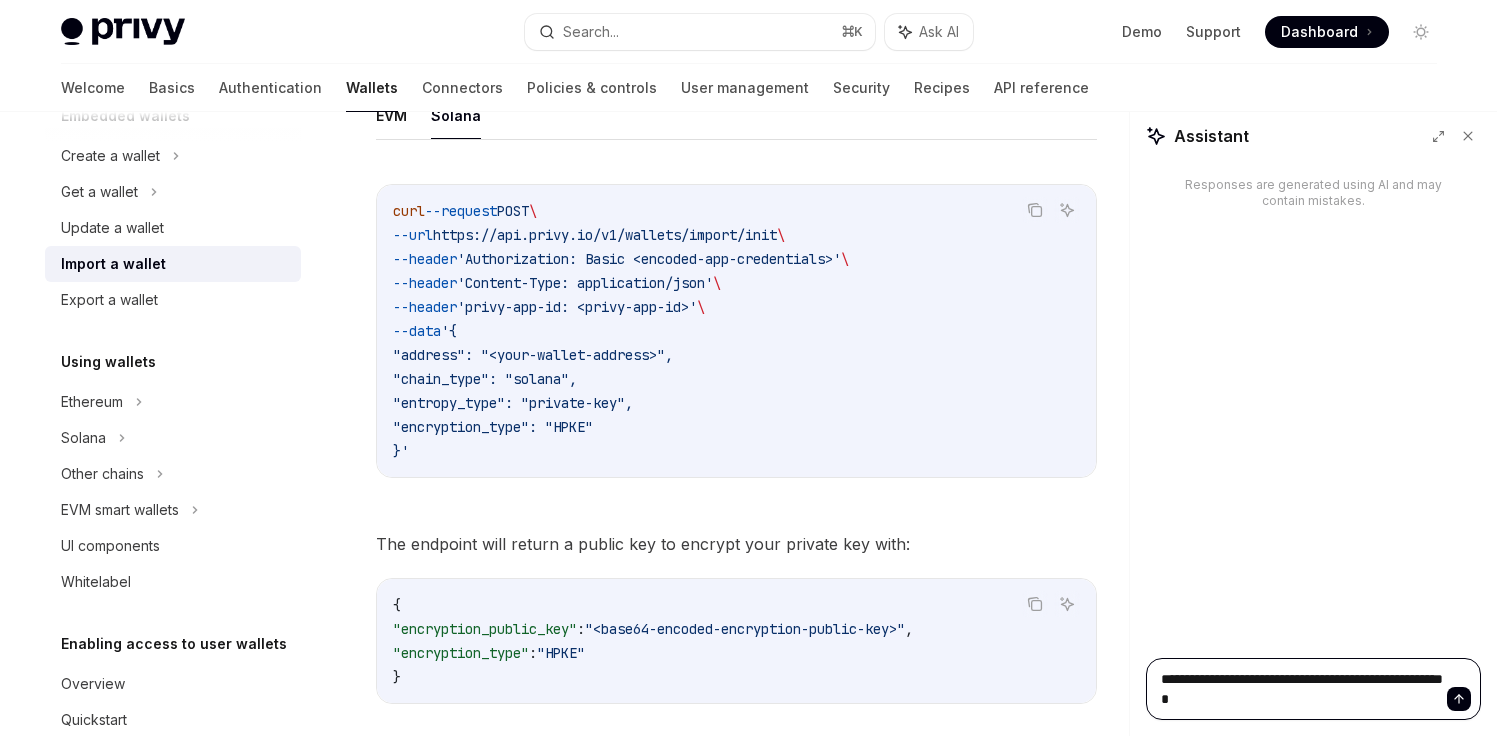 type on "**********" 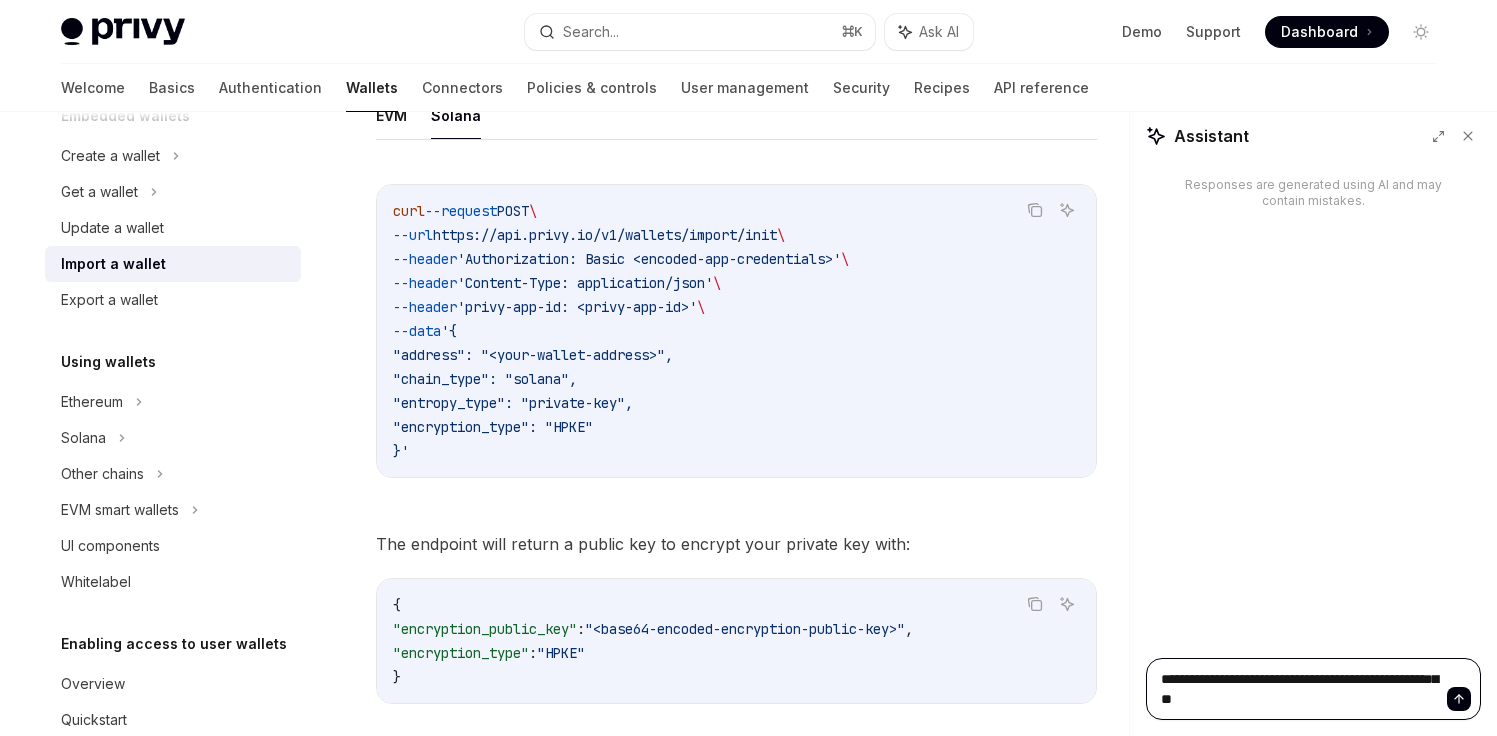 type on "**********" 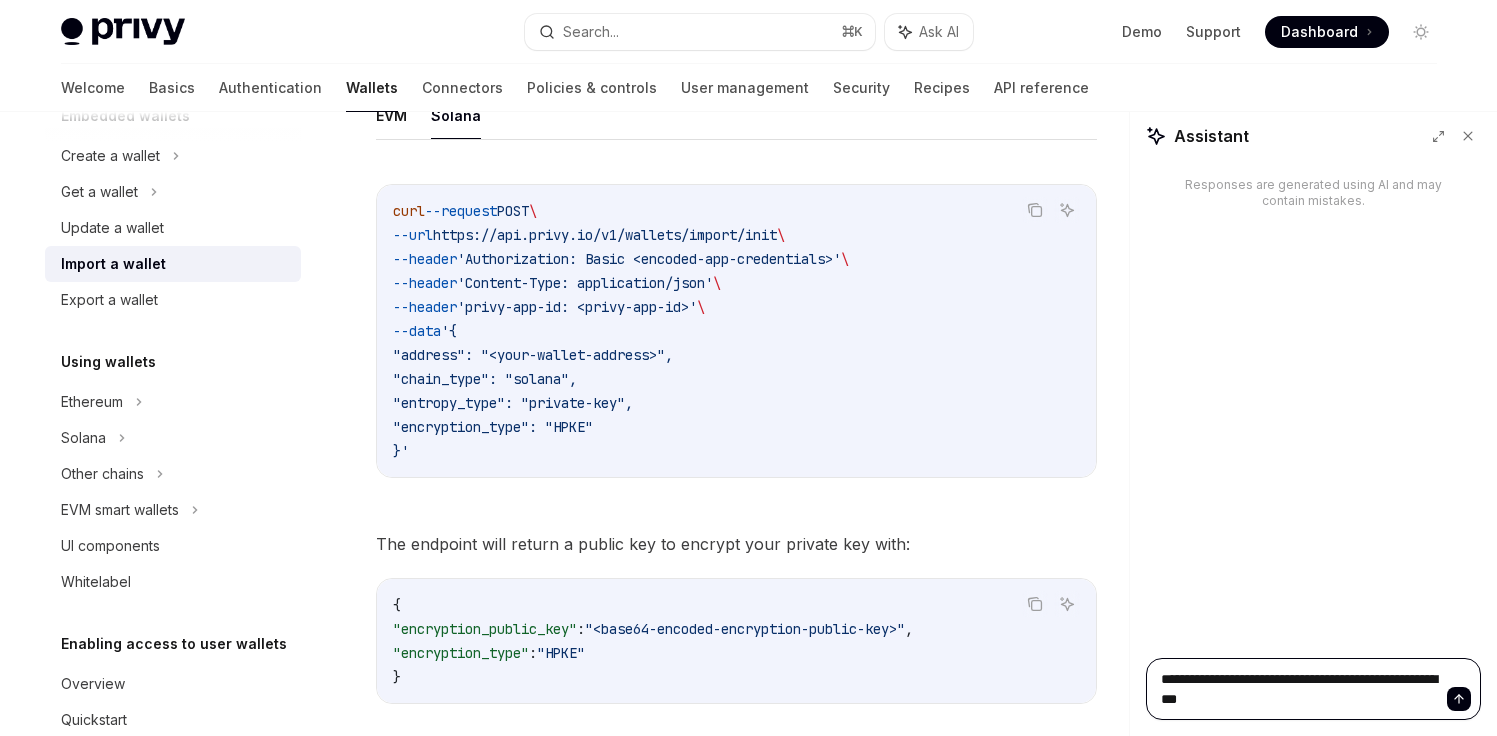 type on "**********" 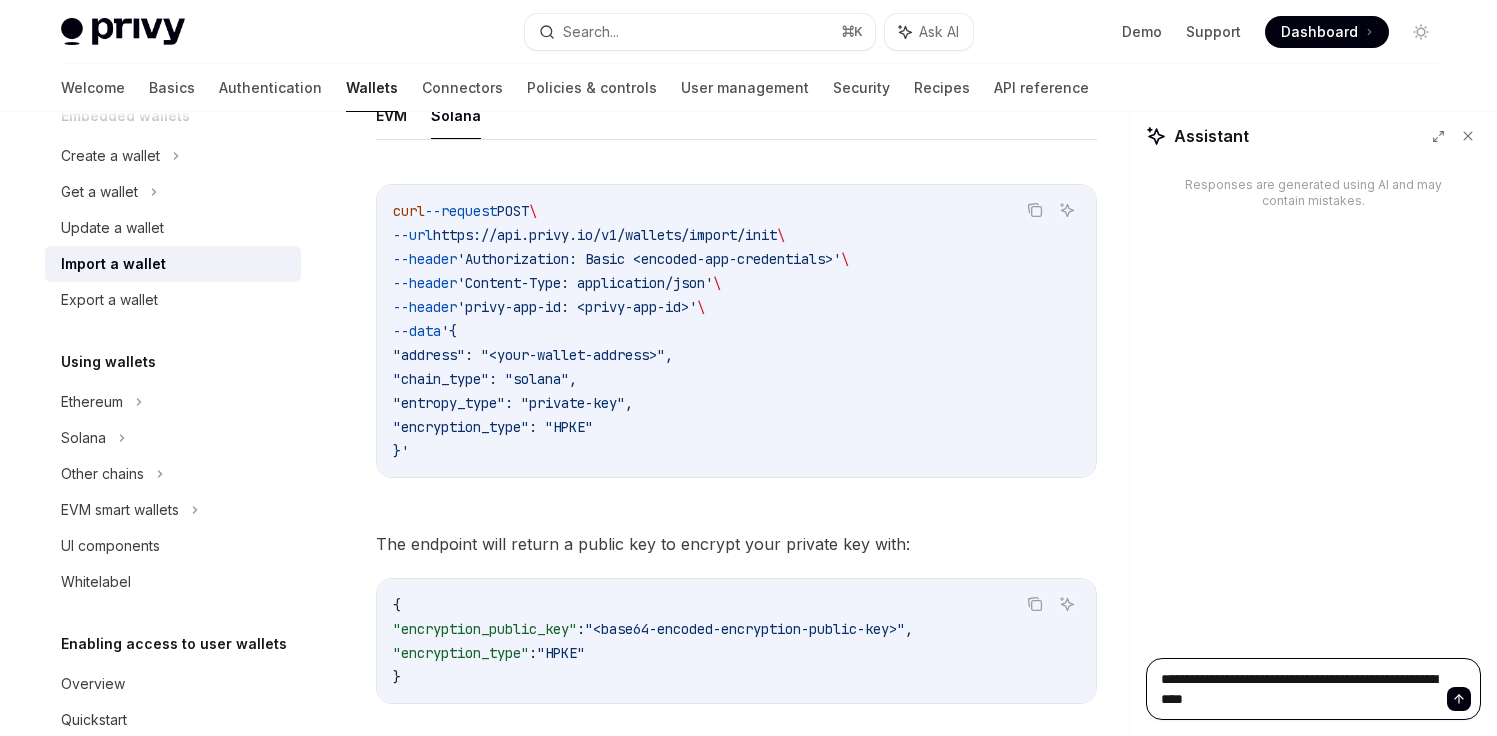 type on "**********" 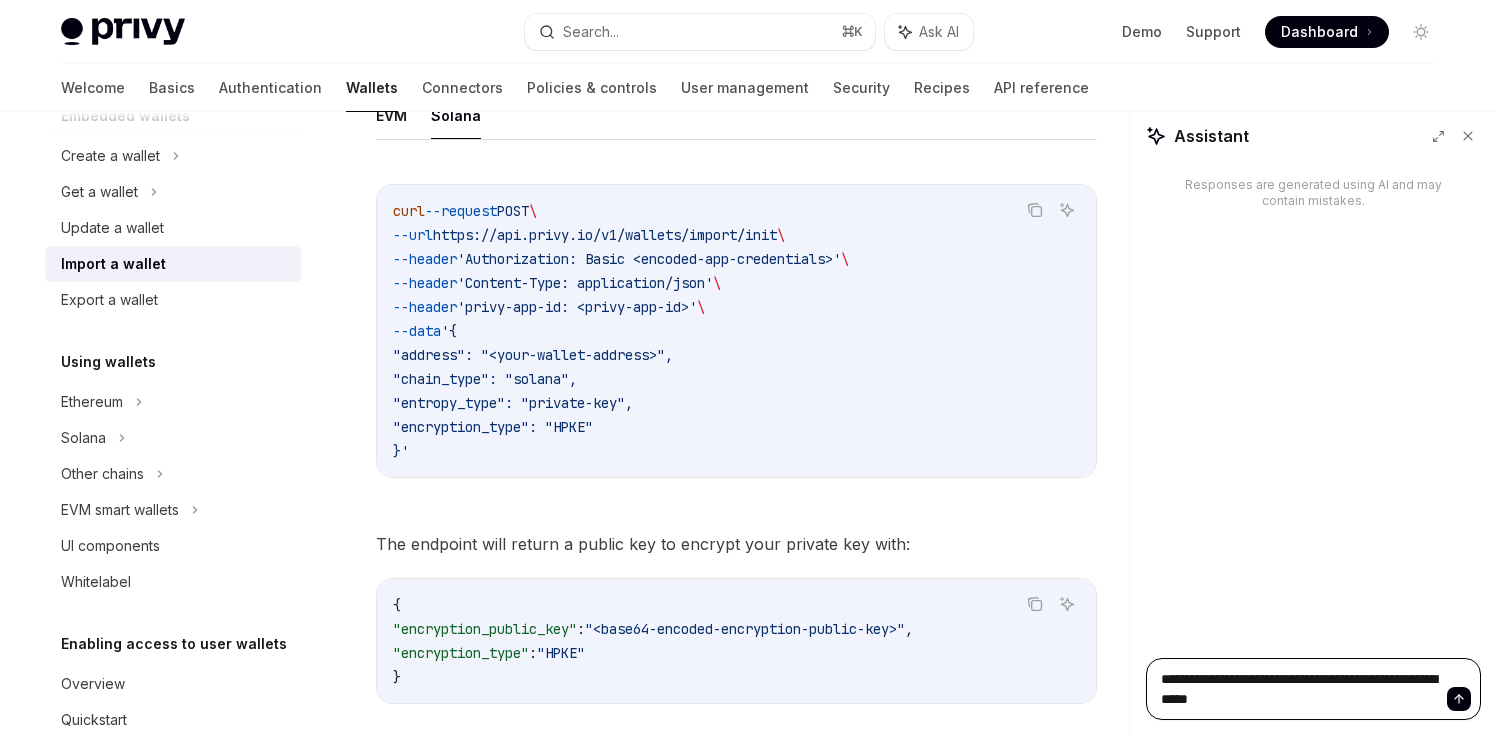 type on "**********" 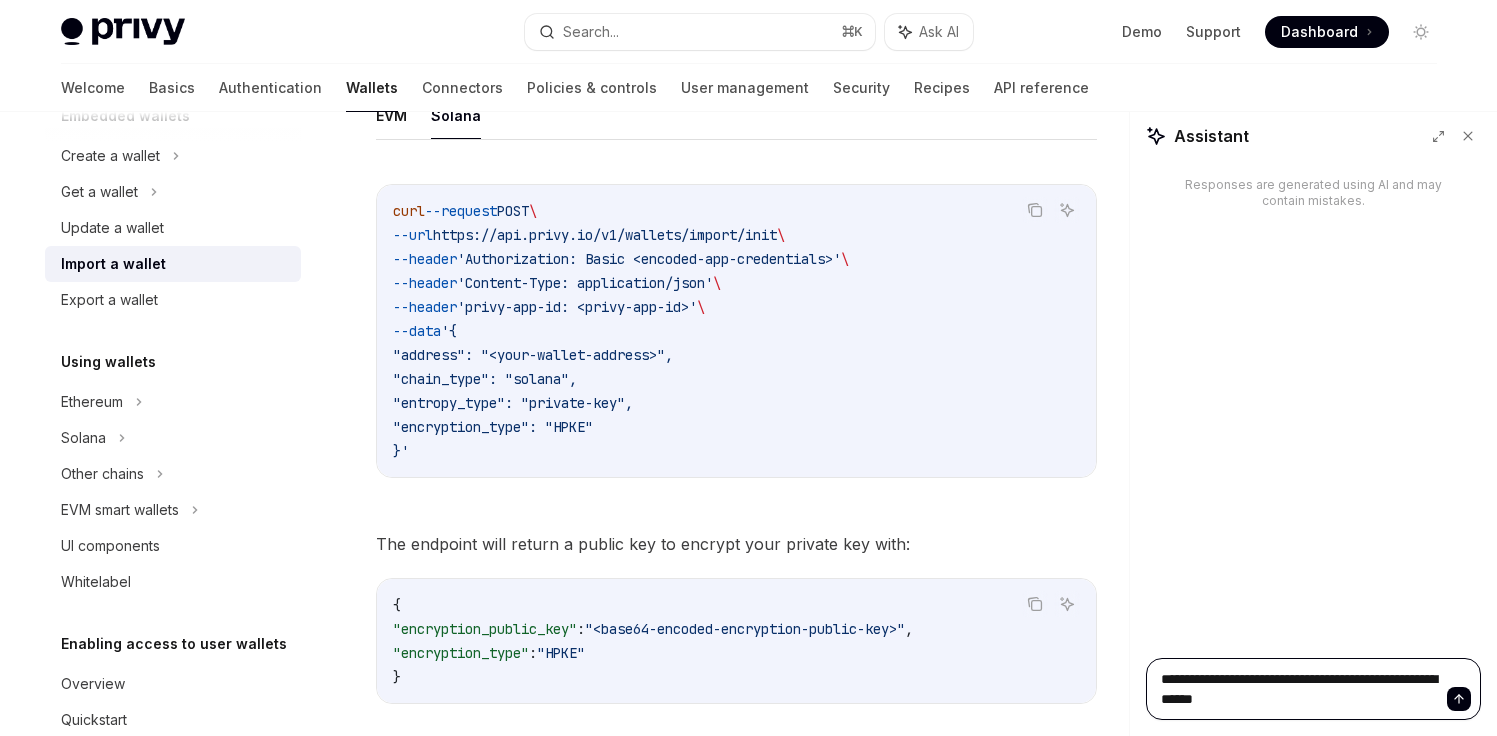 type on "**********" 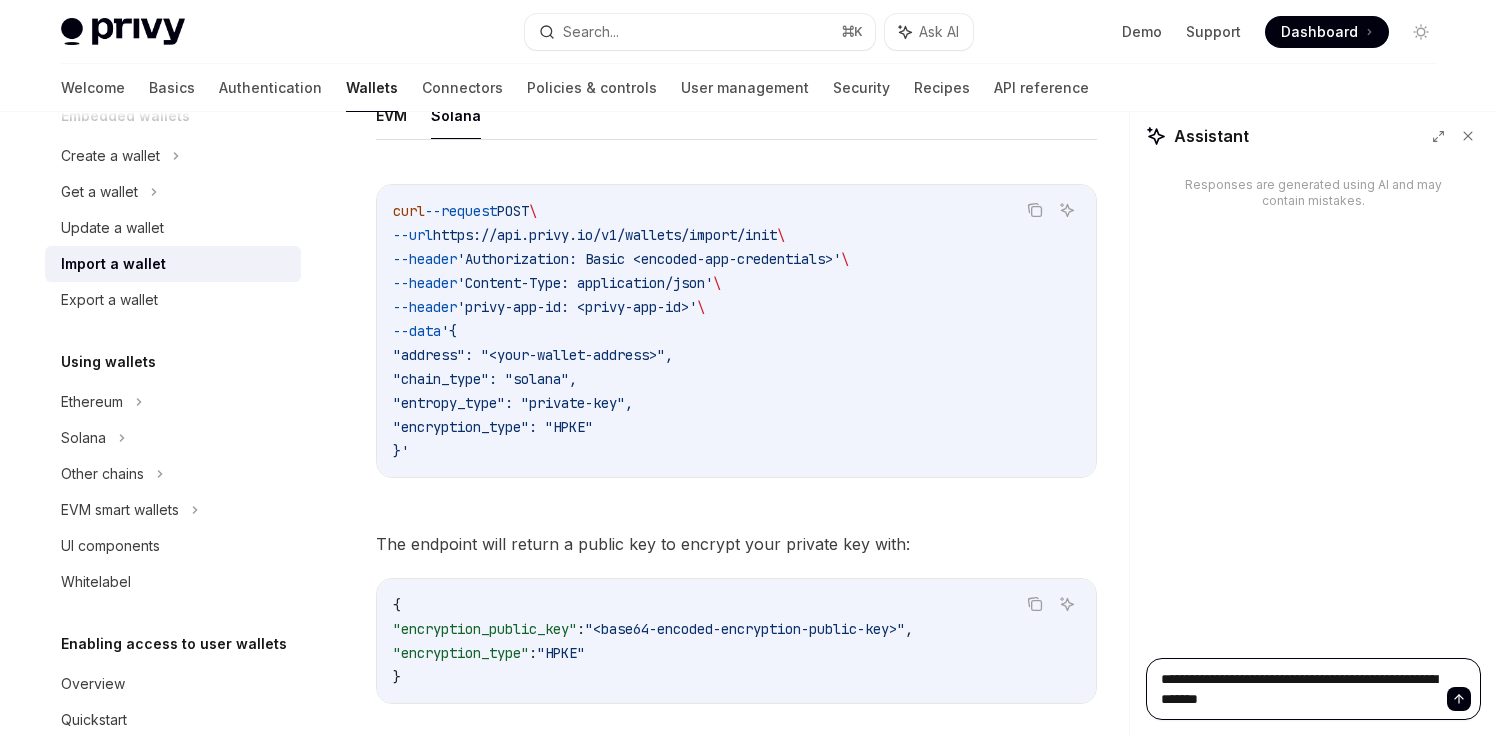 type on "**********" 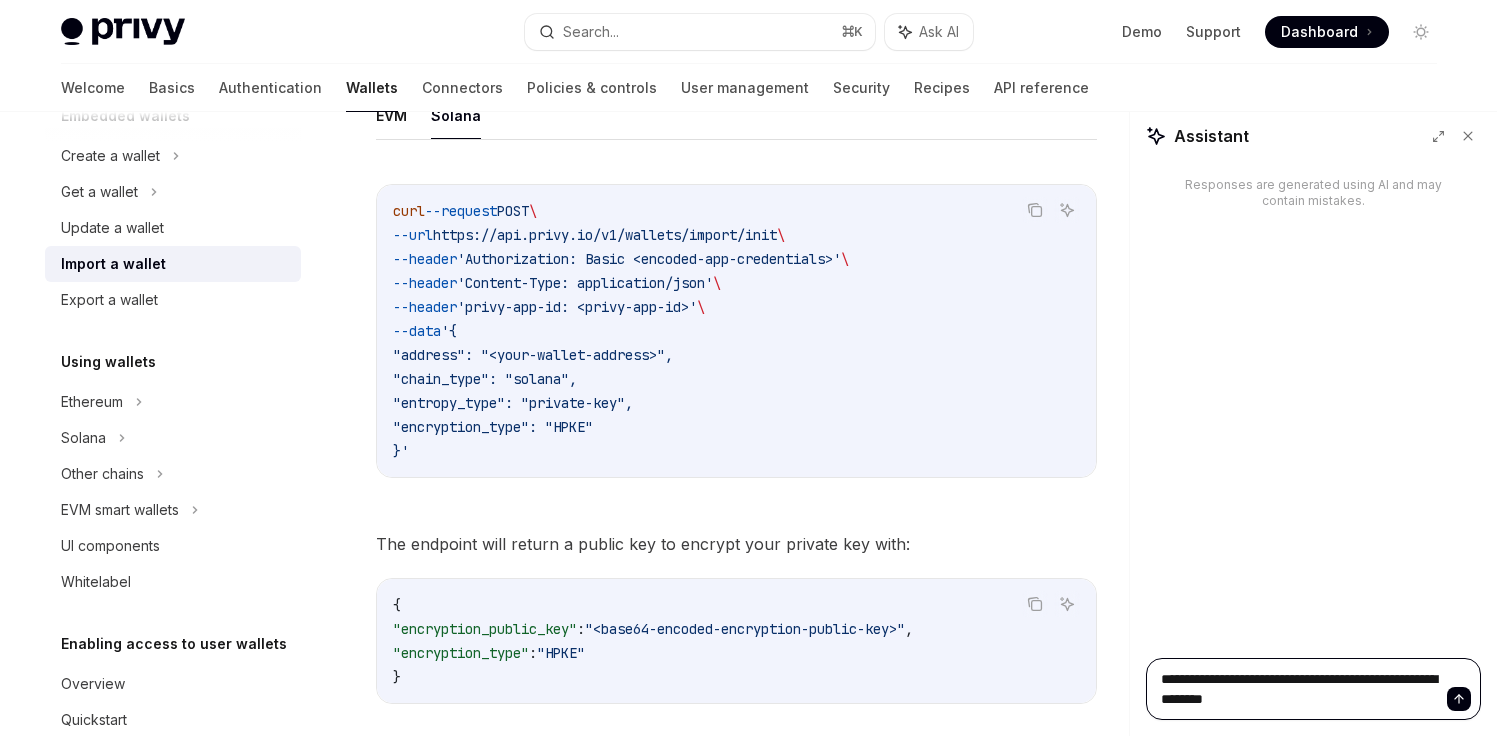 type on "**********" 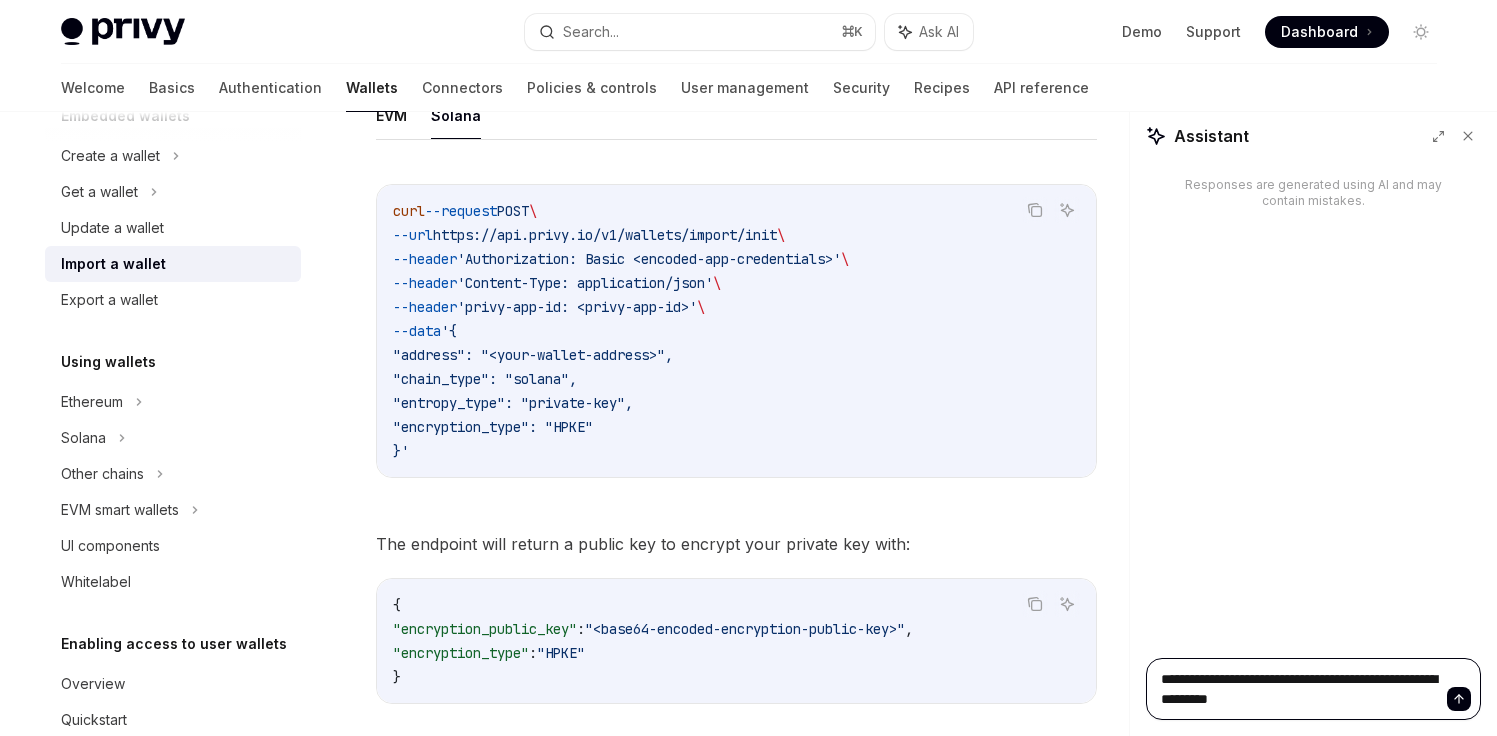 type on "**********" 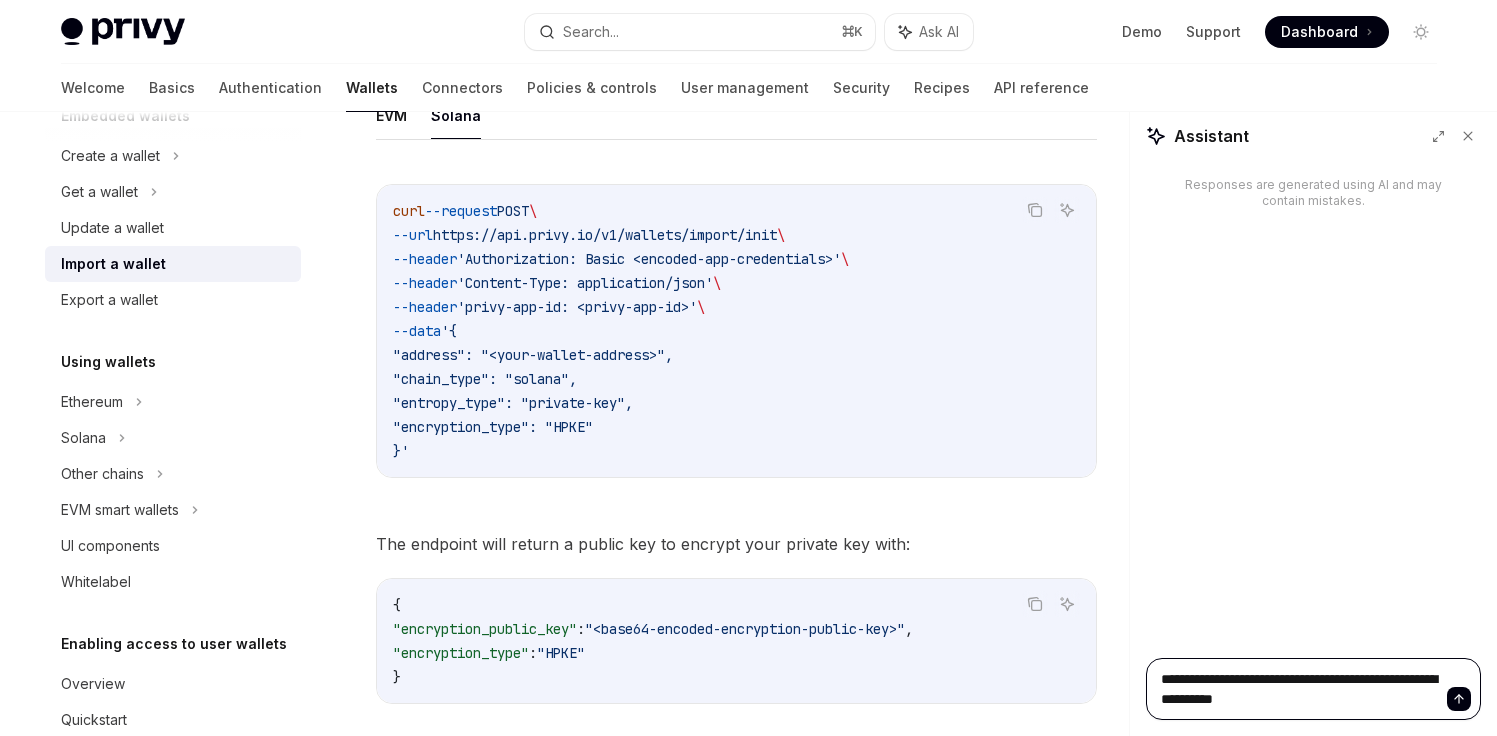 type on "**********" 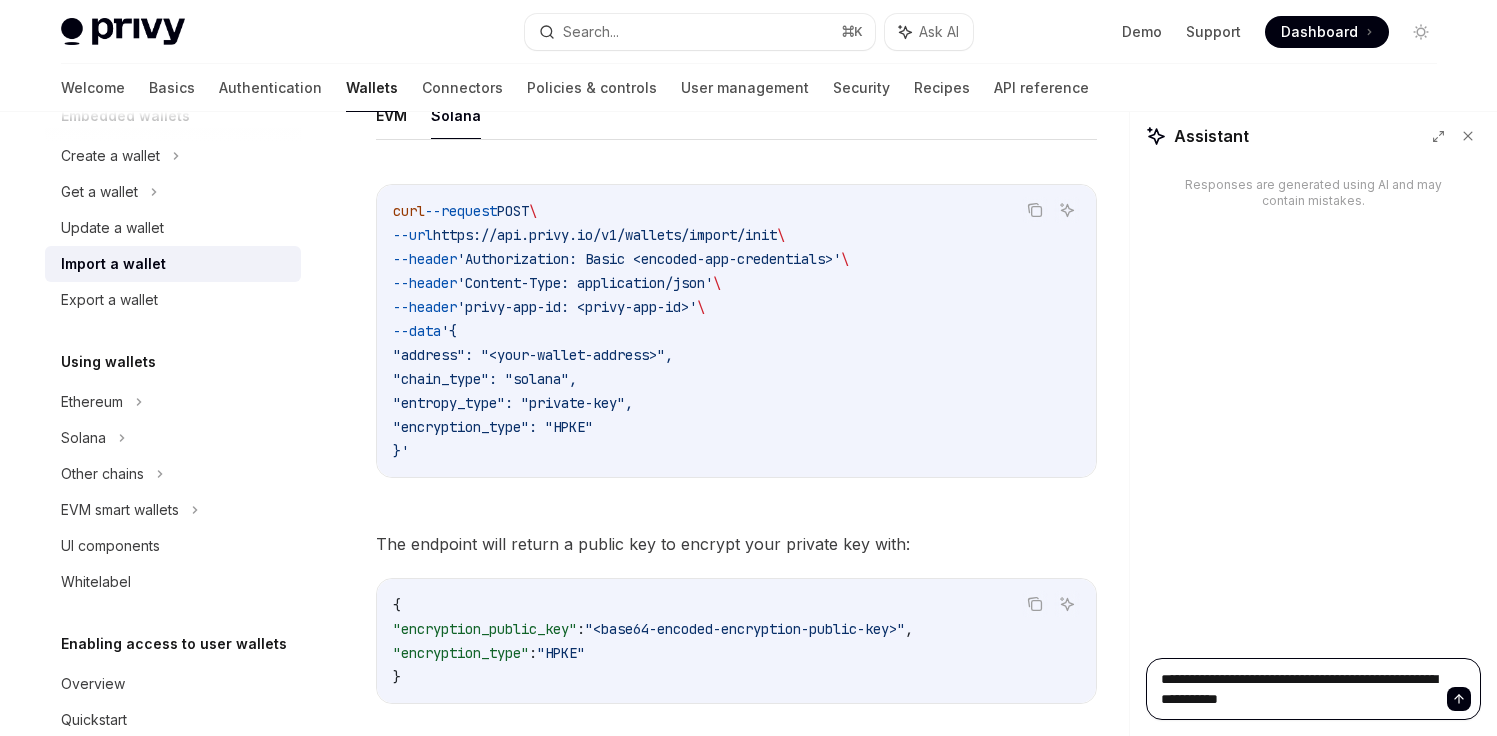 type on "**********" 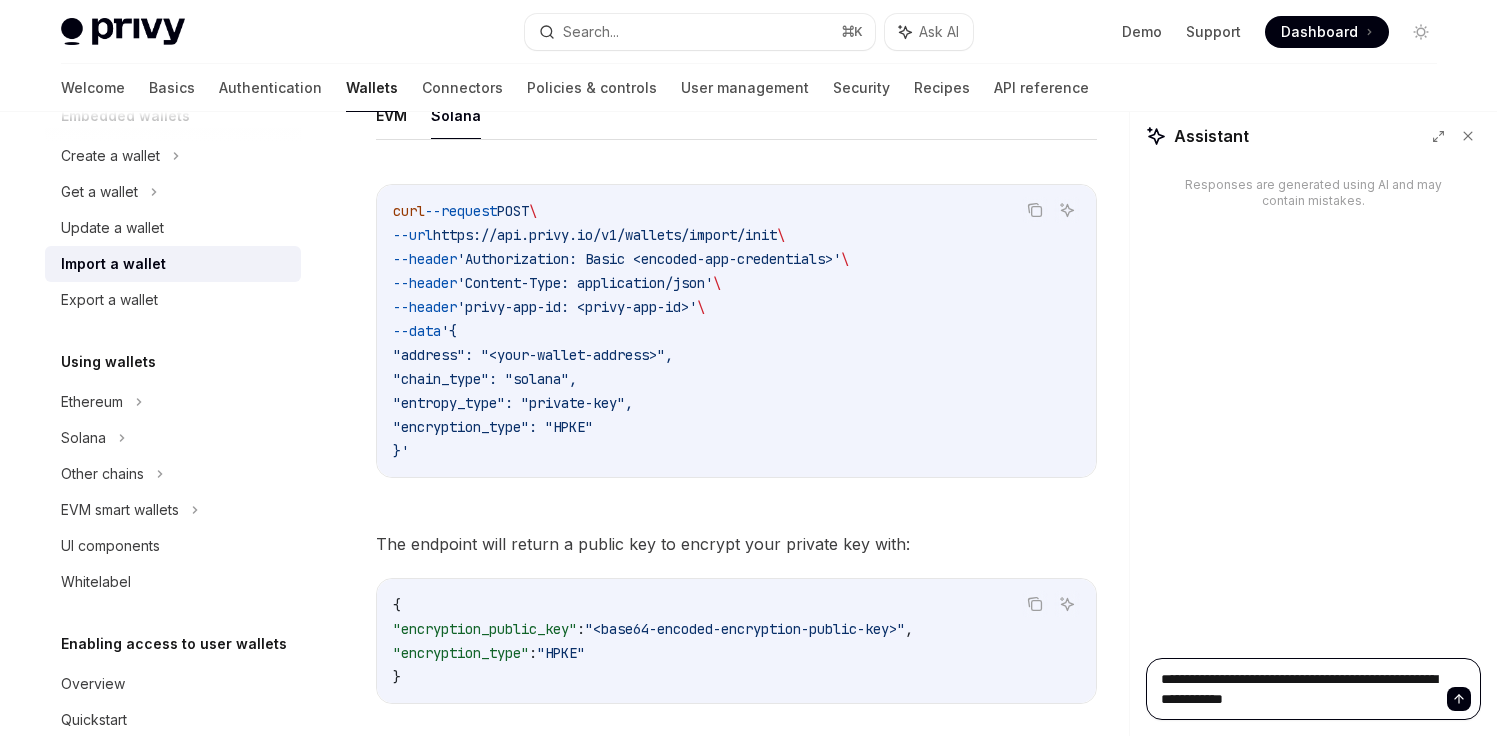 type on "**********" 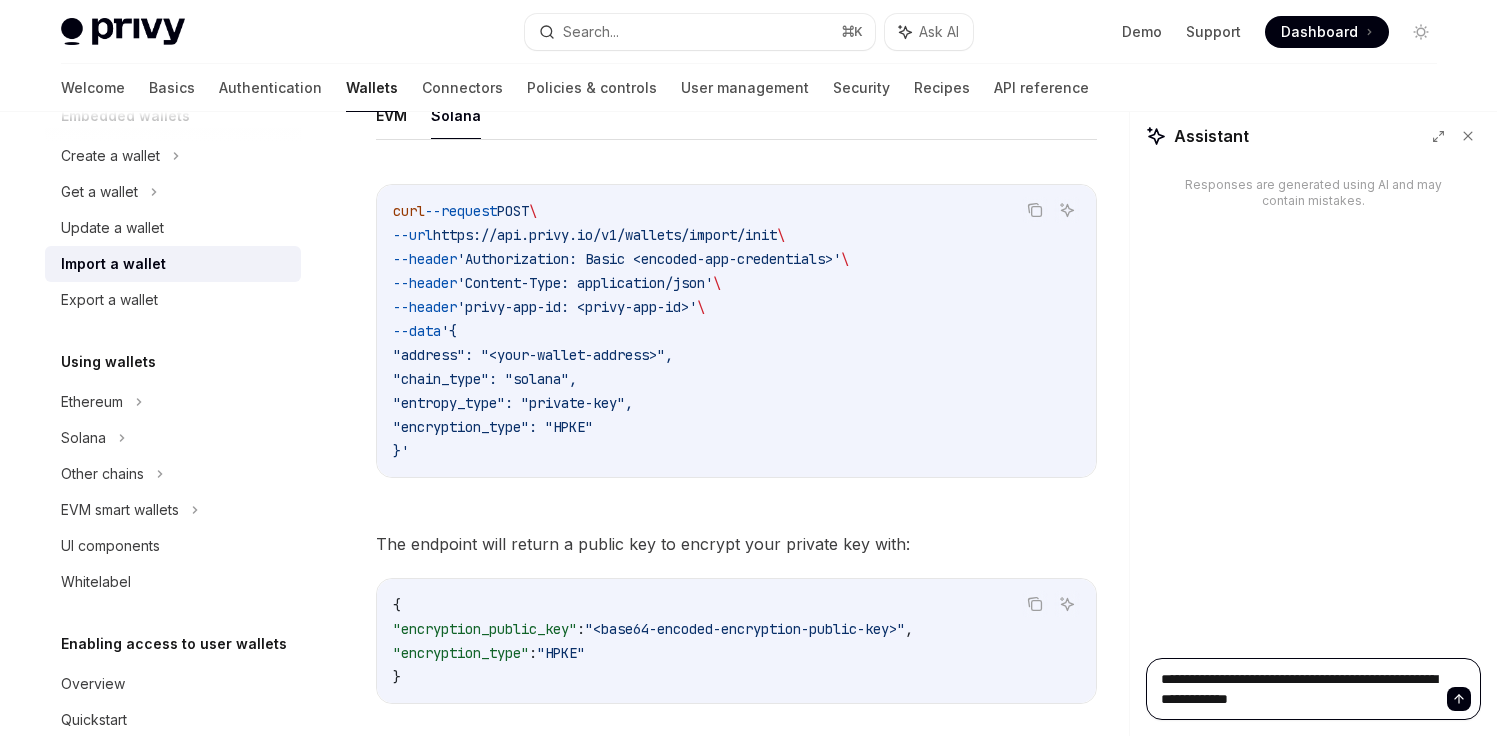 type on "**********" 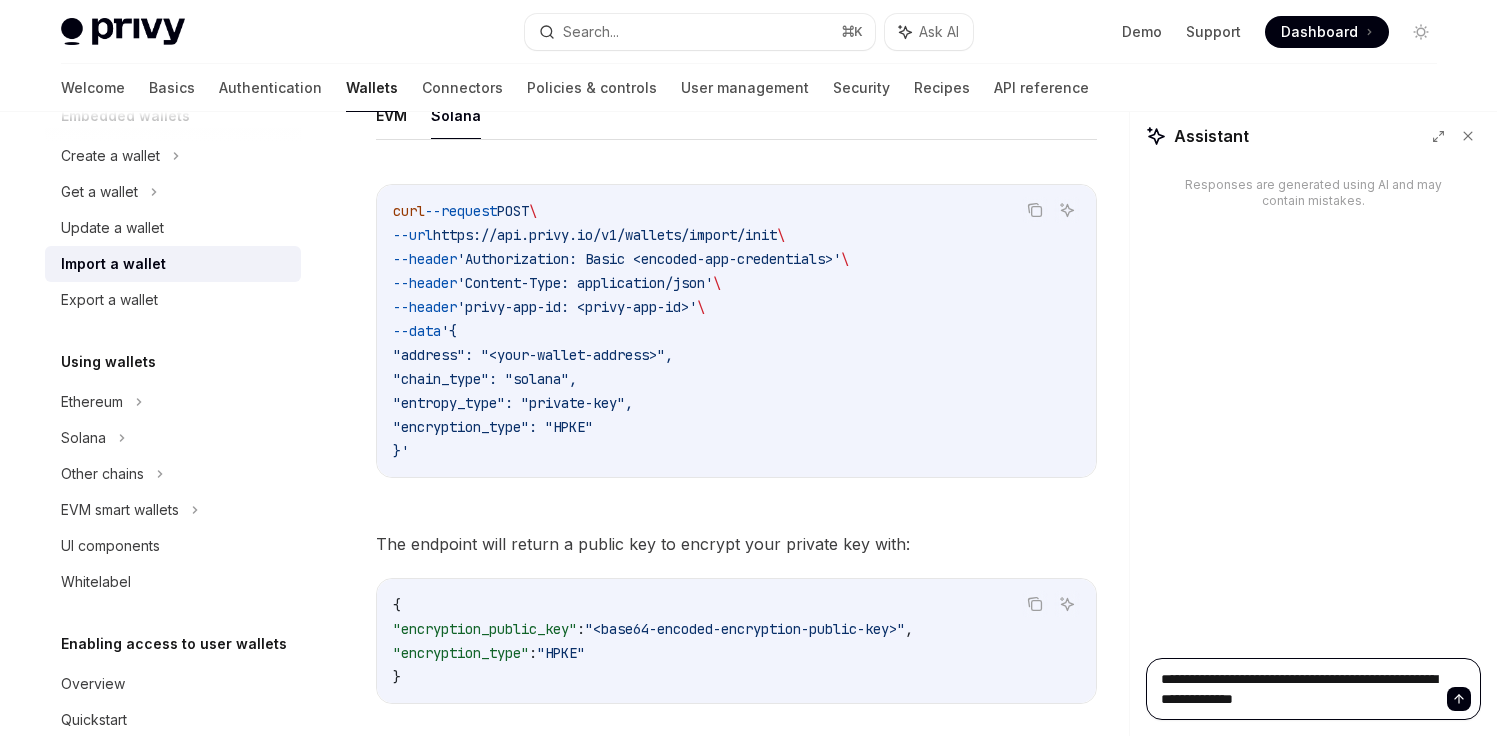 type on "**********" 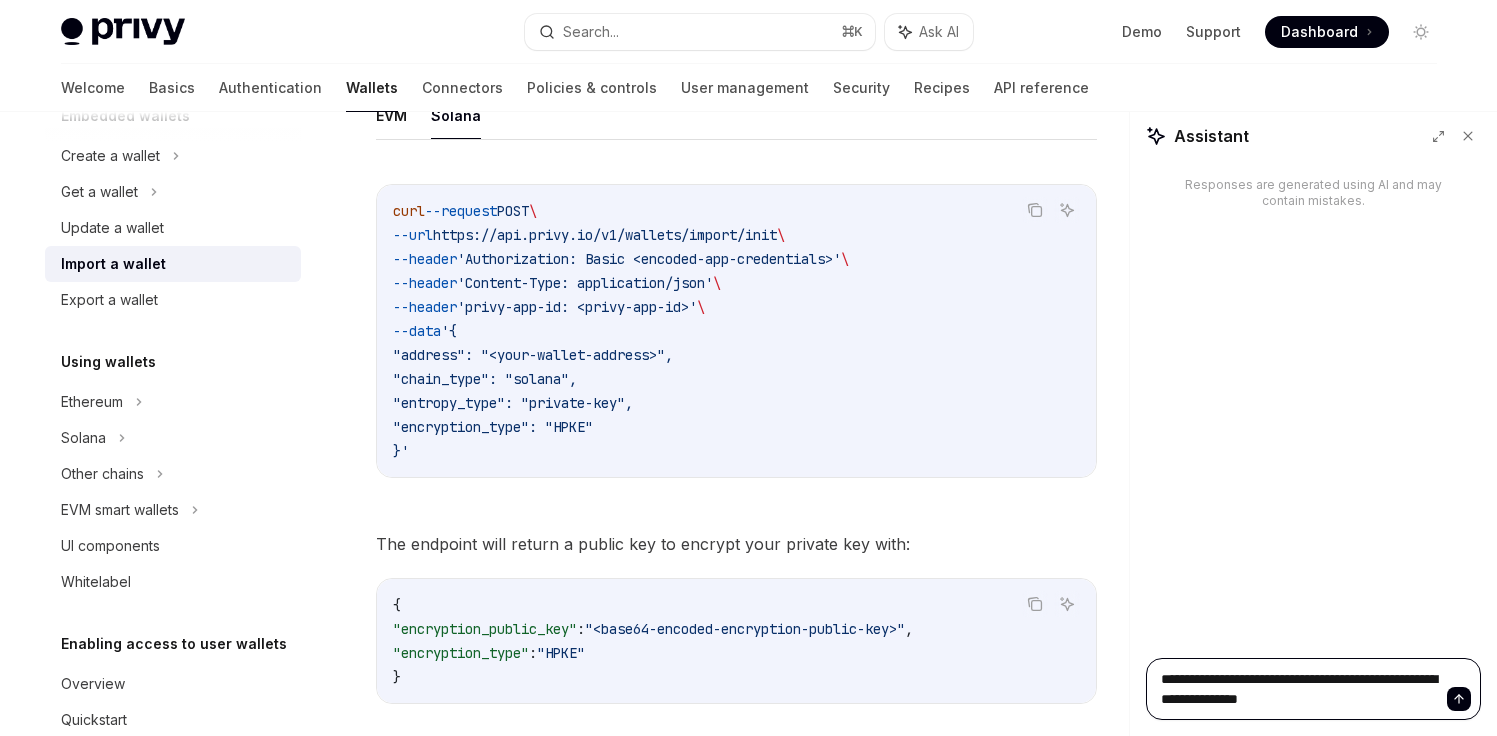 type on "**********" 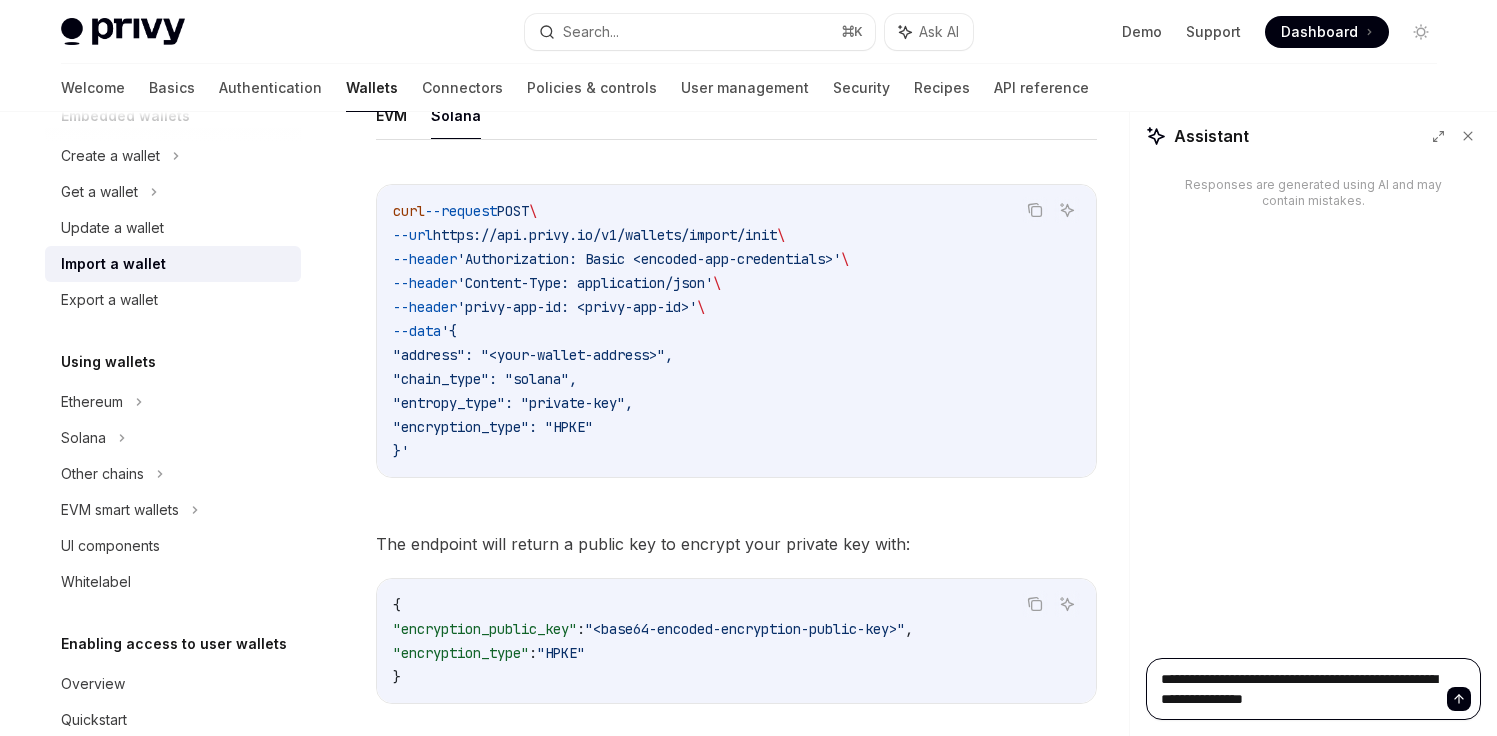 type on "**********" 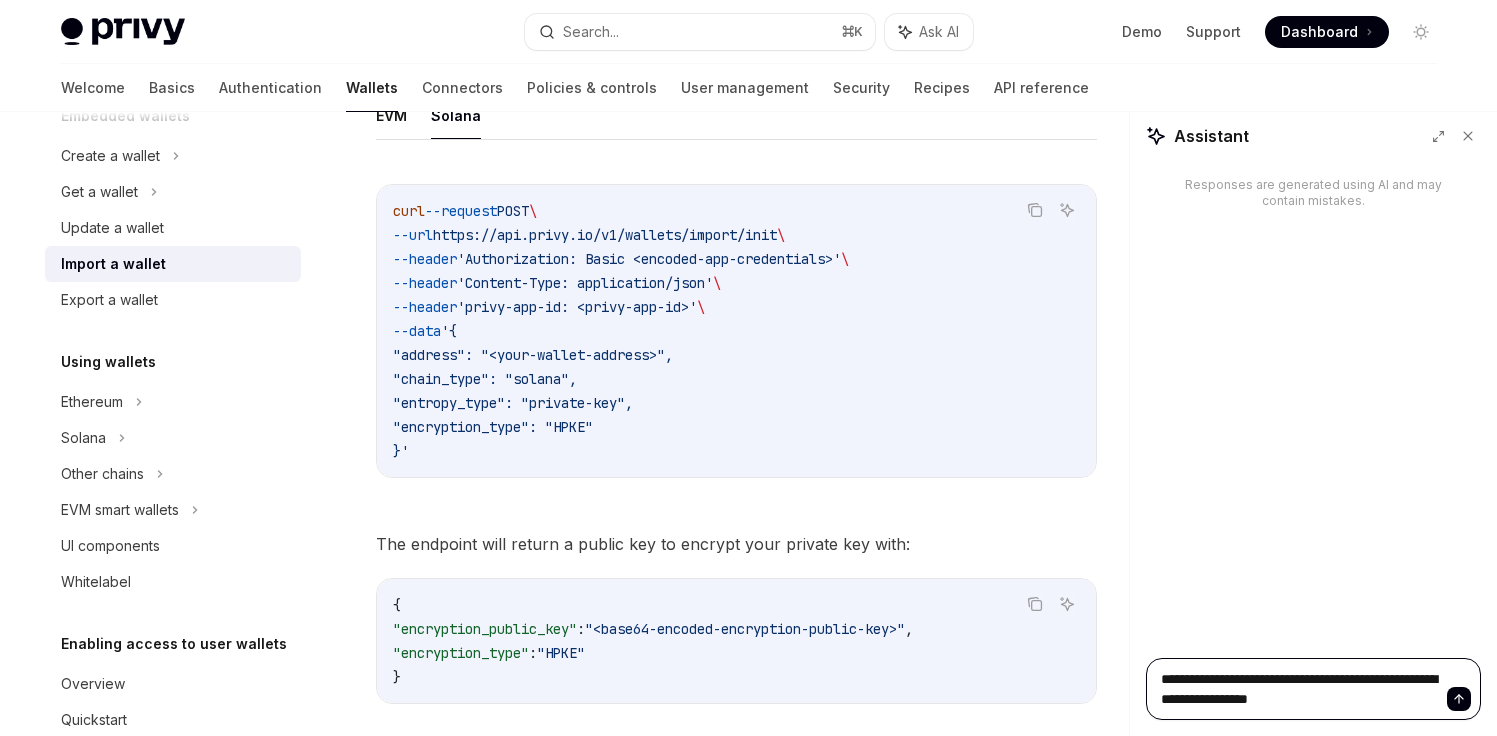 type on "**********" 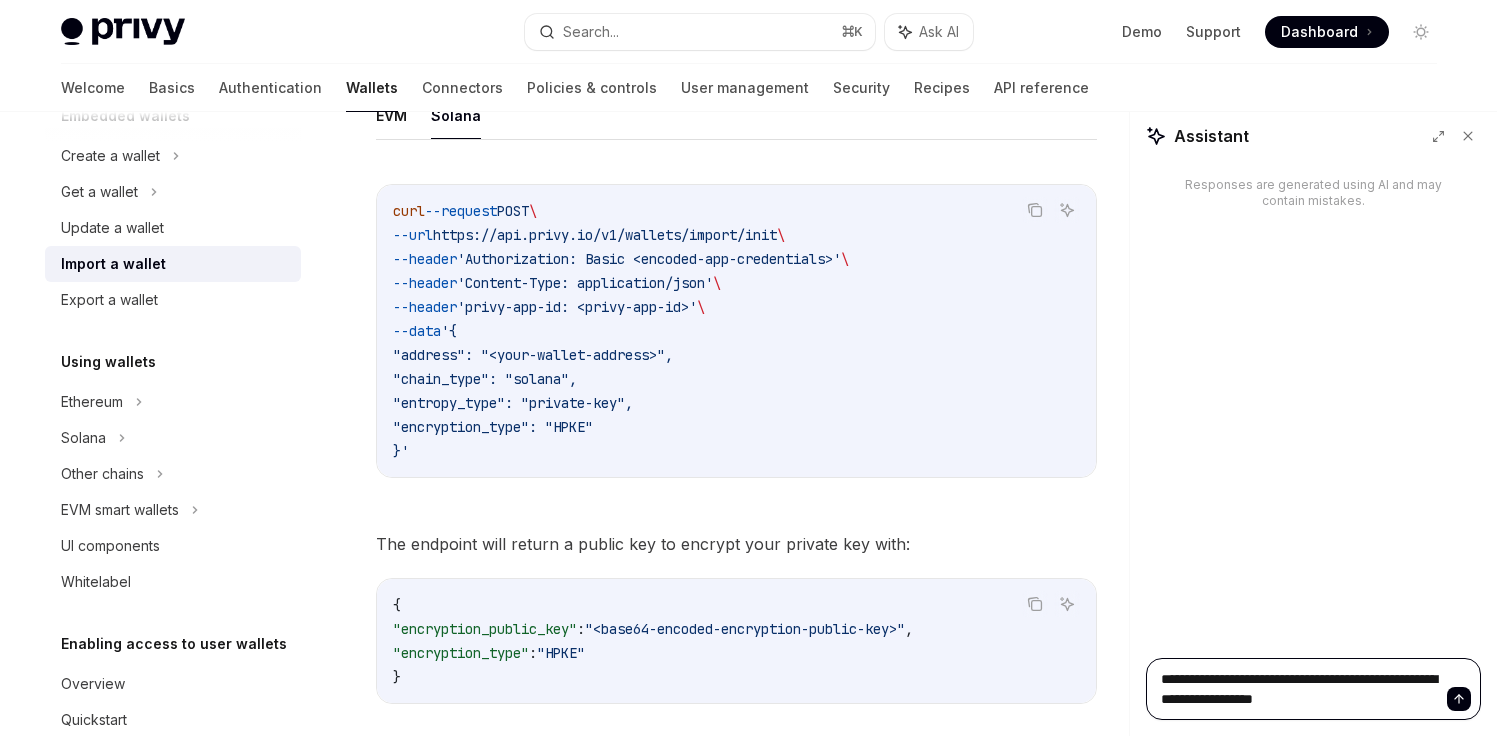 type on "**********" 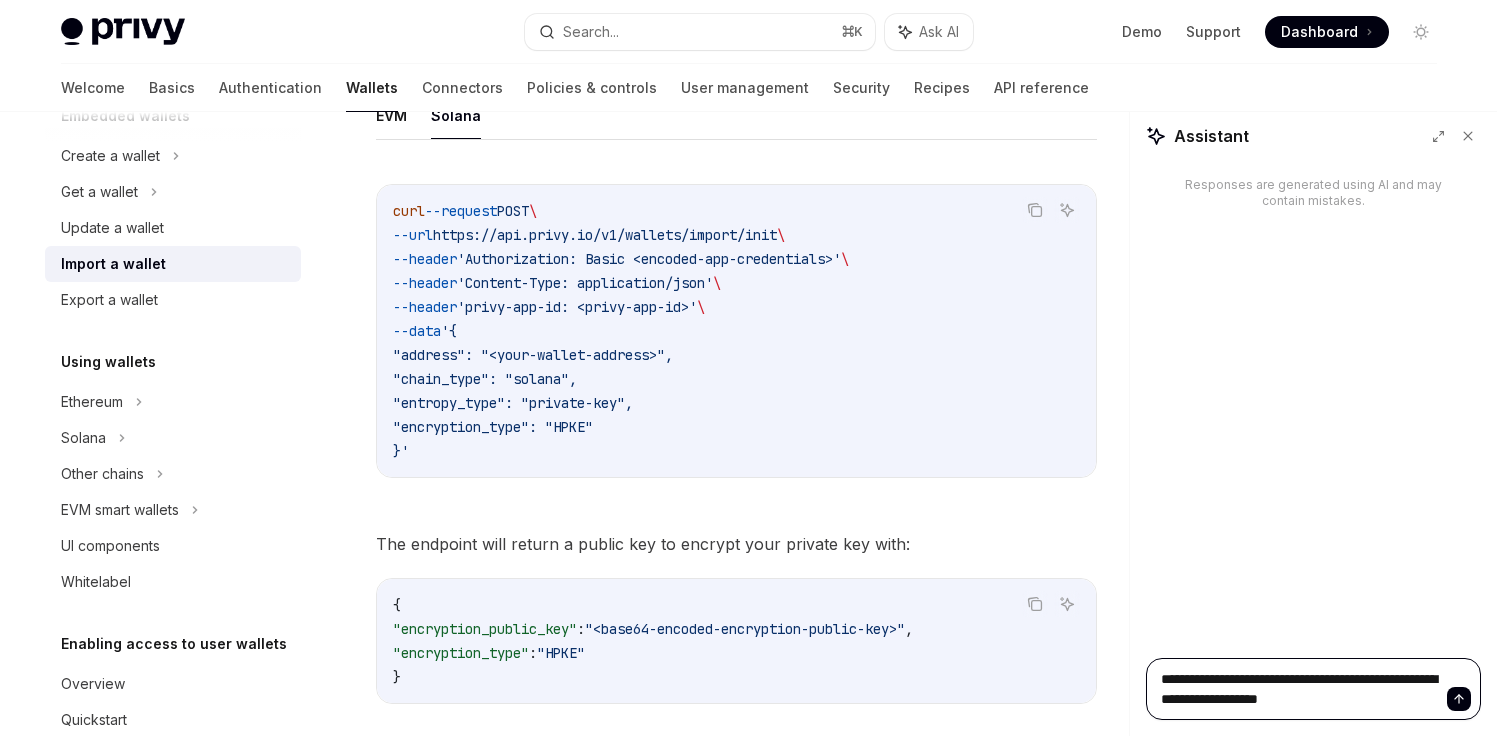 type on "**********" 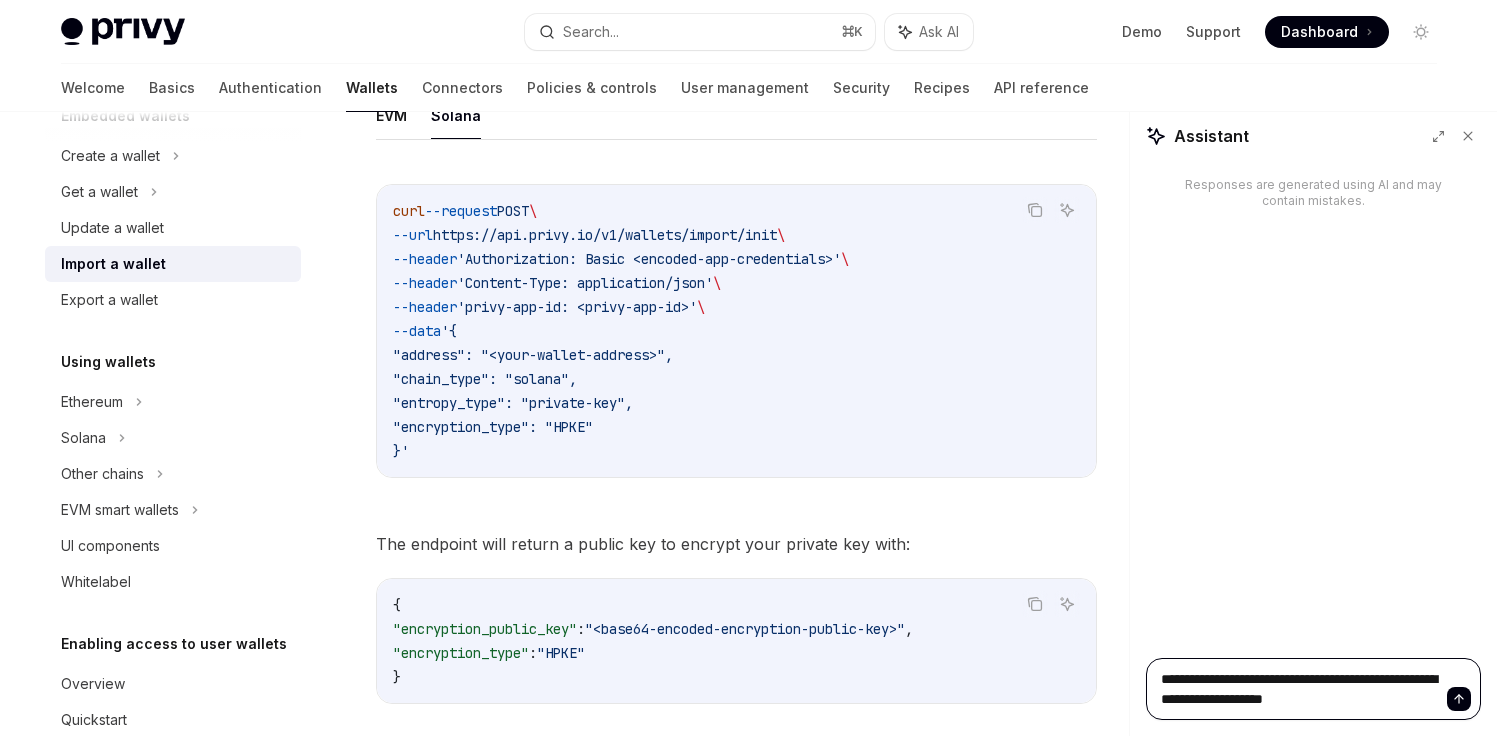 type on "**********" 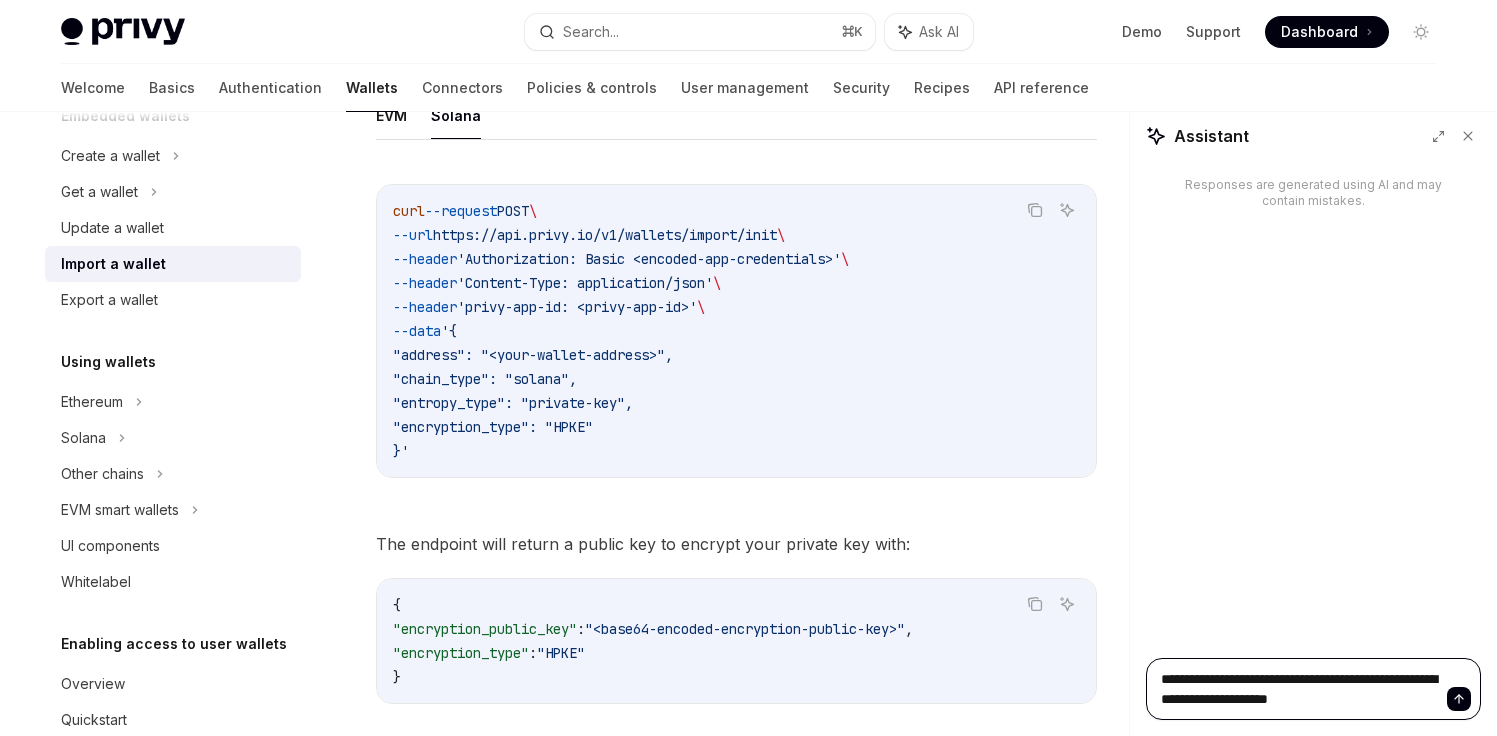 type on "**********" 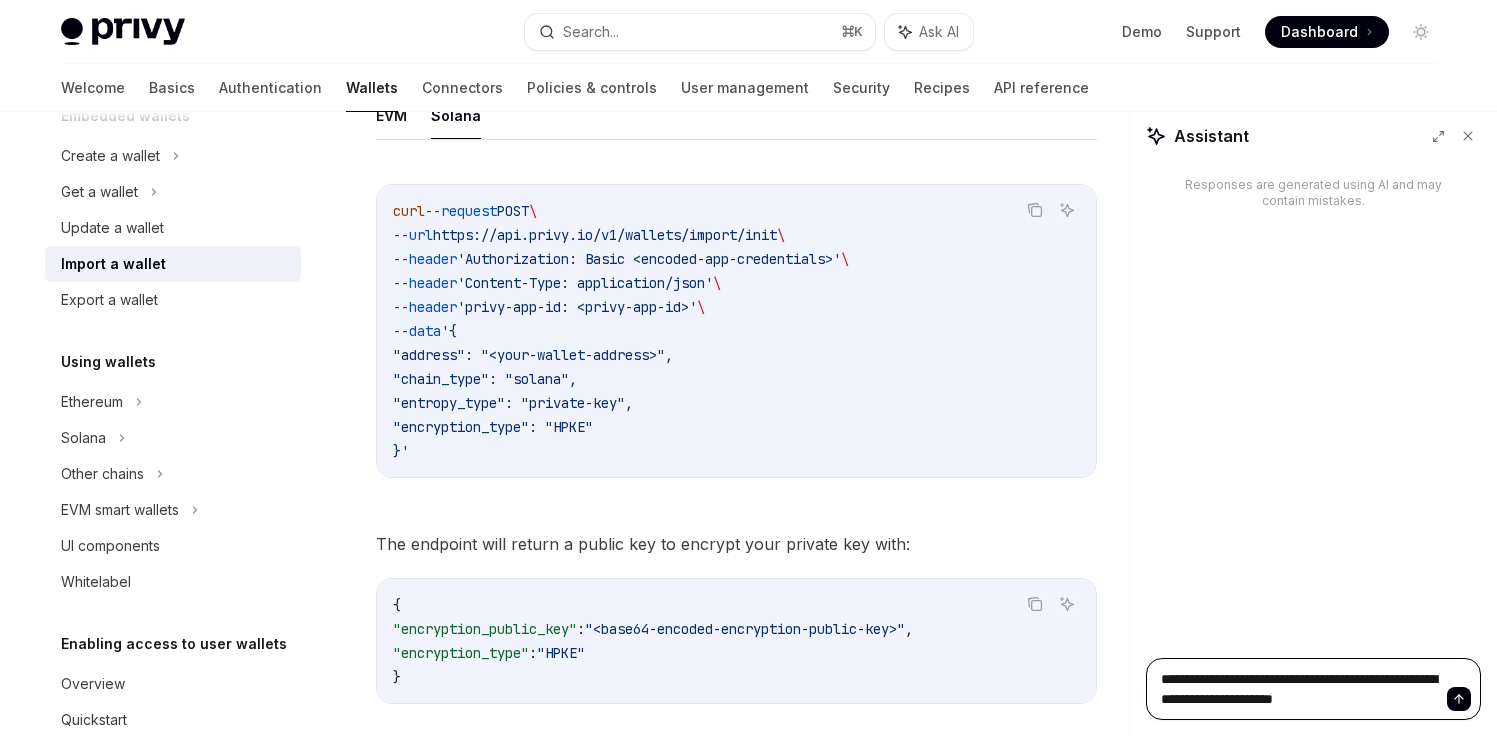 type on "**********" 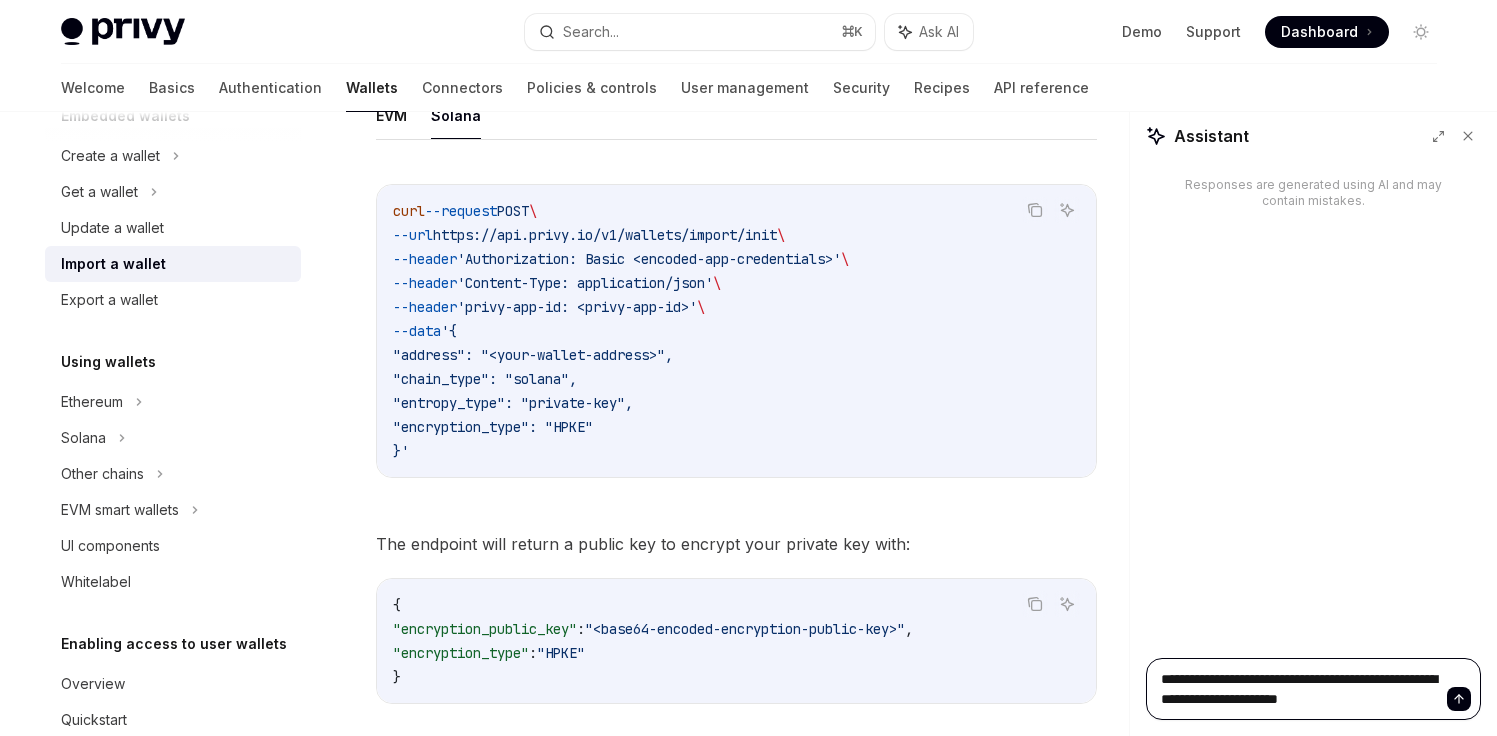 type on "**********" 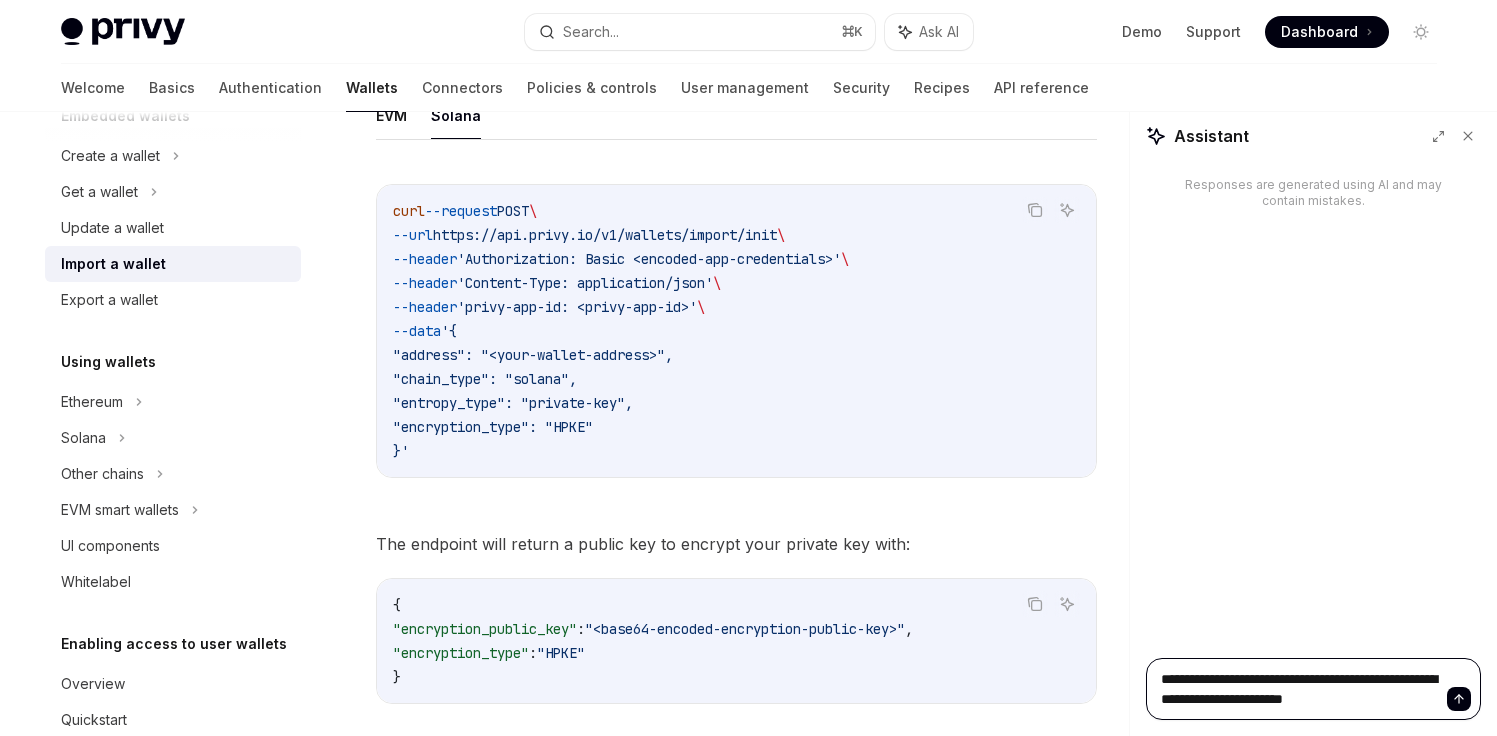type on "*" 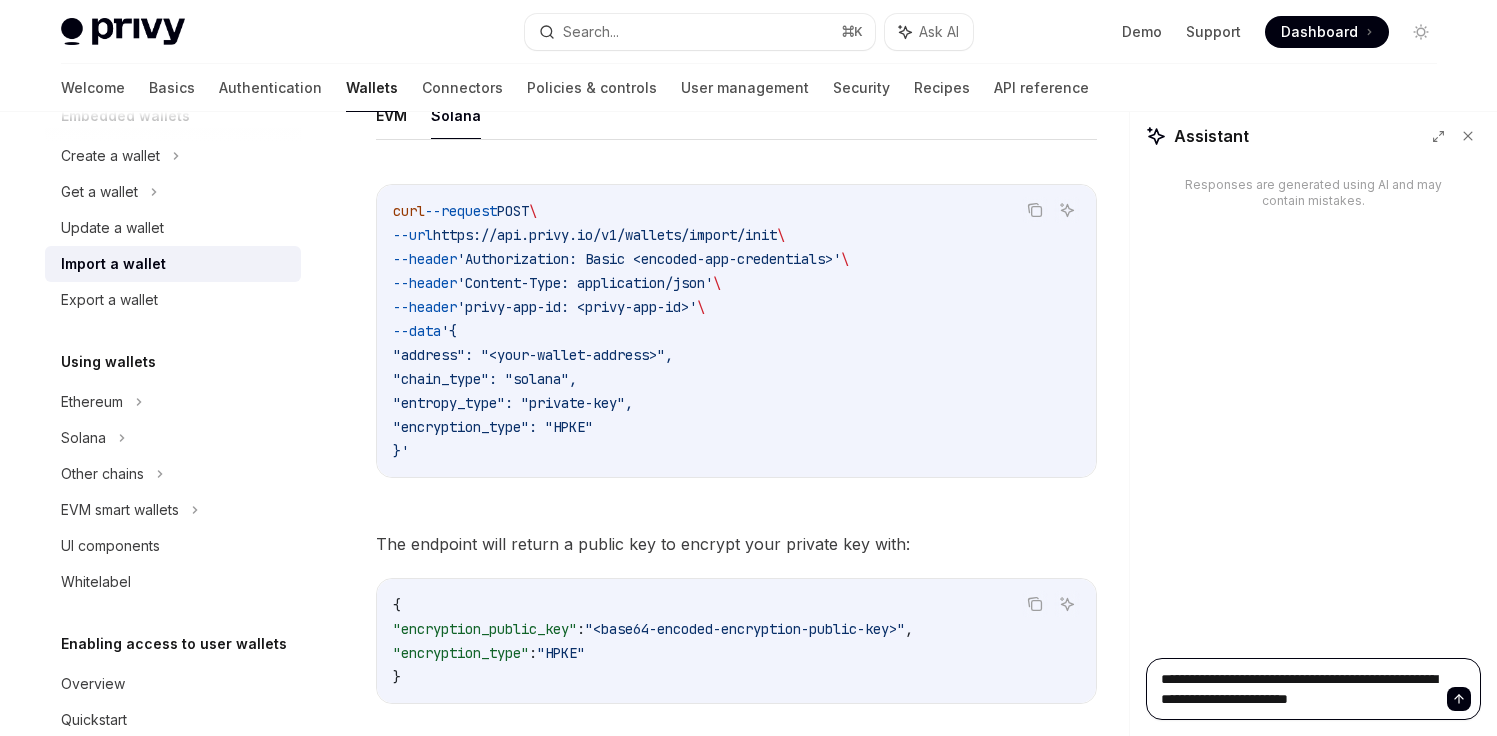 type on "**********" 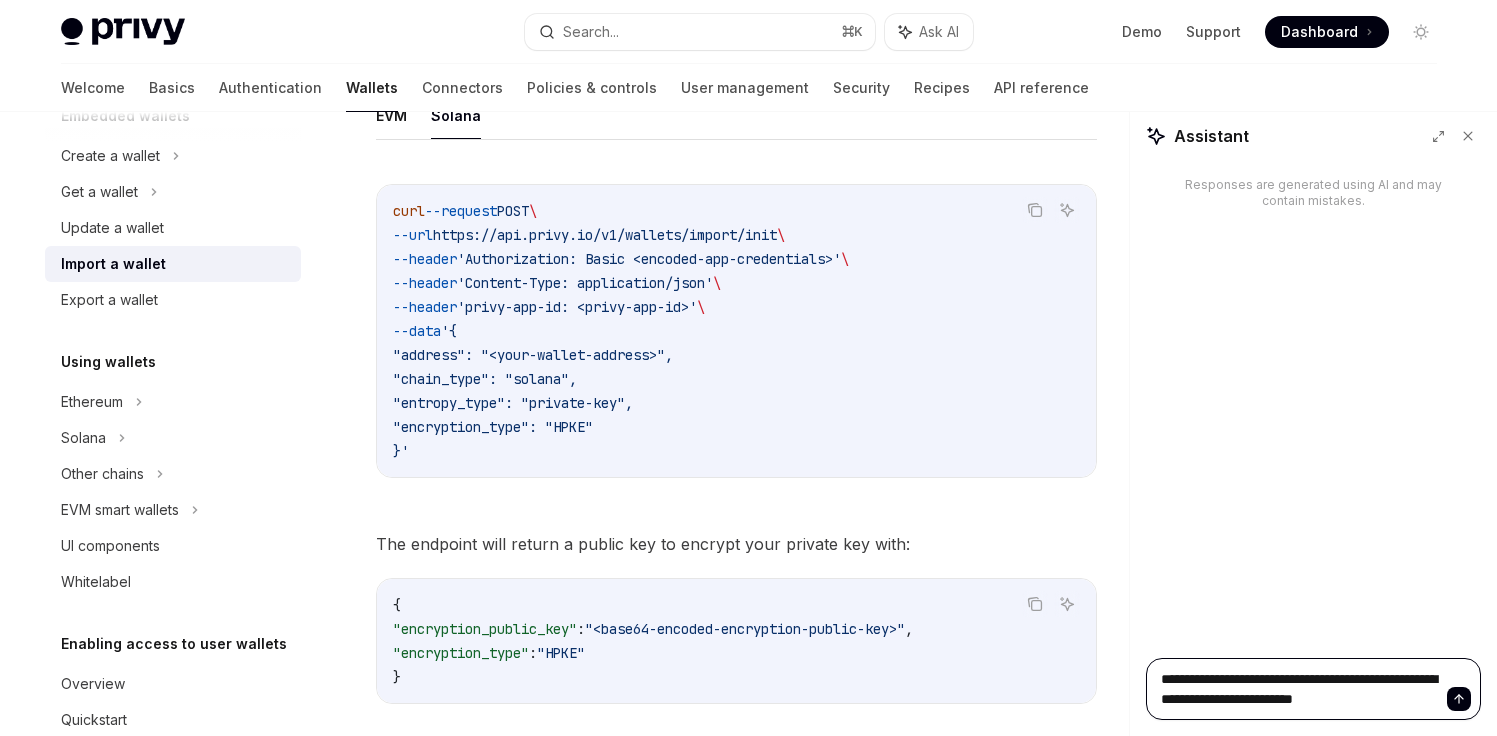 type on "**********" 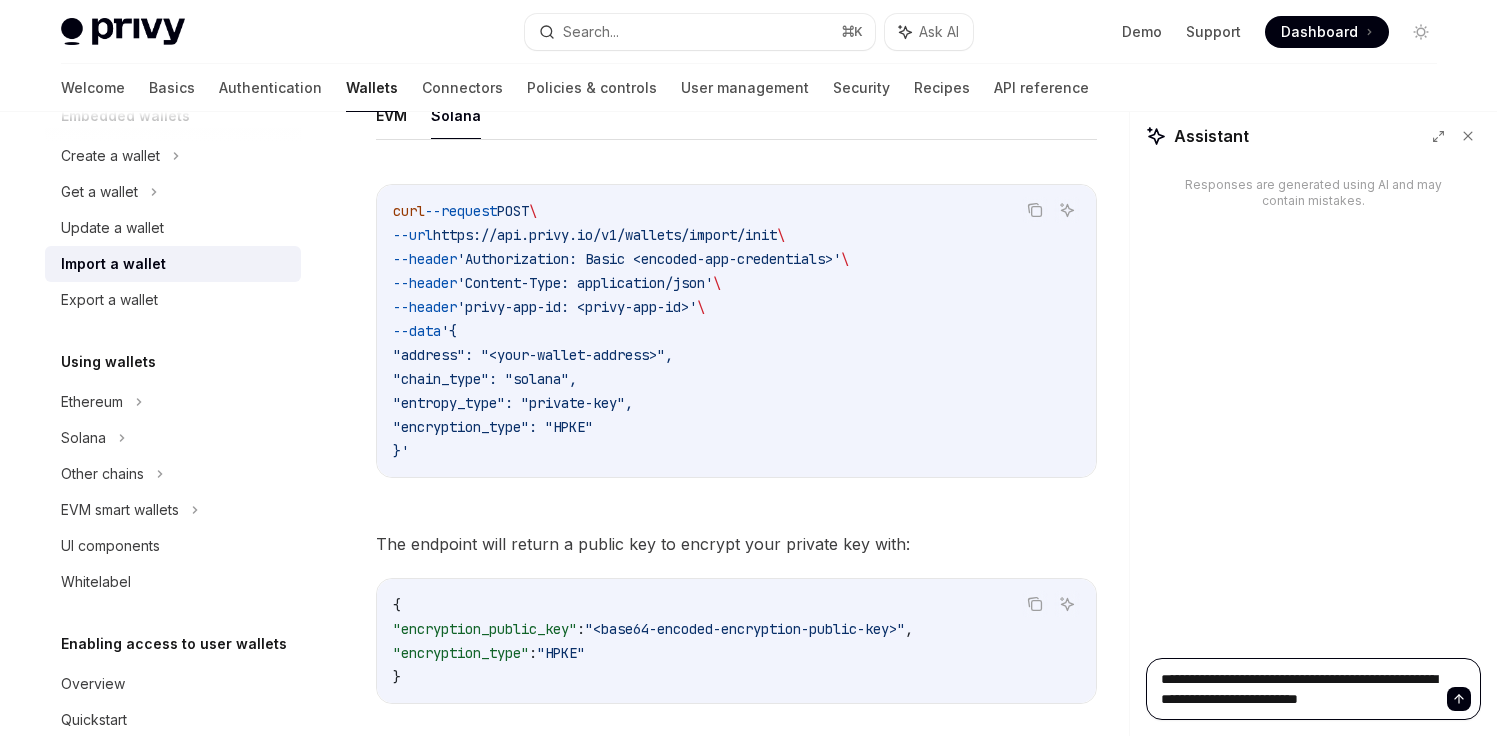 type on "**********" 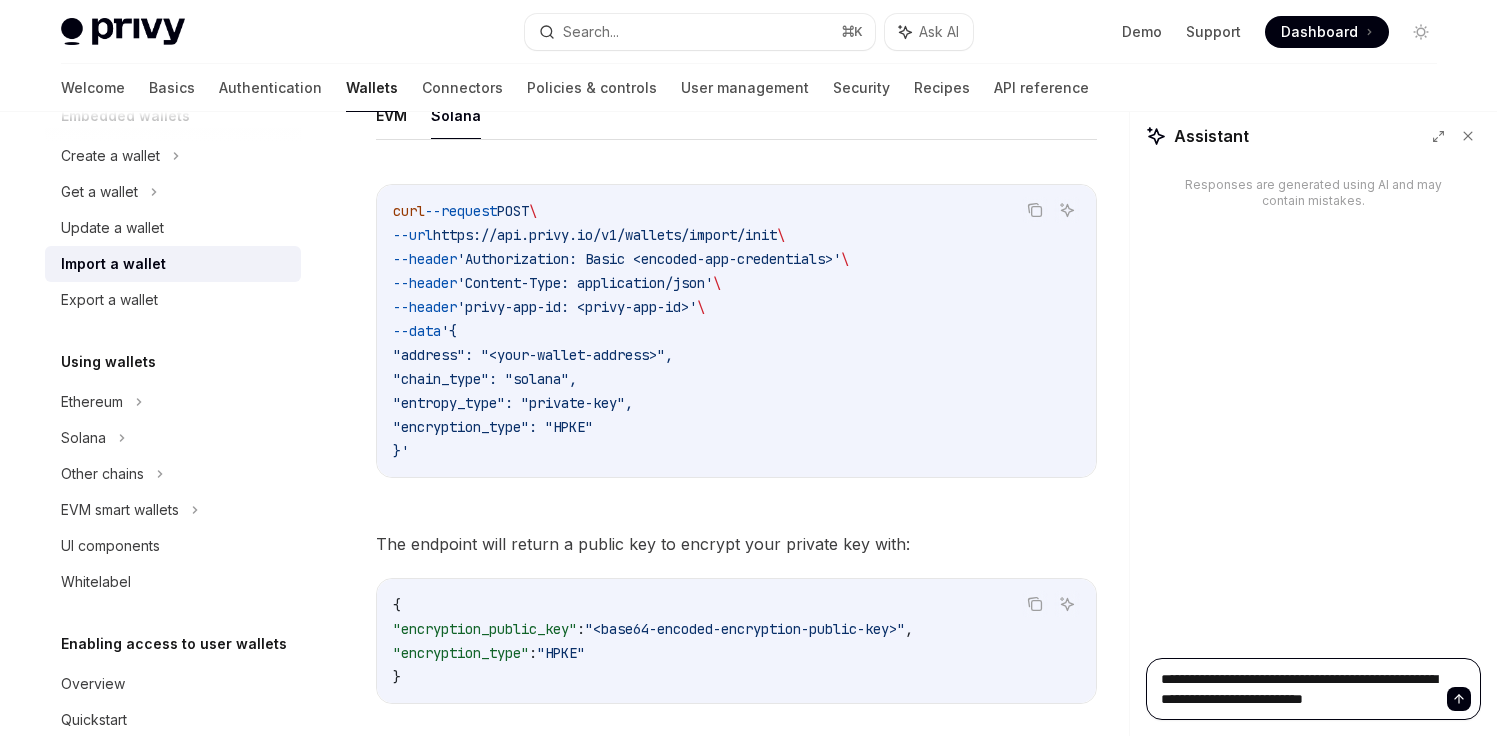 type on "**********" 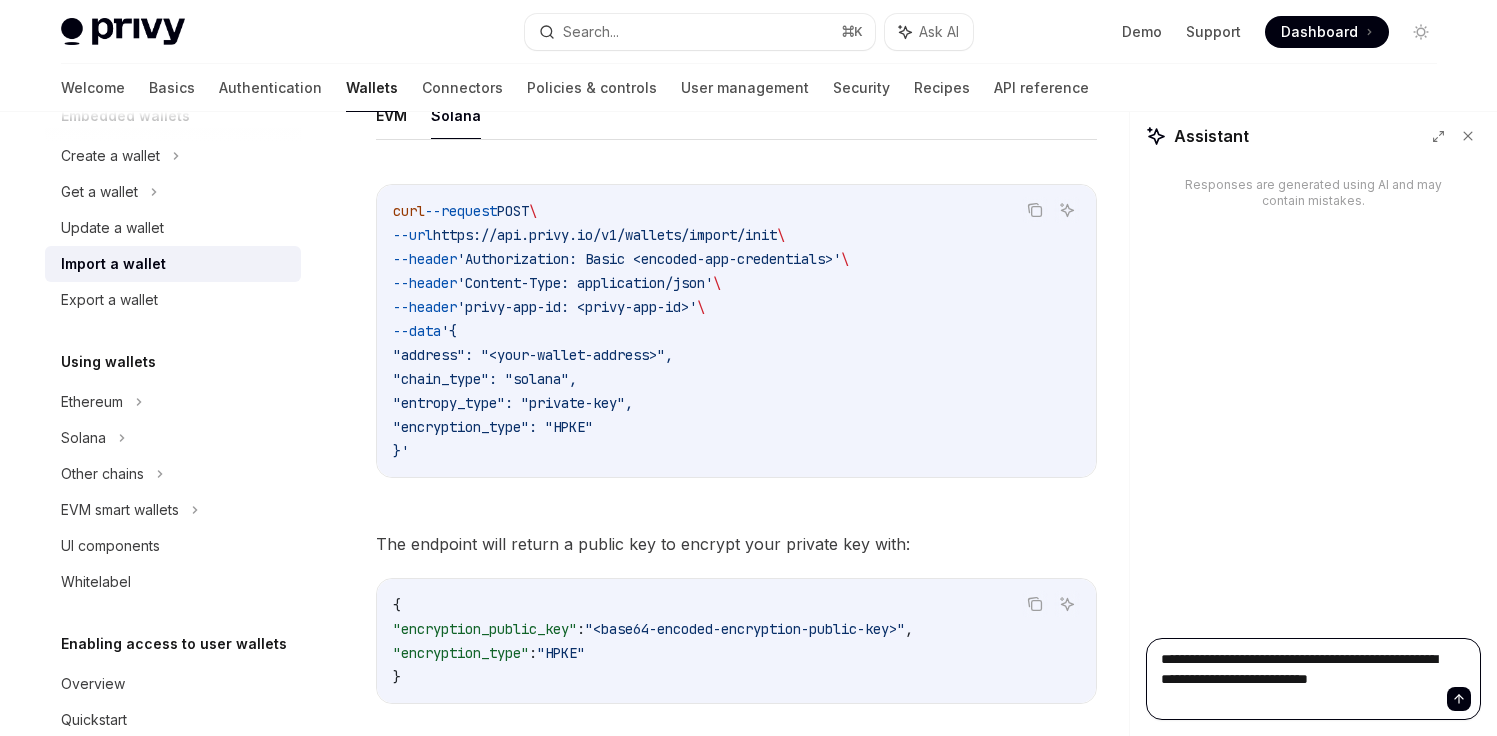 type on "**********" 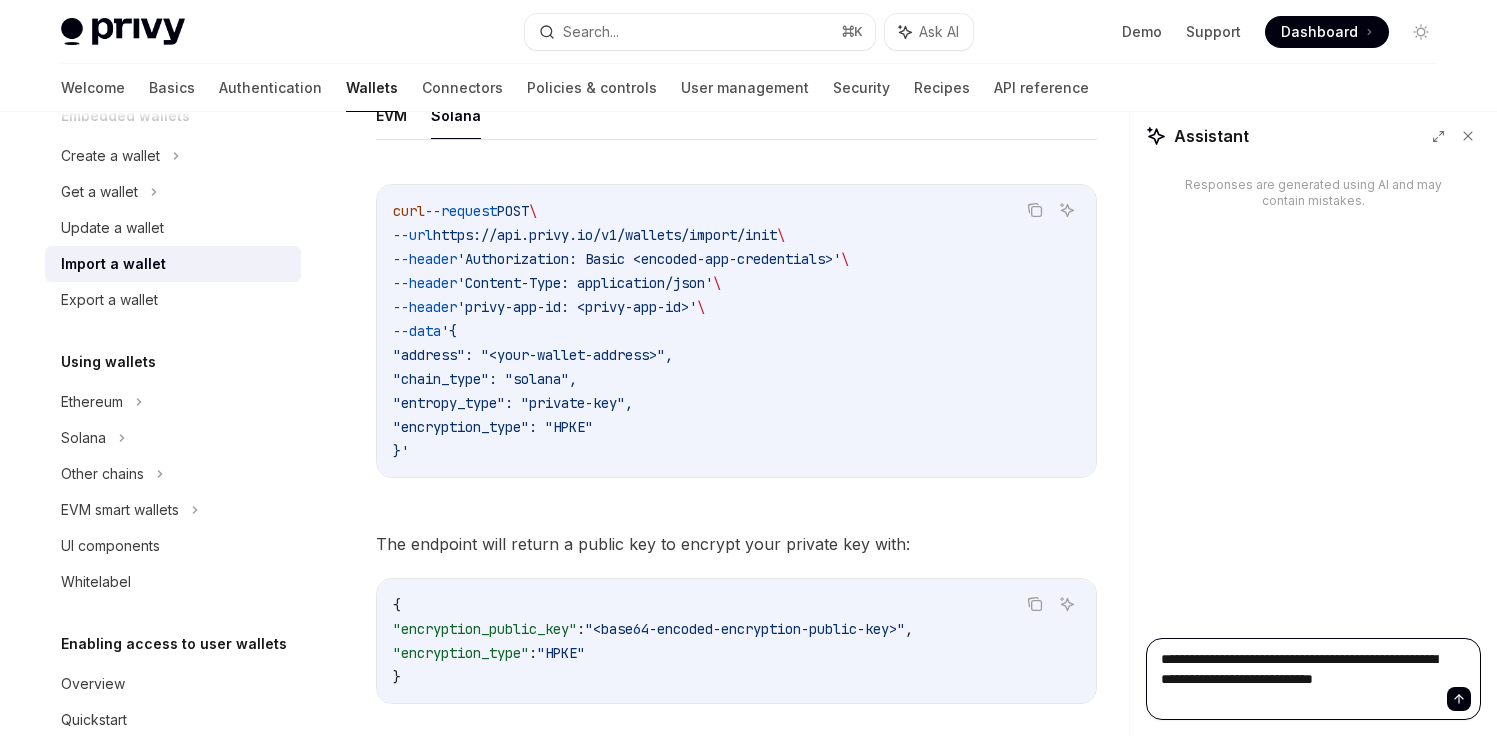 type on "**********" 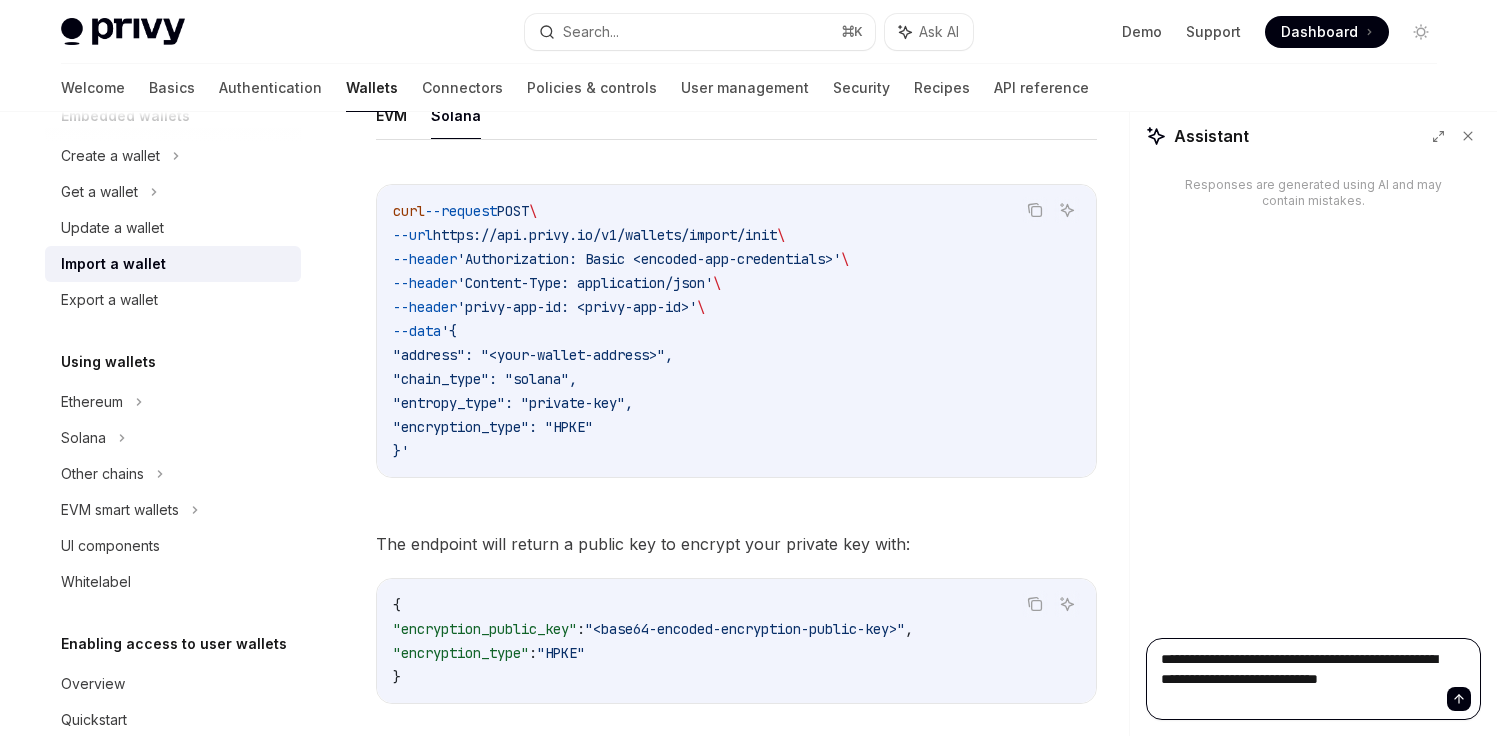 type on "**********" 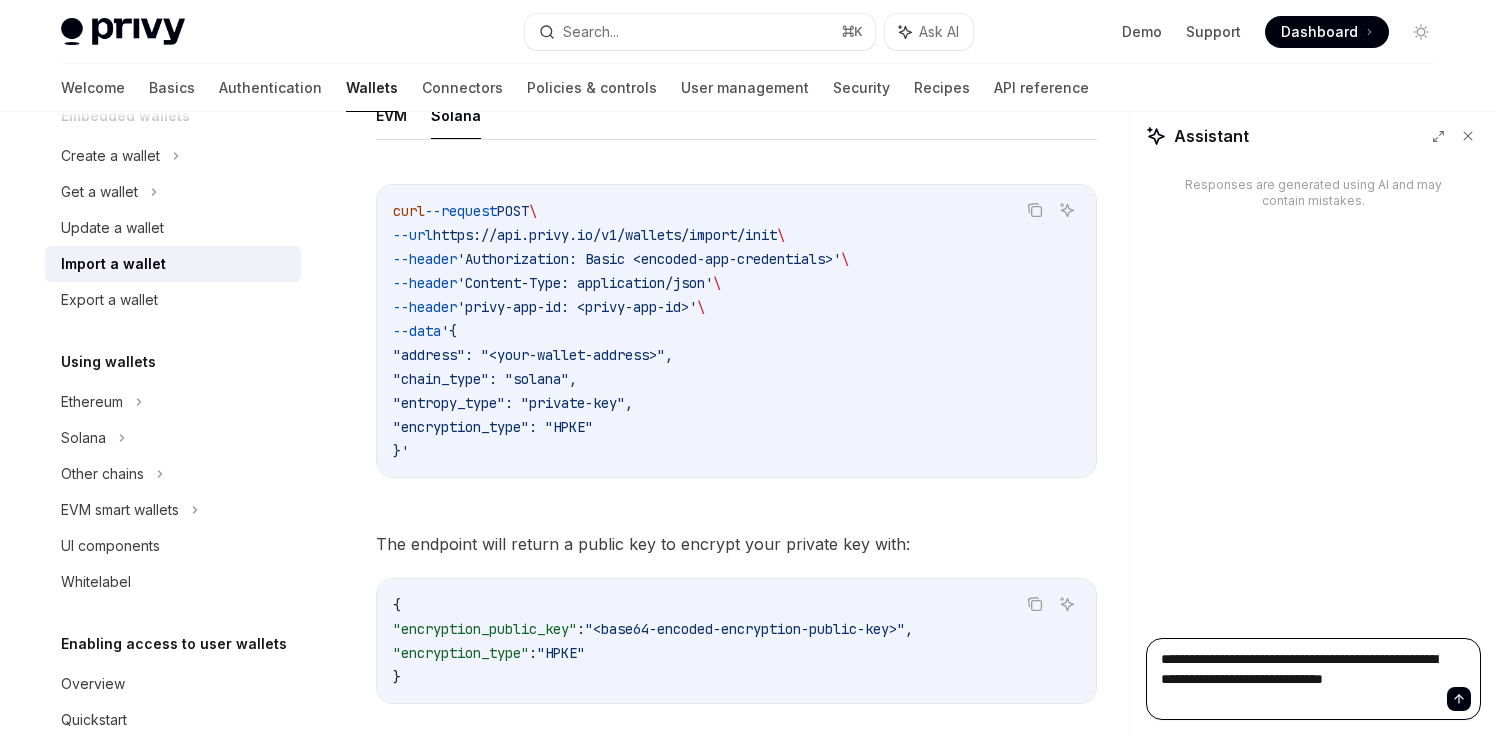 type on "**********" 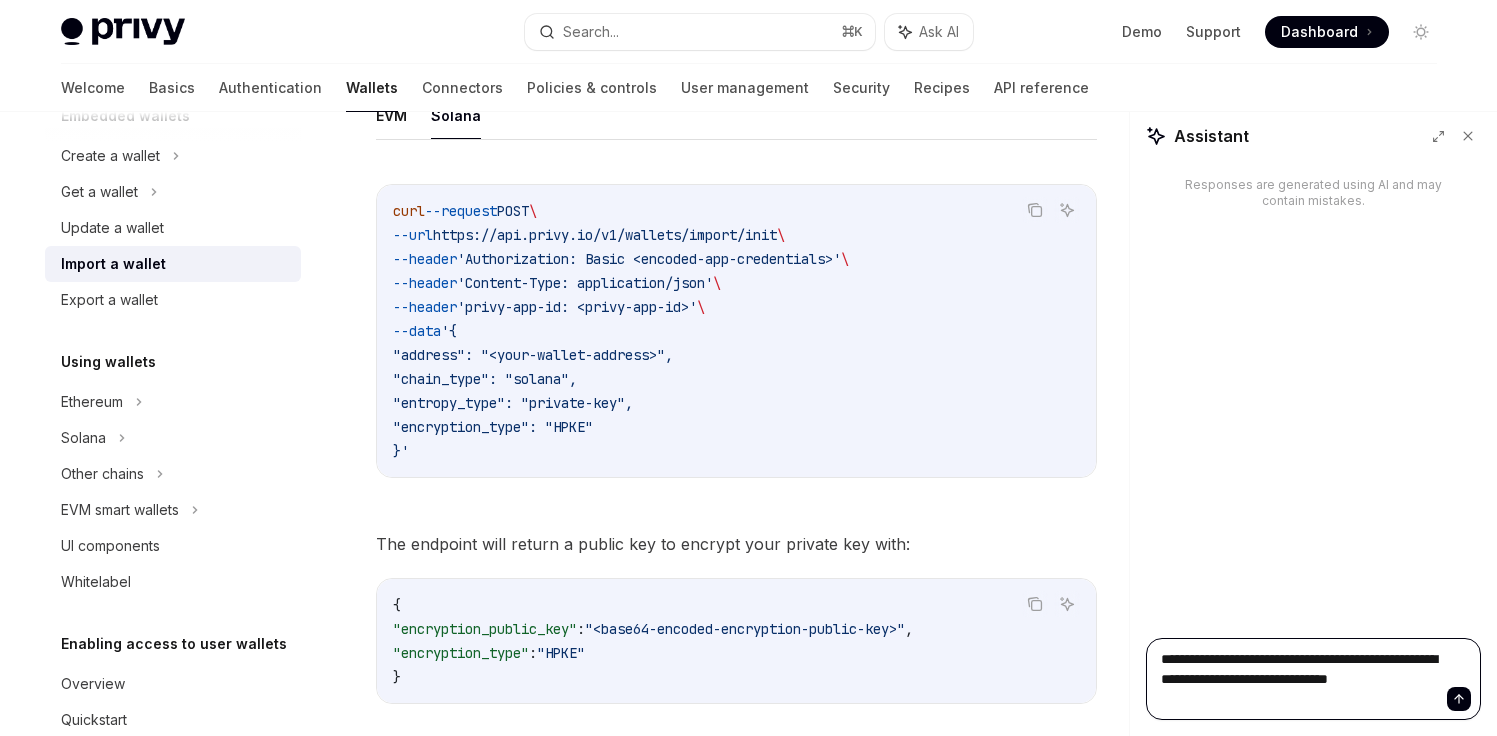 type on "*" 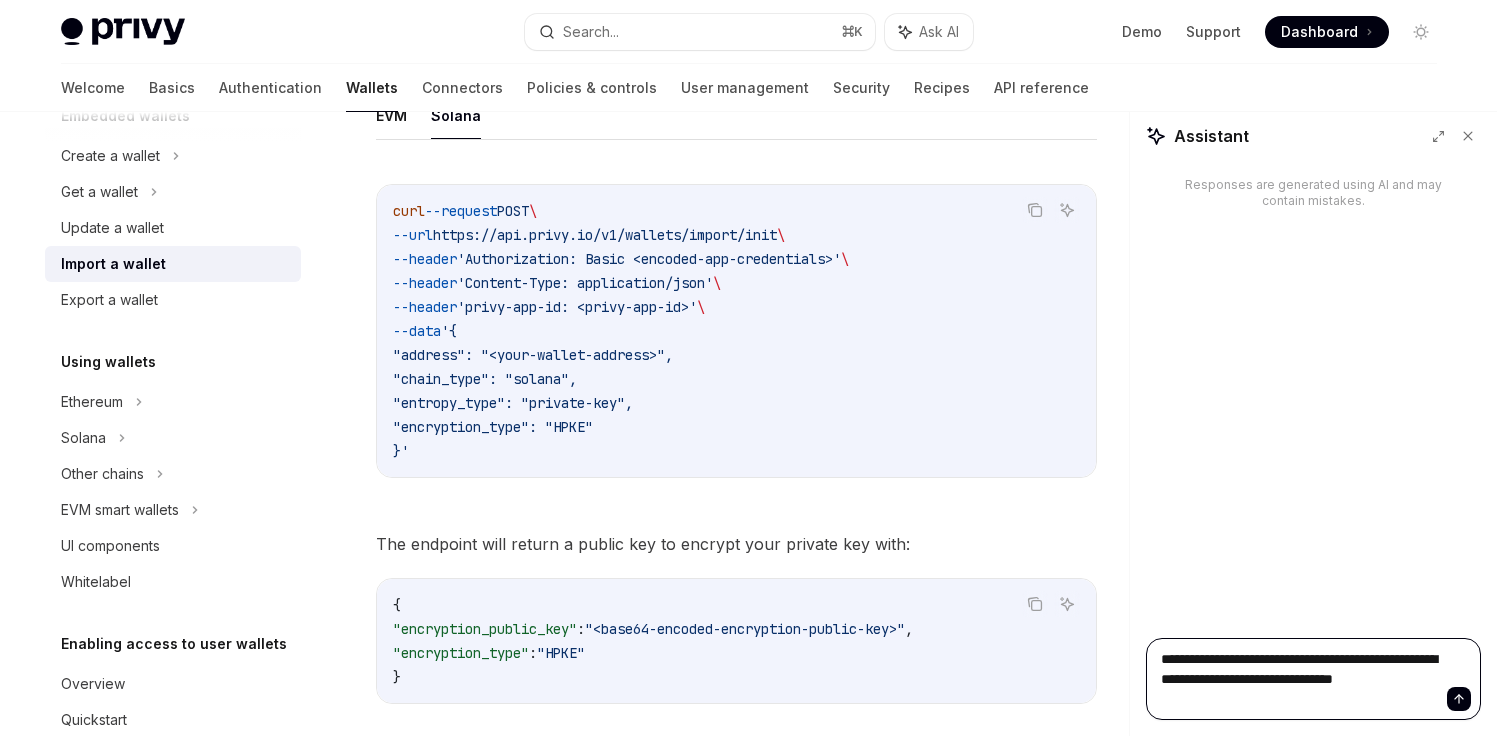 type on "**********" 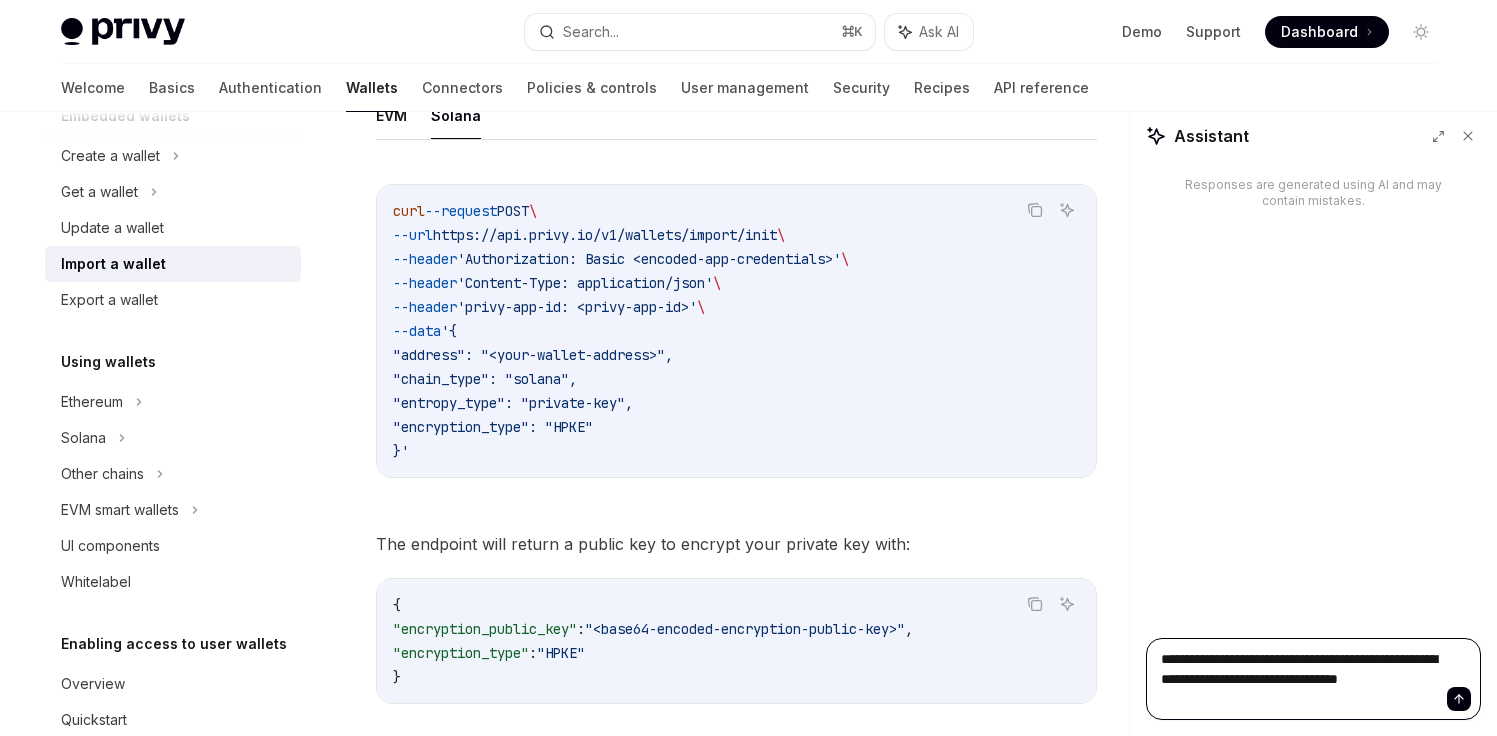 type on "**********" 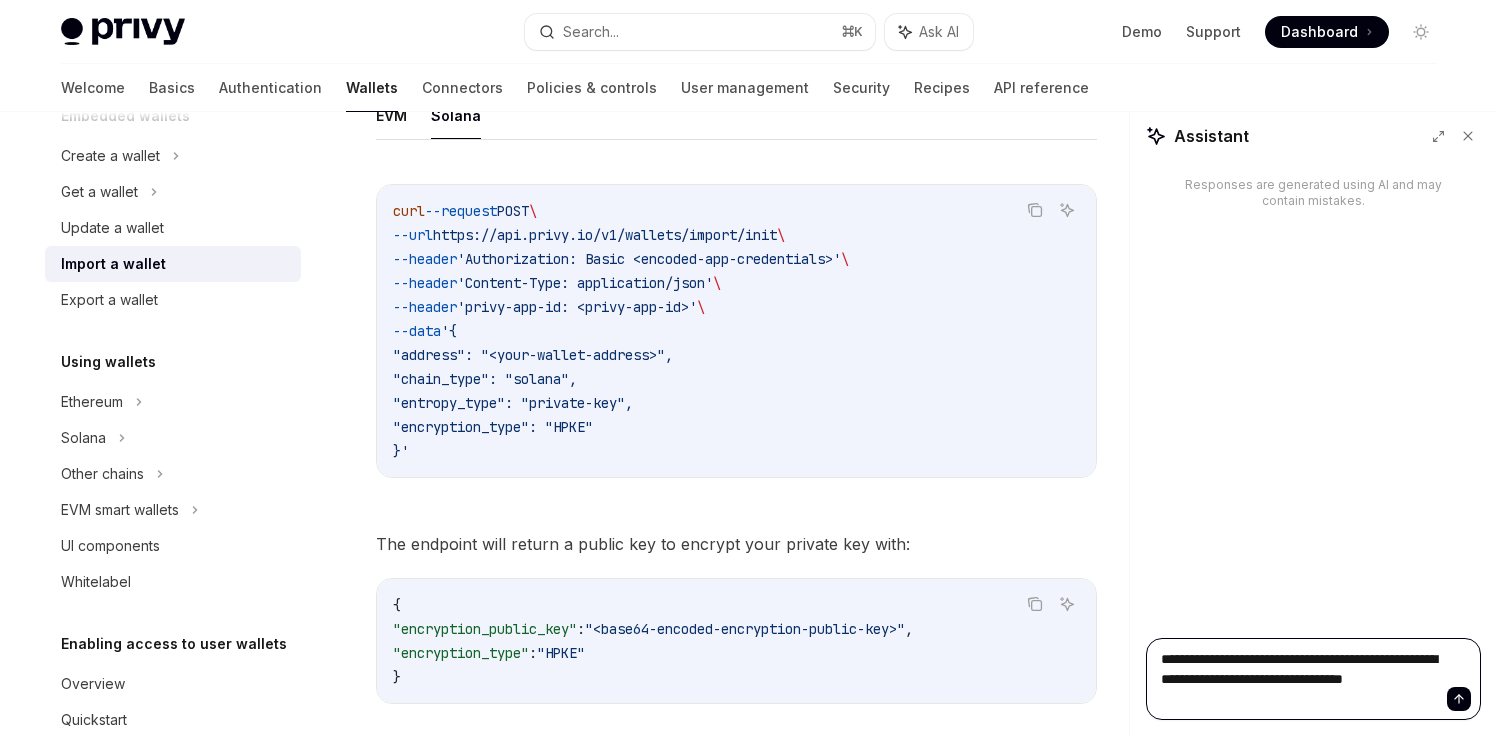 type on "**********" 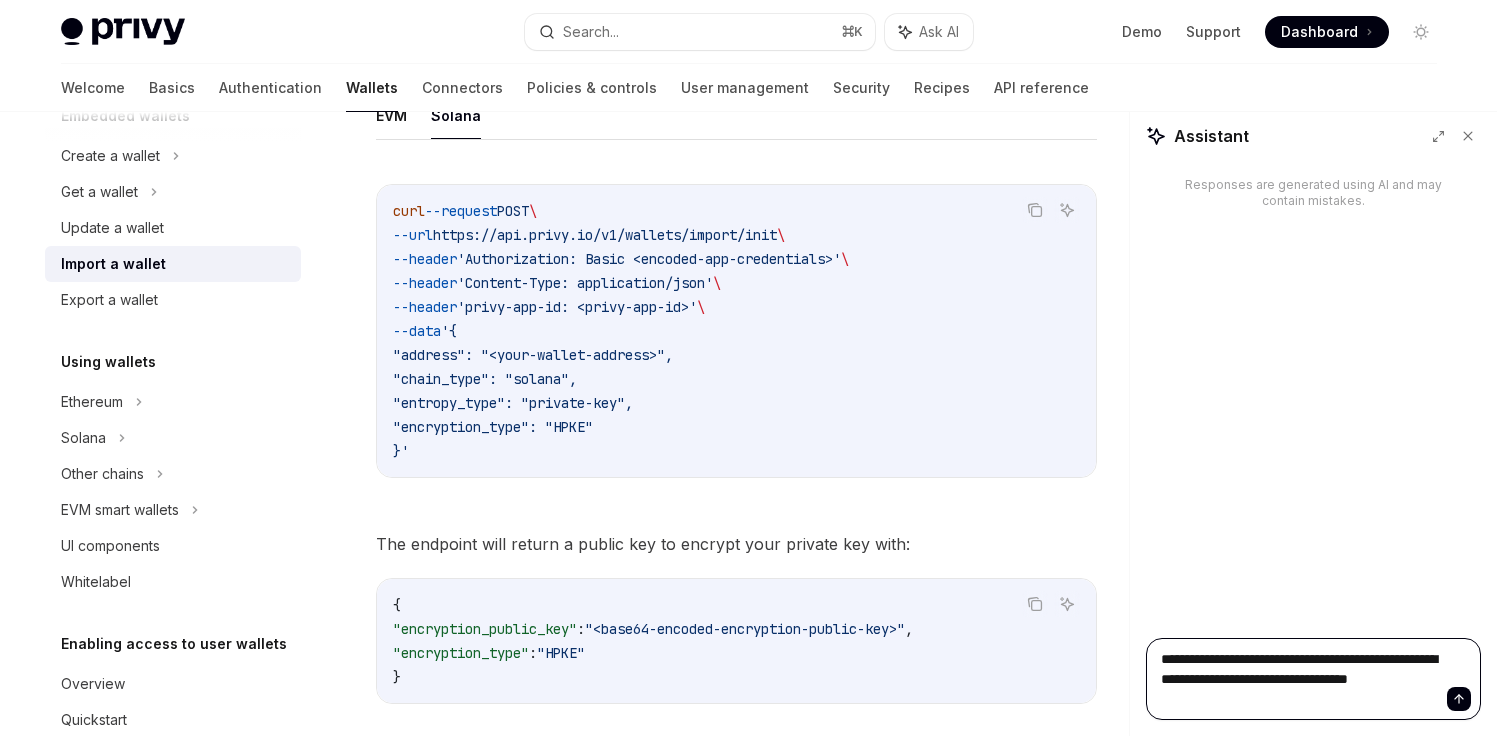 type on "**********" 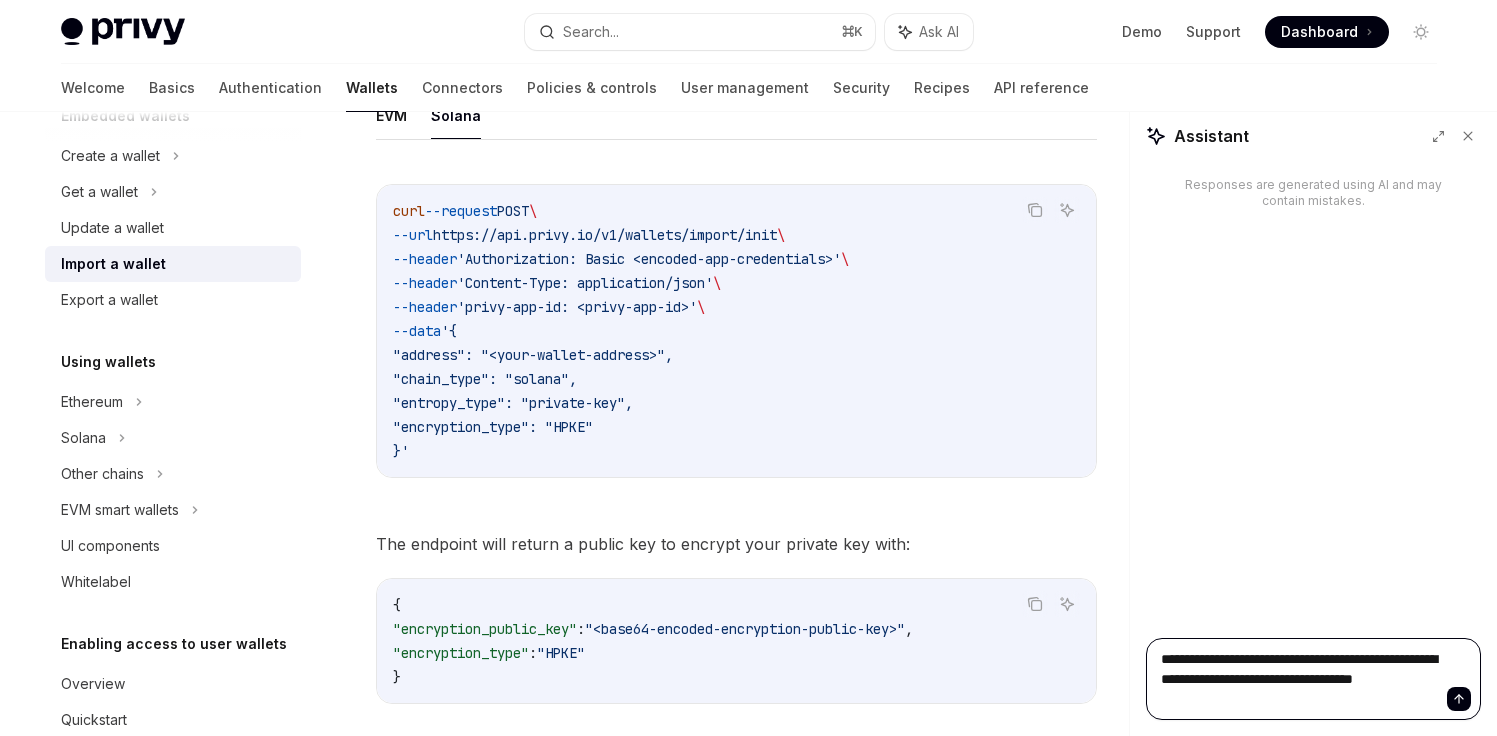 type on "*" 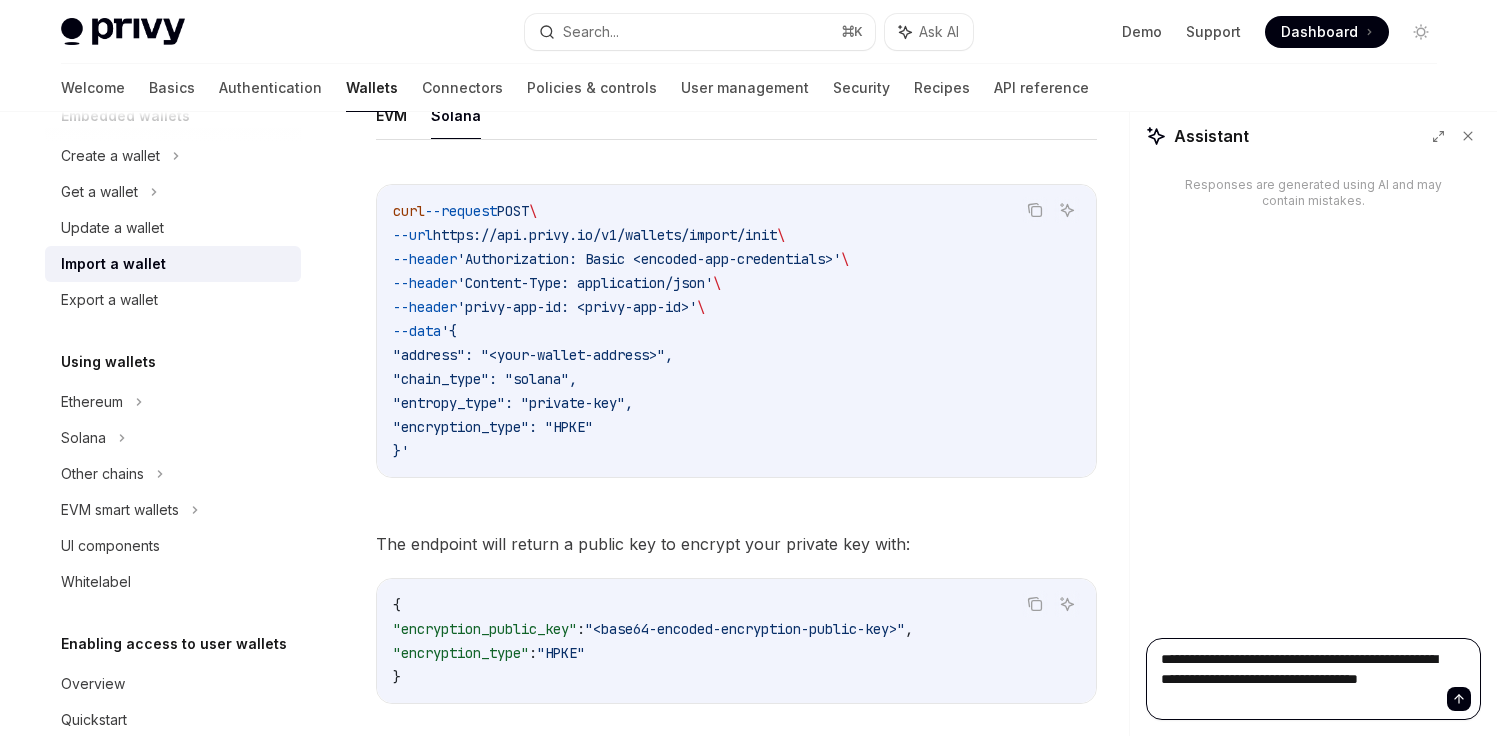 type on "**********" 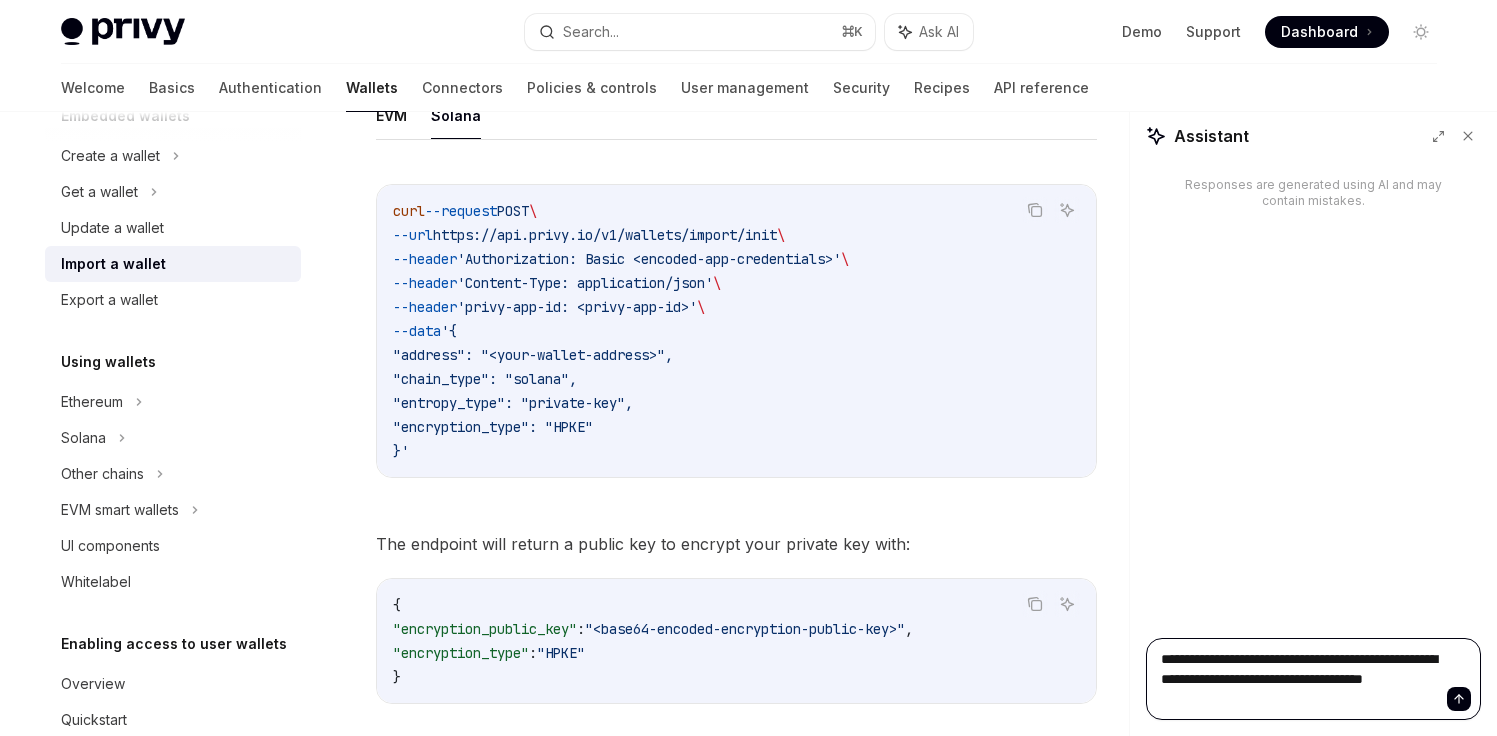 type on "**********" 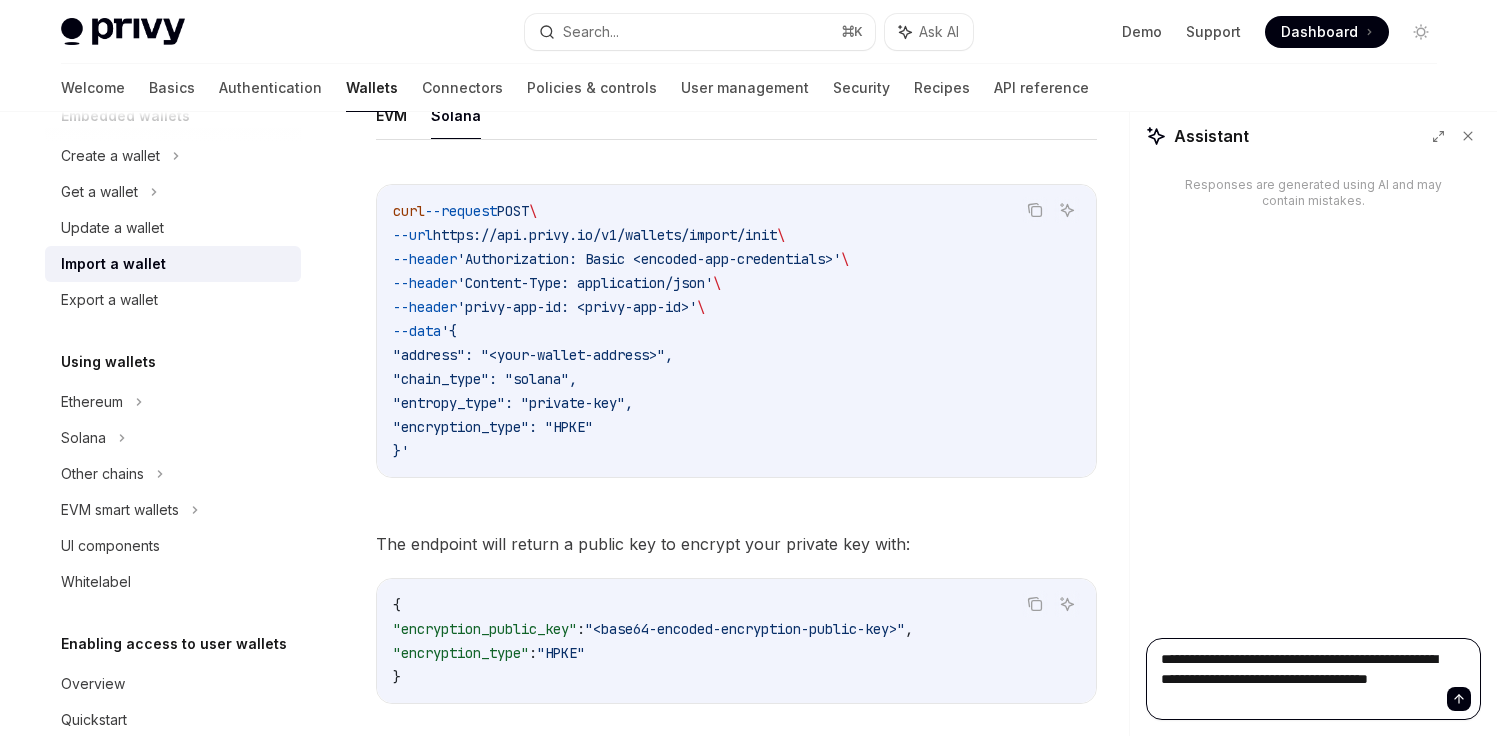 type on "**********" 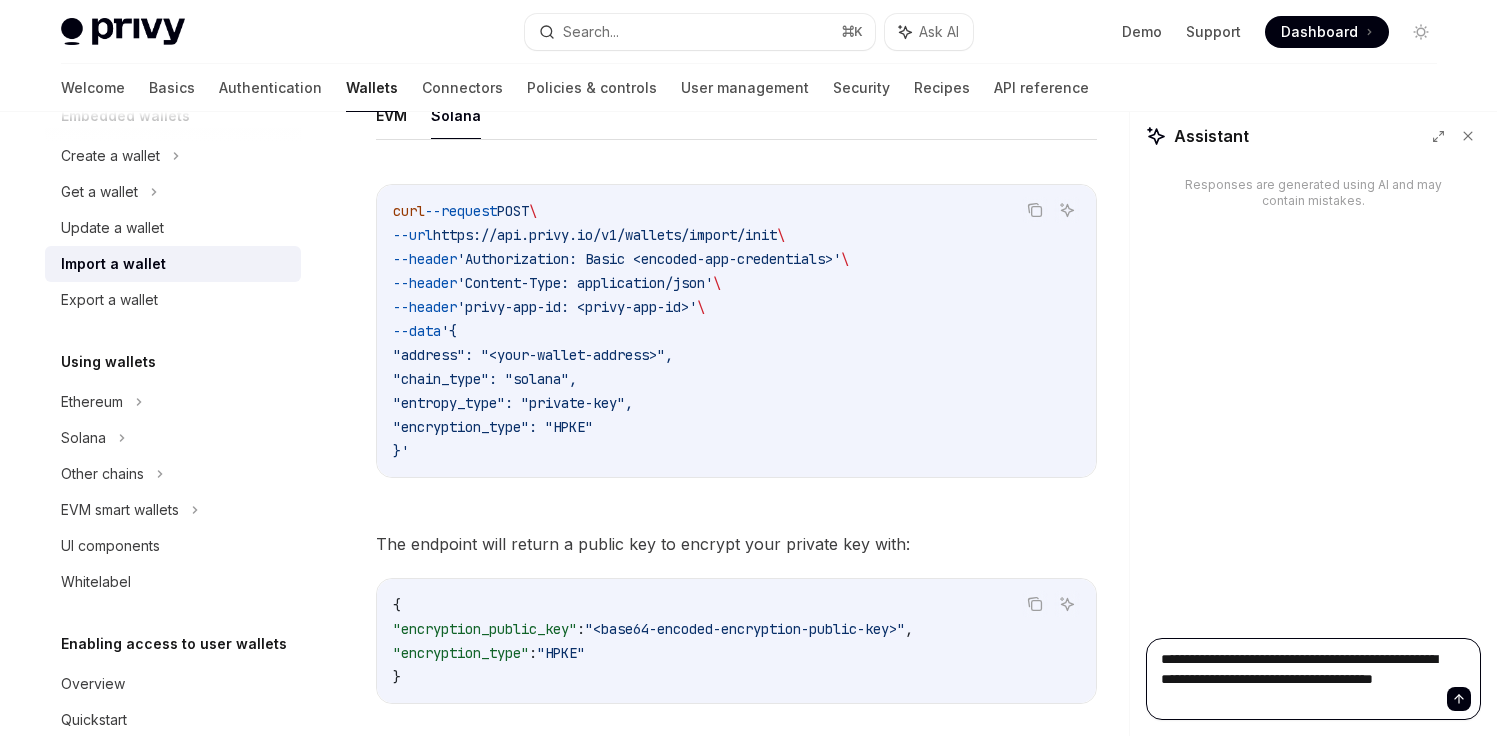 type on "**********" 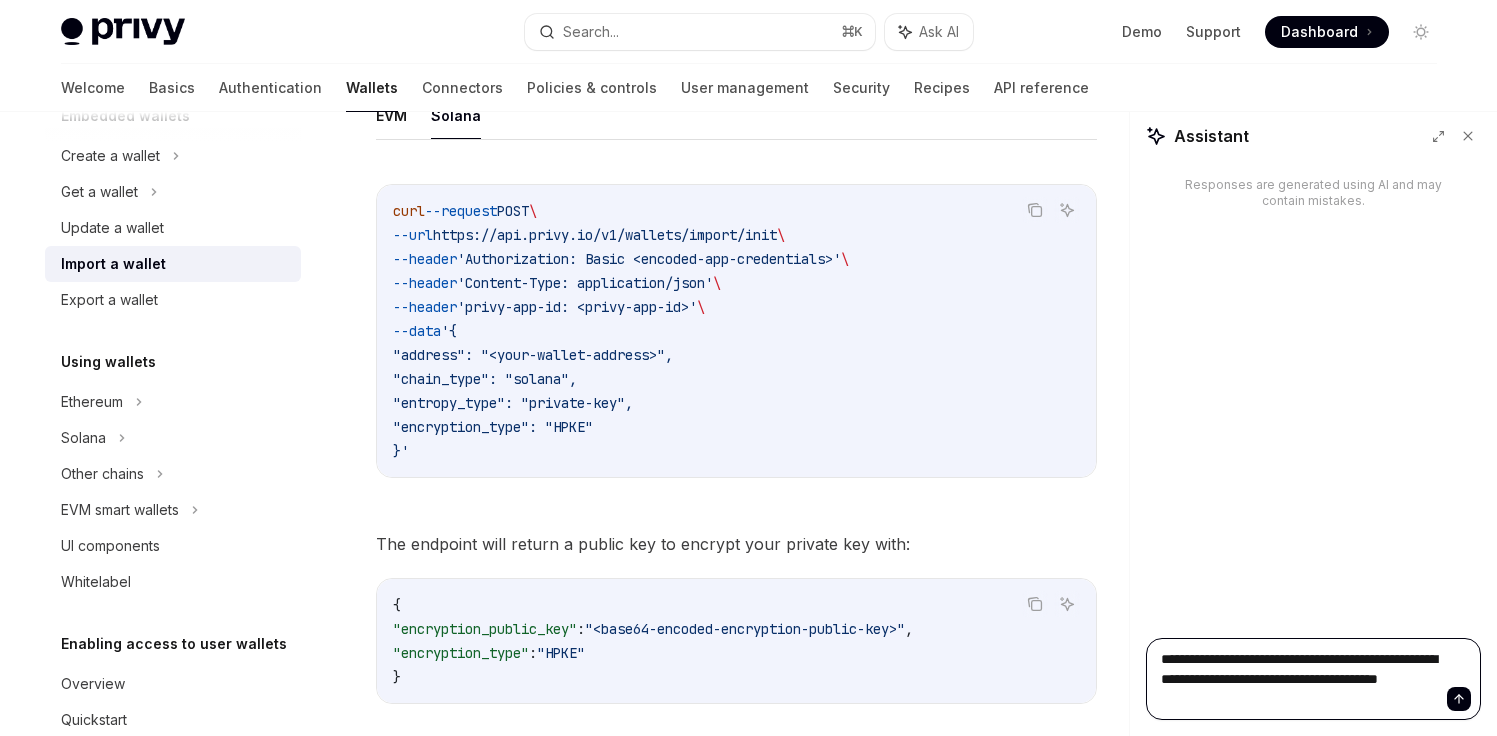 type on "**********" 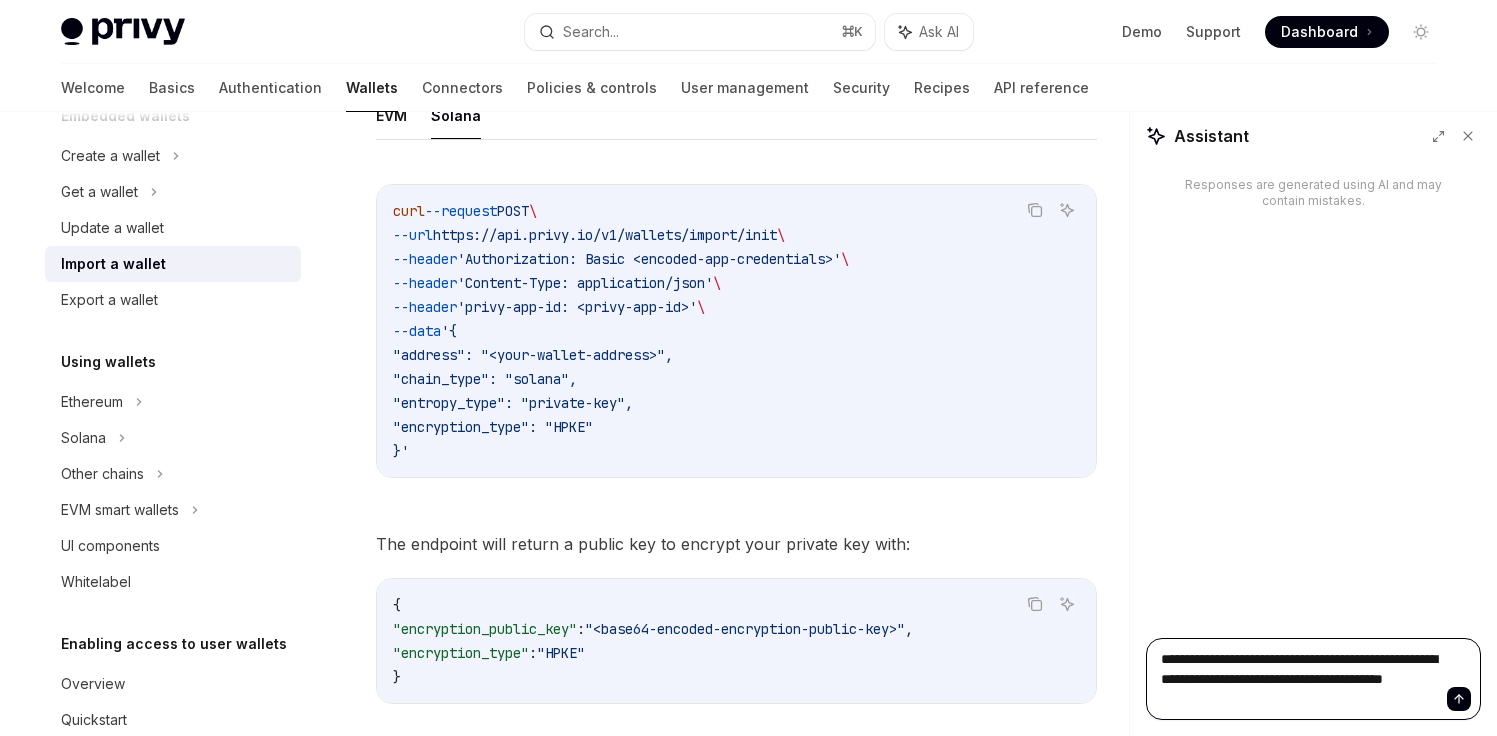 type on "**********" 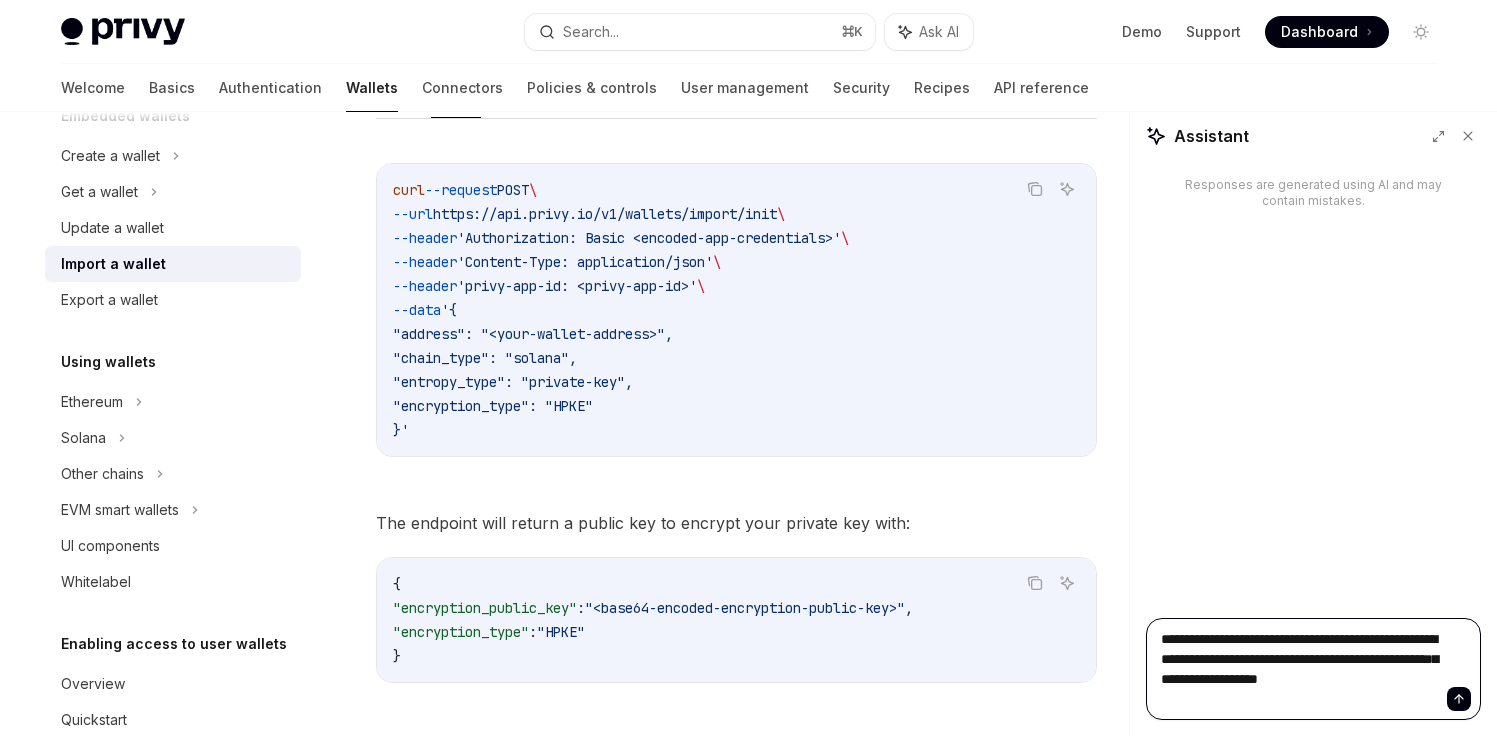 scroll, scrollTop: 639, scrollLeft: 0, axis: vertical 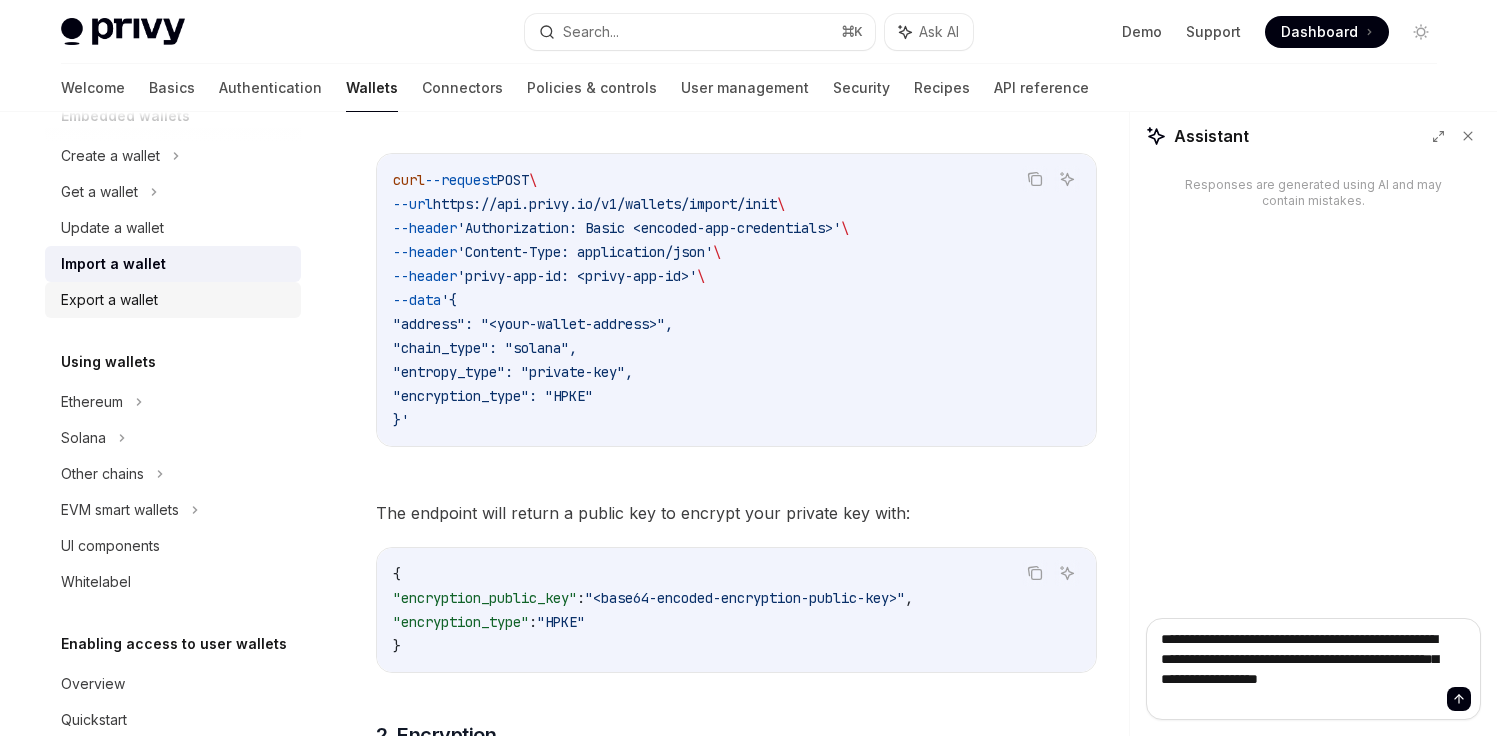 click on "Export a wallet" at bounding box center [175, 300] 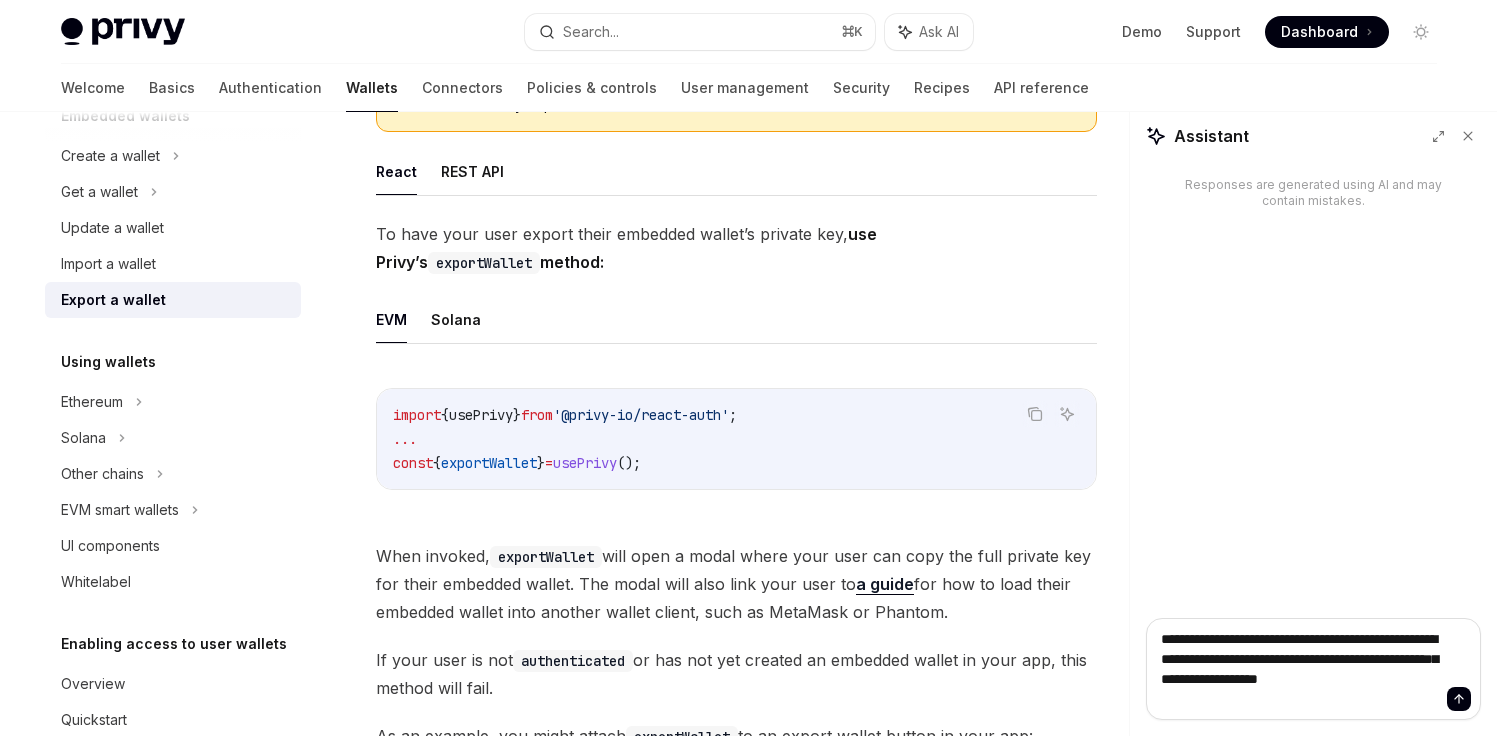 scroll, scrollTop: 341, scrollLeft: 0, axis: vertical 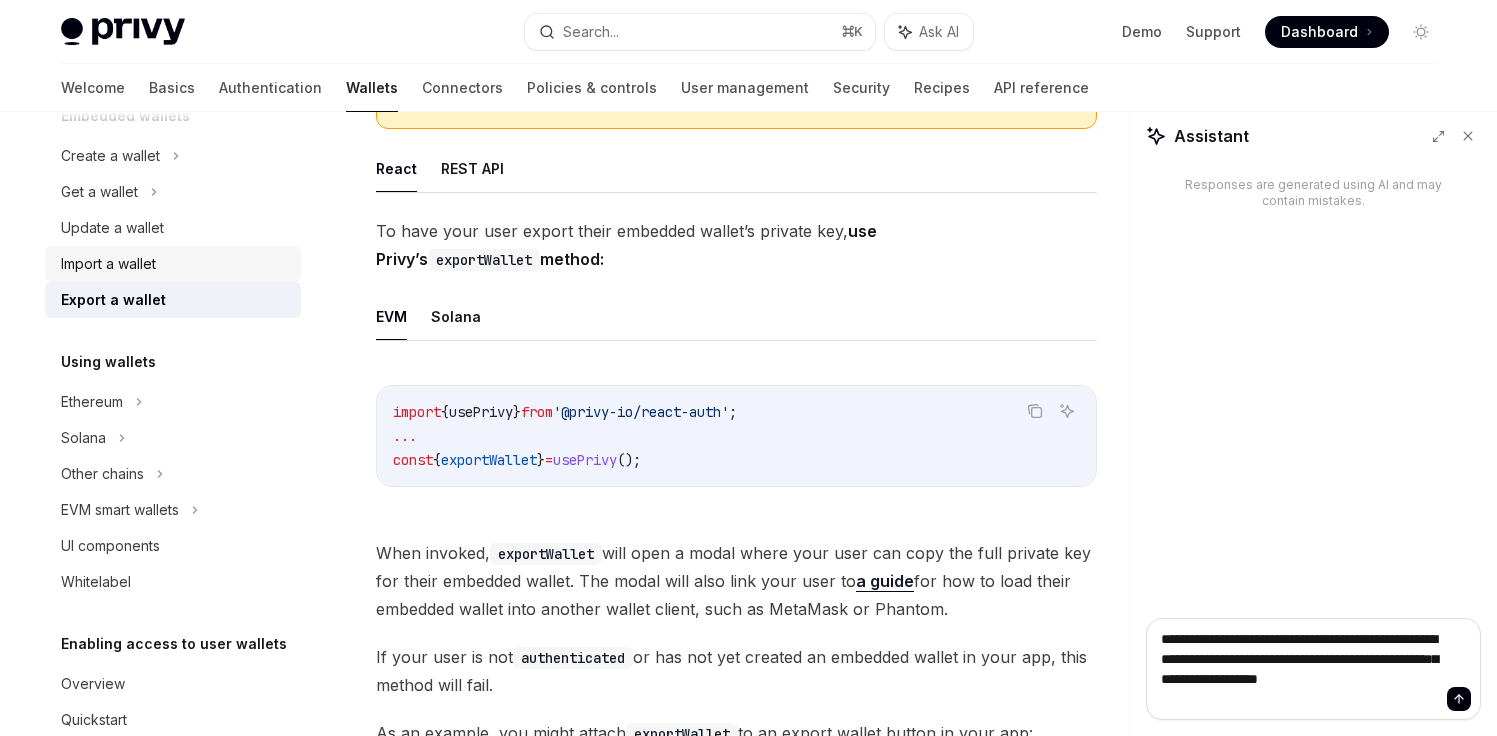 click on "Import a wallet" at bounding box center [108, 264] 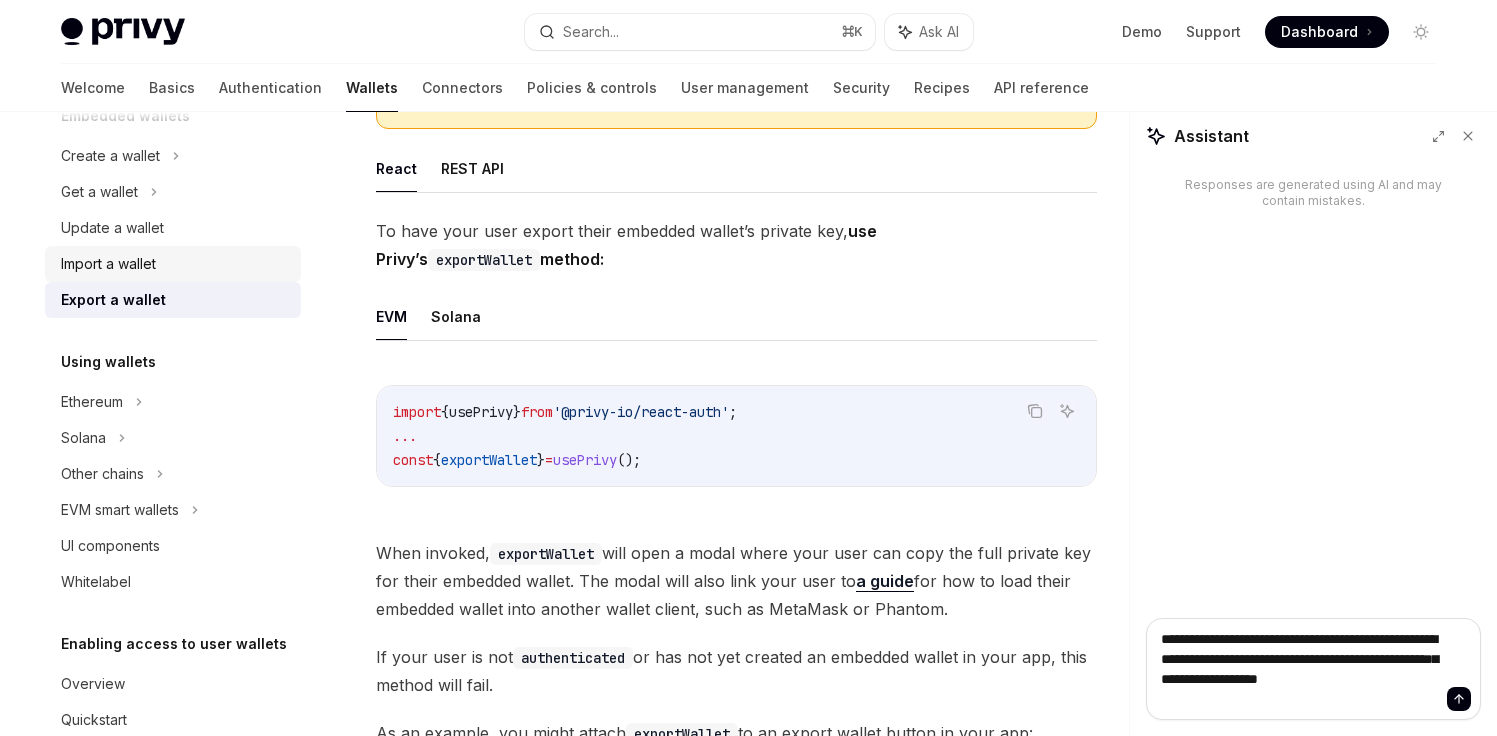 click on "Import a wallet" at bounding box center (108, 264) 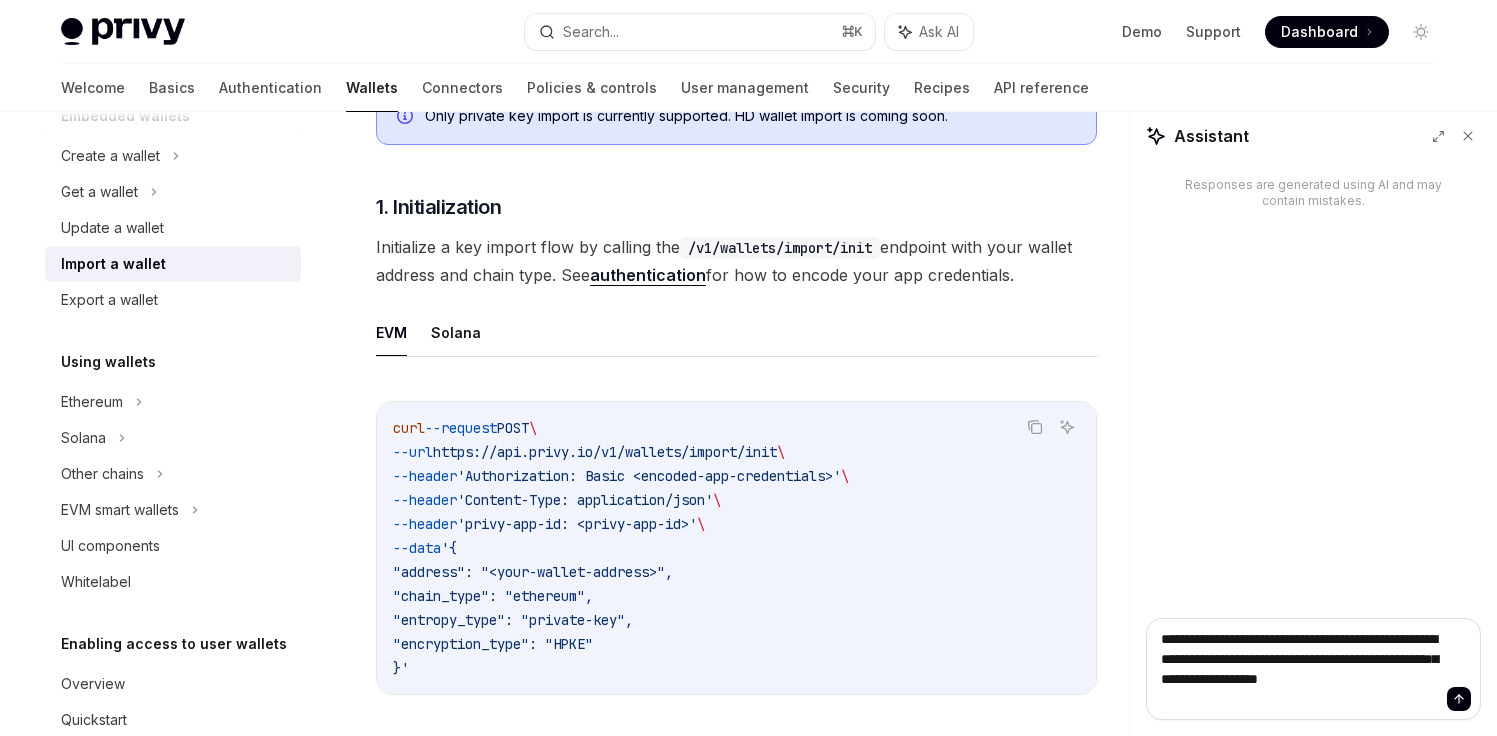 scroll, scrollTop: 392, scrollLeft: 0, axis: vertical 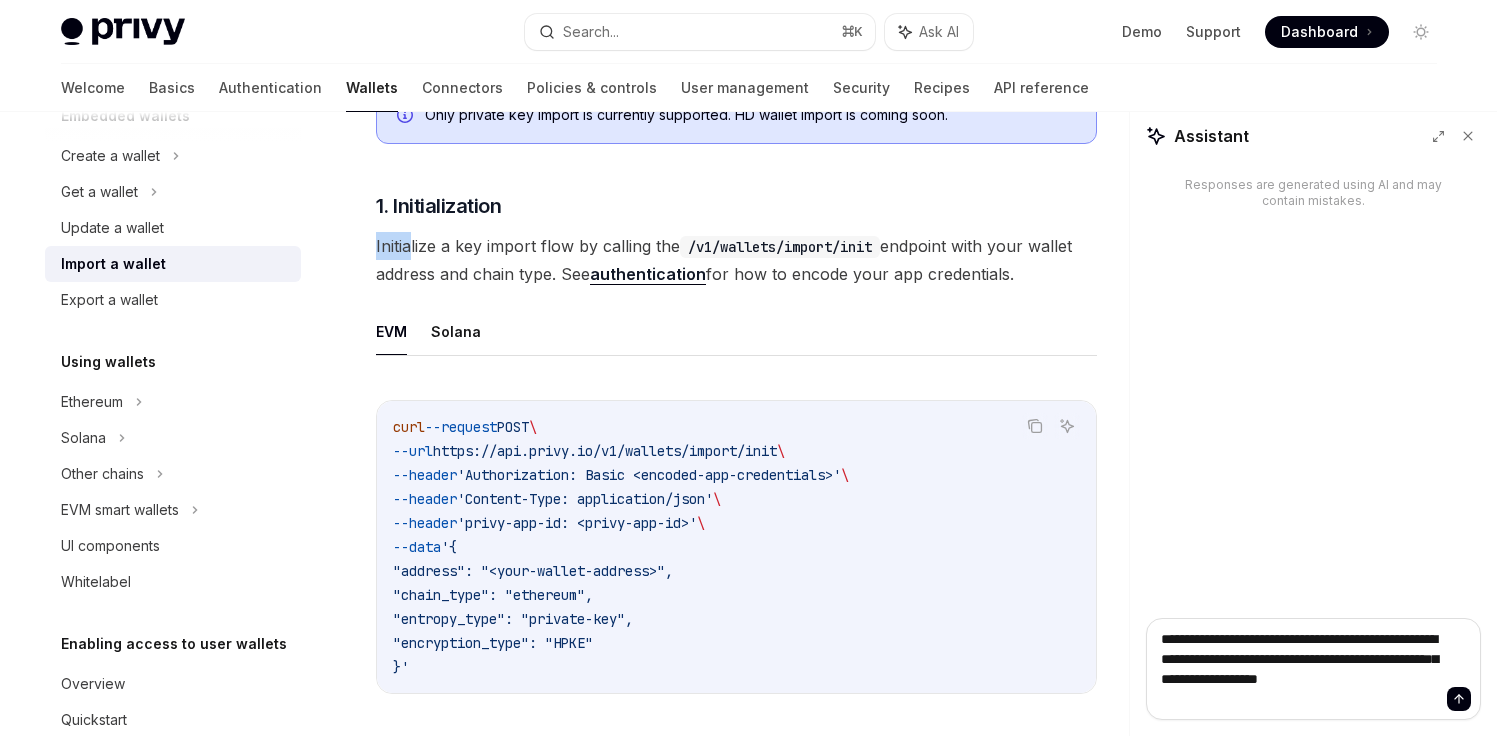 drag, startPoint x: 534, startPoint y: 237, endPoint x: 661, endPoint y: 226, distance: 127.47549 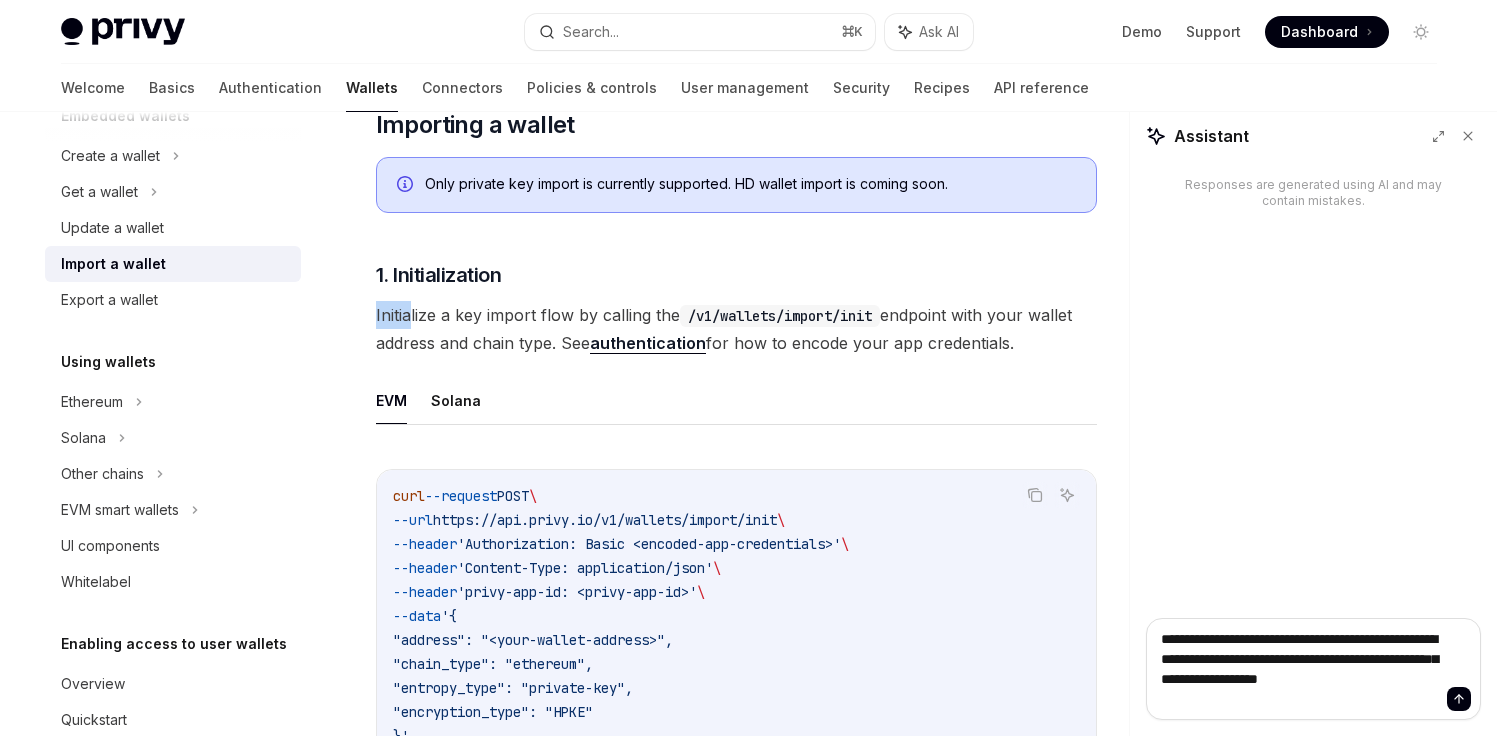 scroll, scrollTop: 0, scrollLeft: 0, axis: both 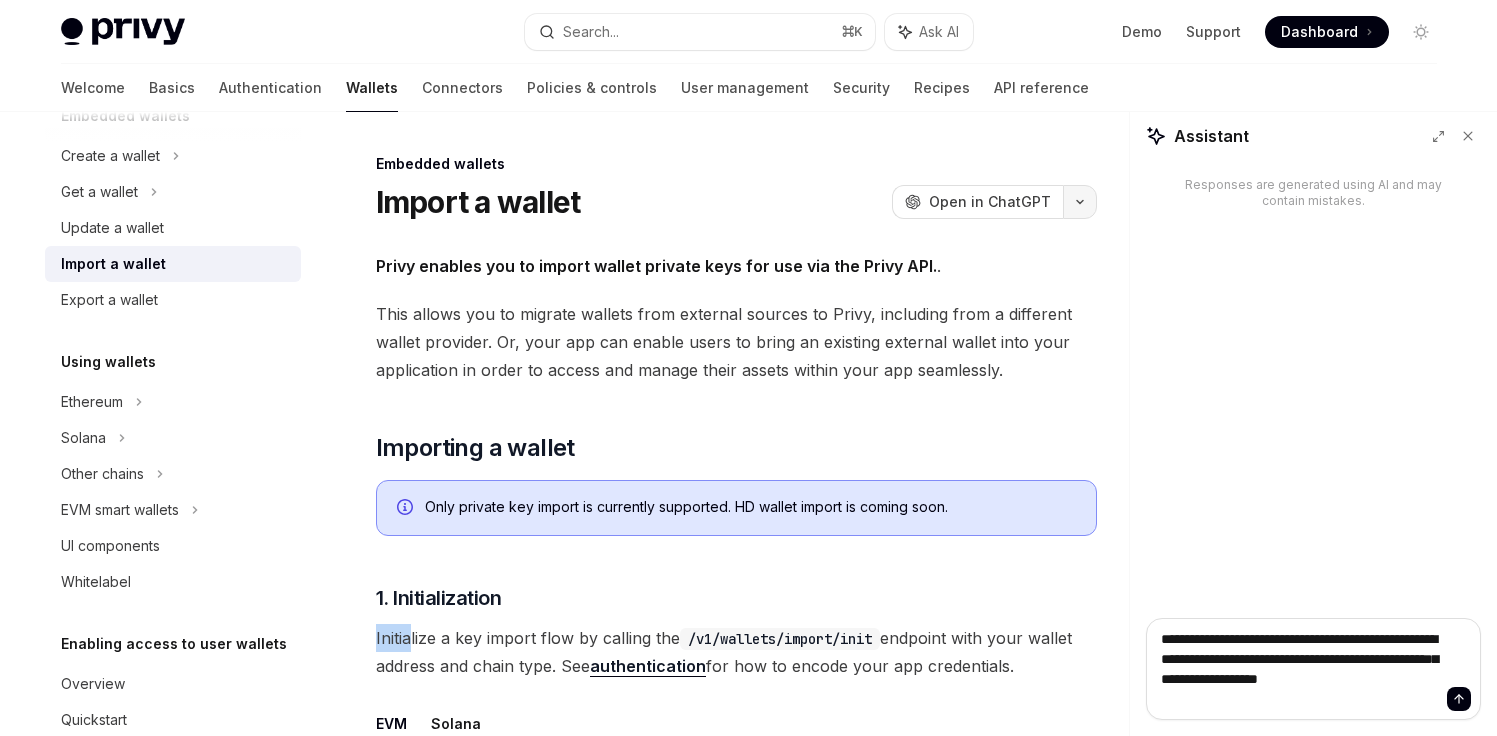 click at bounding box center (1080, 202) 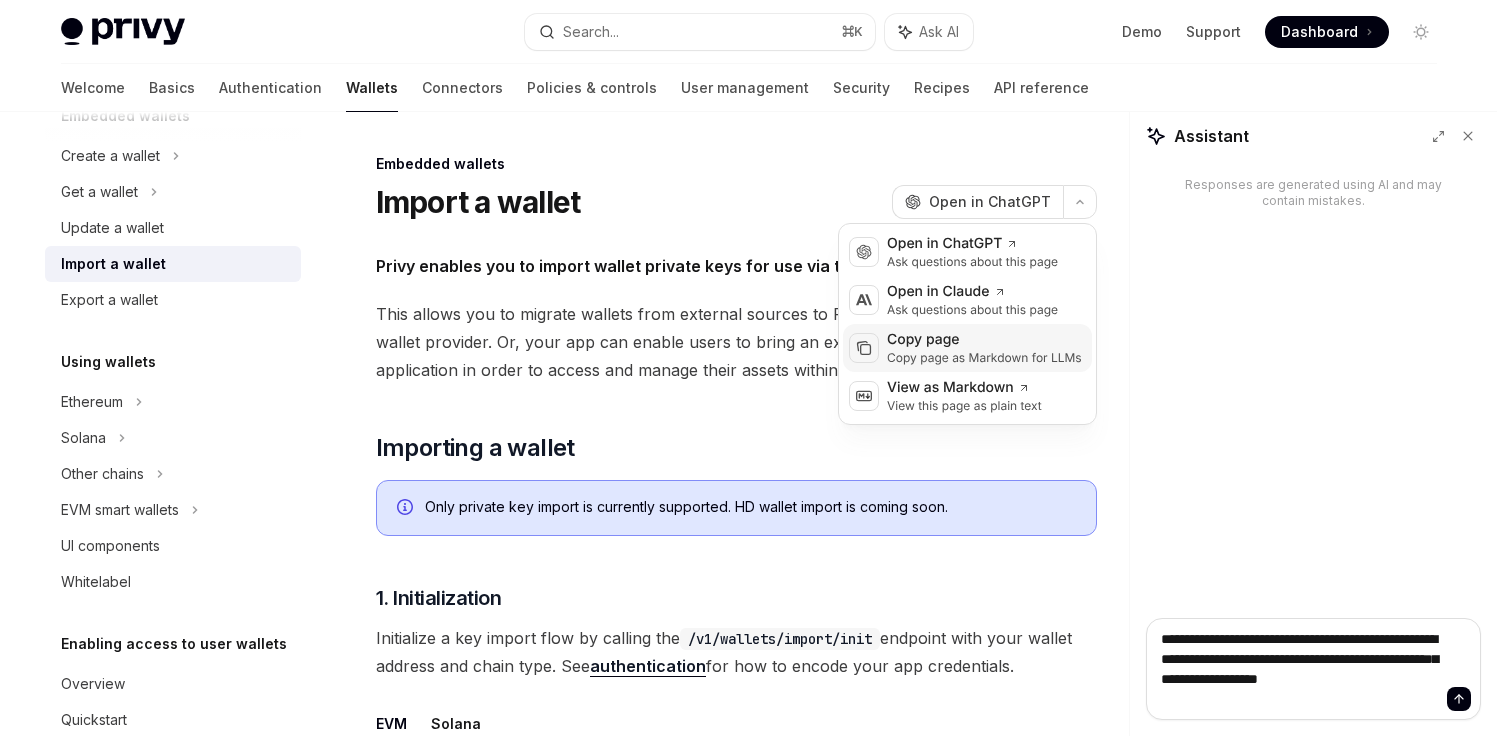 click on "Copy page as Markdown for LLMs" at bounding box center (984, 358) 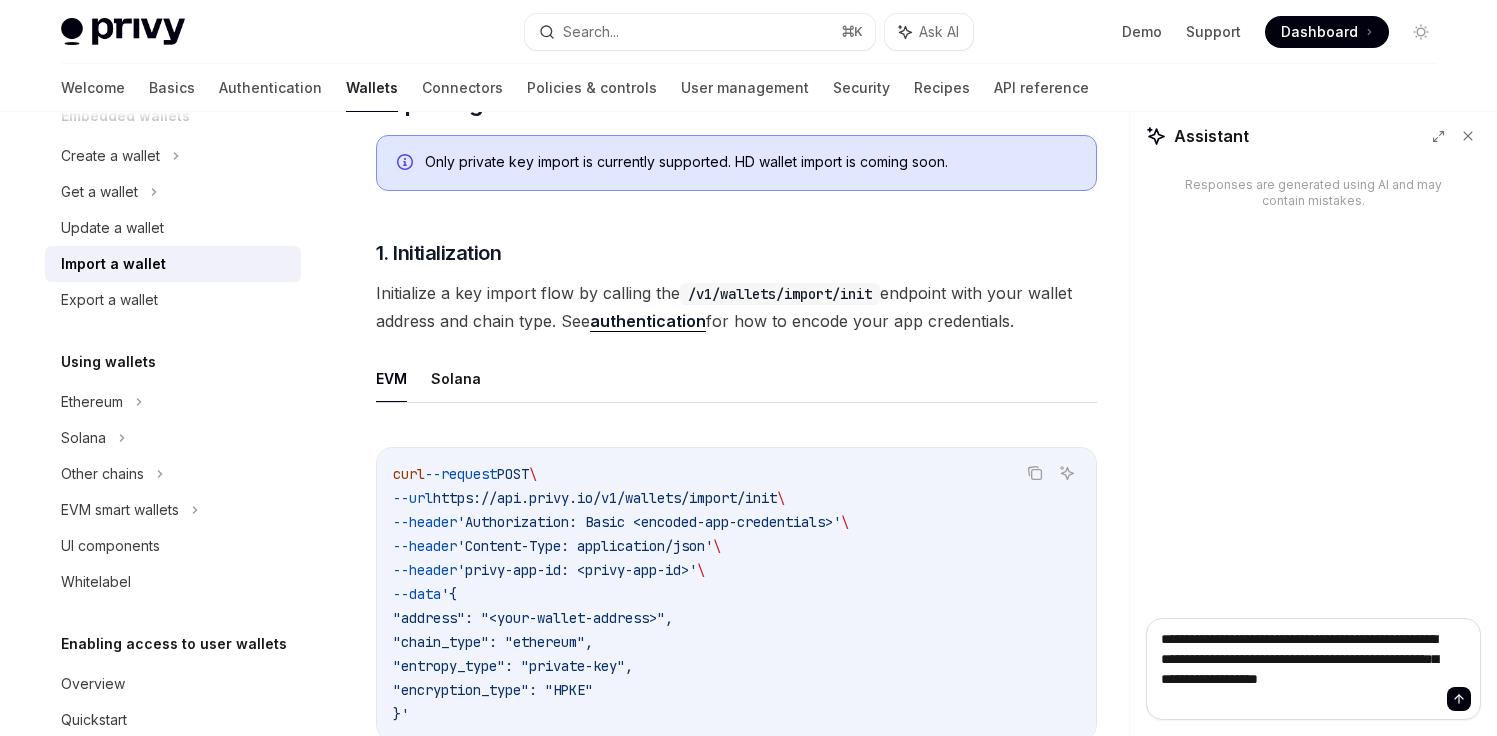 scroll, scrollTop: 344, scrollLeft: 0, axis: vertical 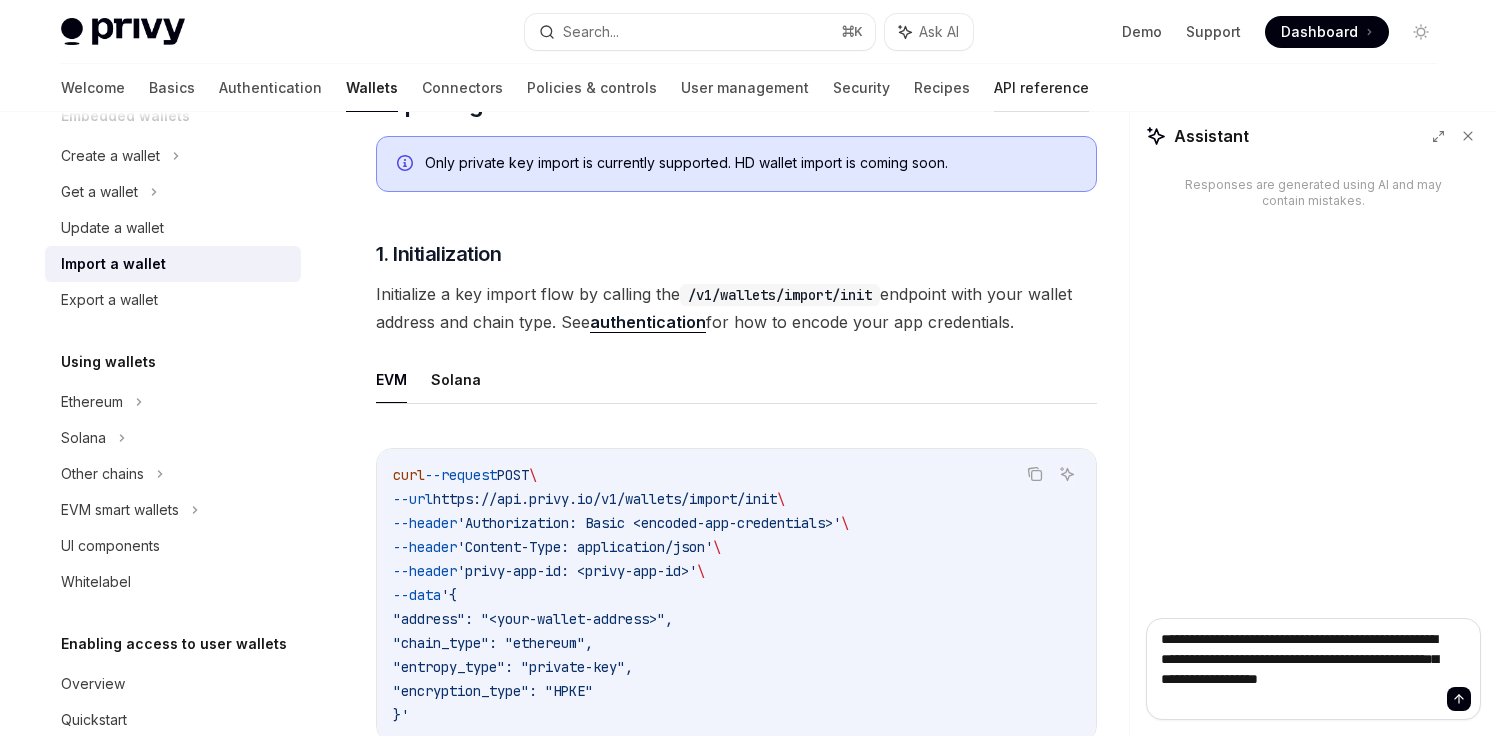 click on "API reference" at bounding box center (1041, 88) 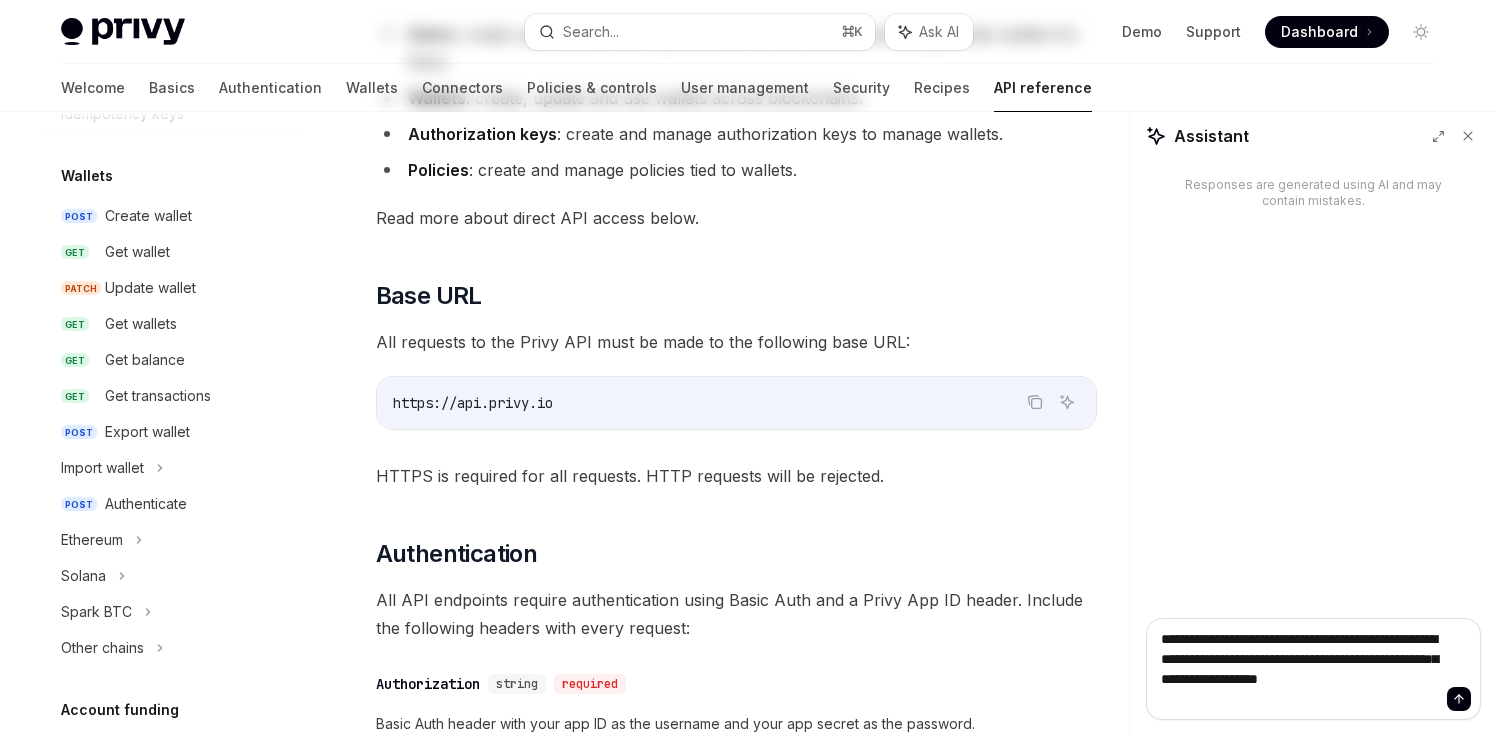 scroll, scrollTop: 0, scrollLeft: 0, axis: both 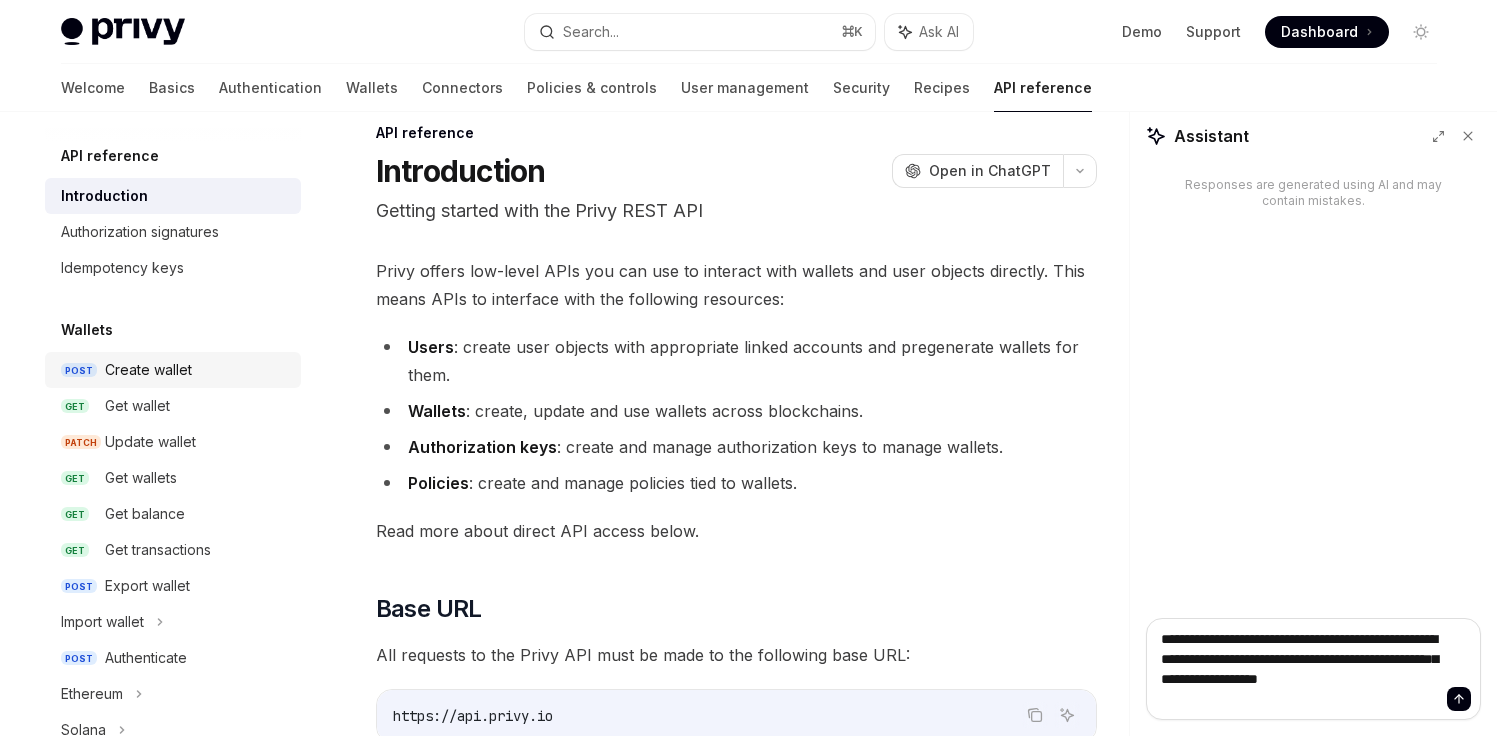 click on "Create wallet" at bounding box center [197, 370] 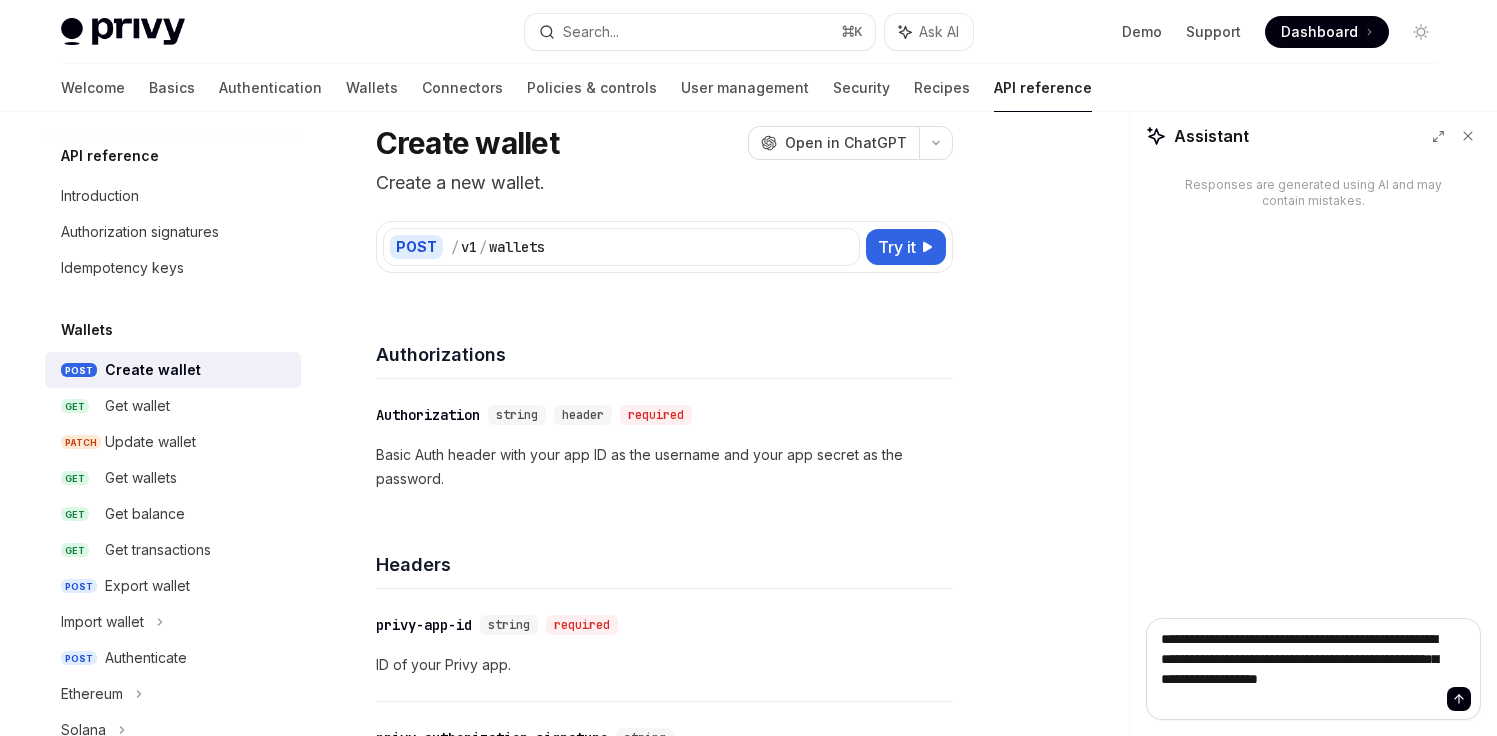scroll, scrollTop: 66, scrollLeft: 0, axis: vertical 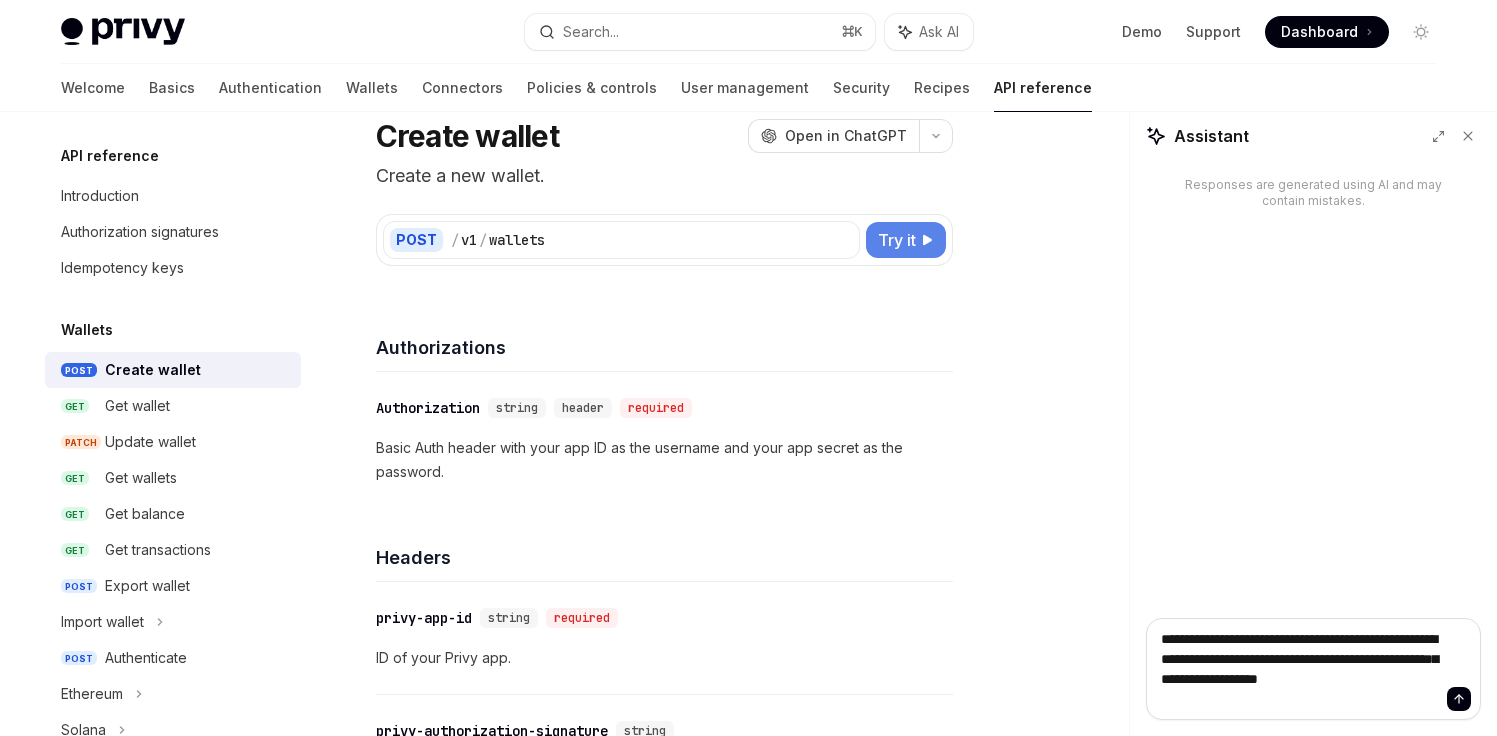 click on "Try it" at bounding box center (906, 240) 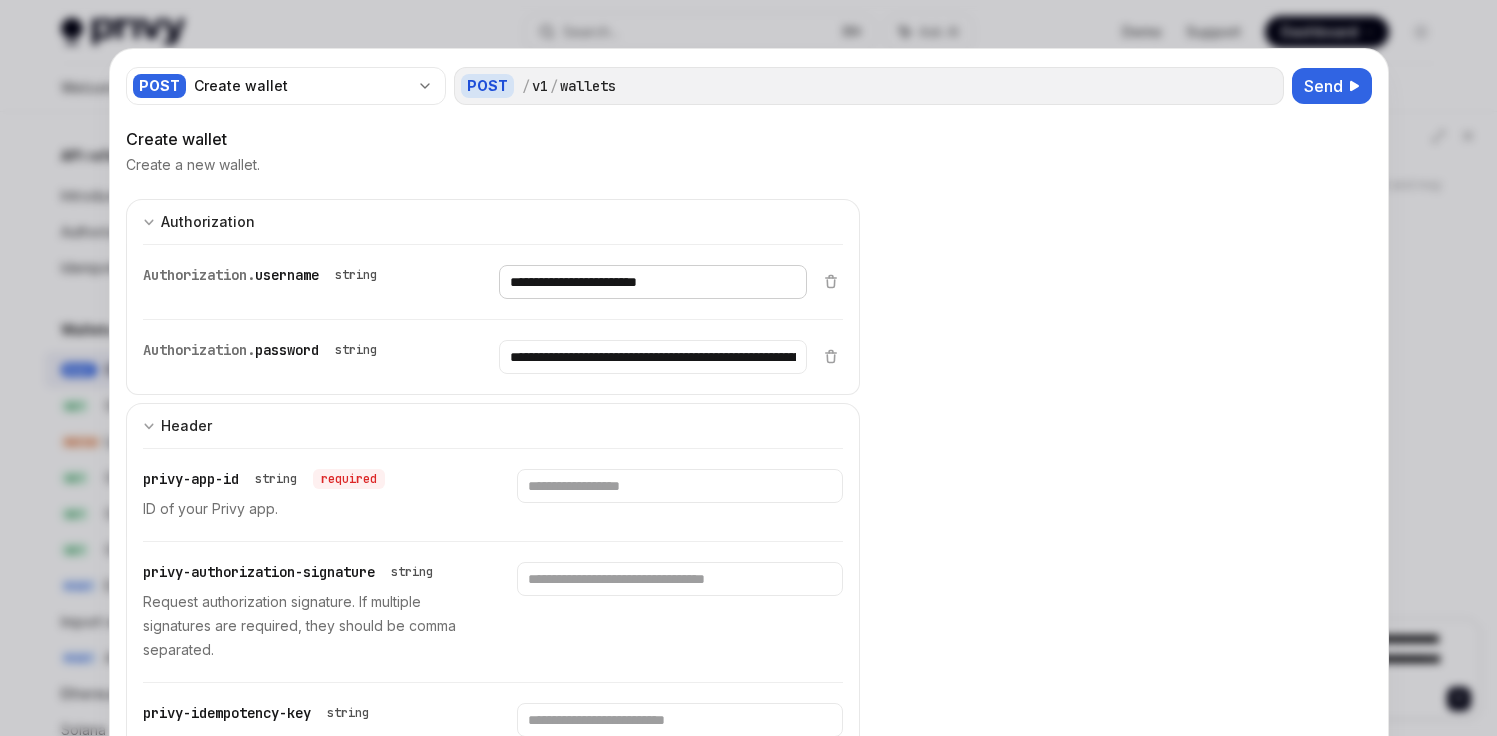 click on "**********" at bounding box center [653, 282] 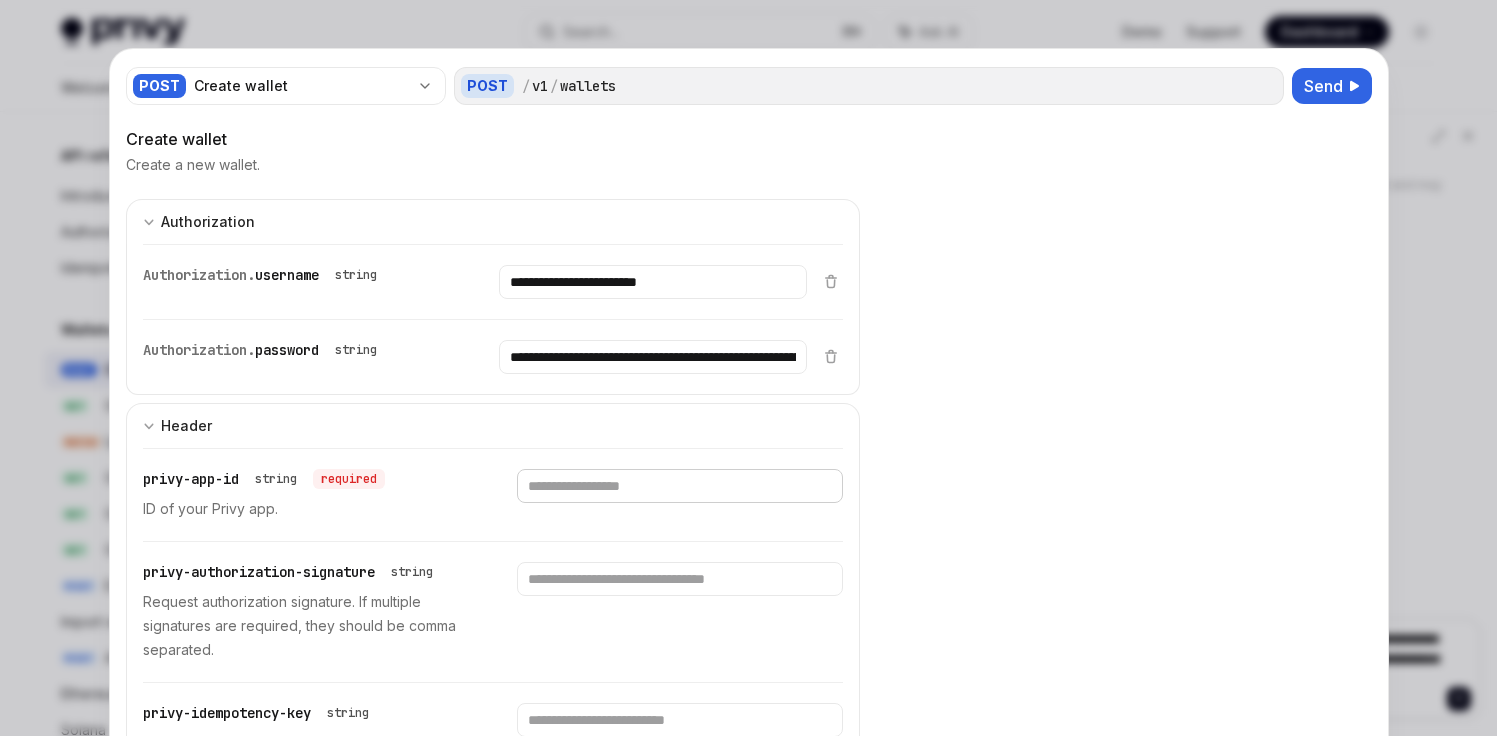 click at bounding box center [653, 282] 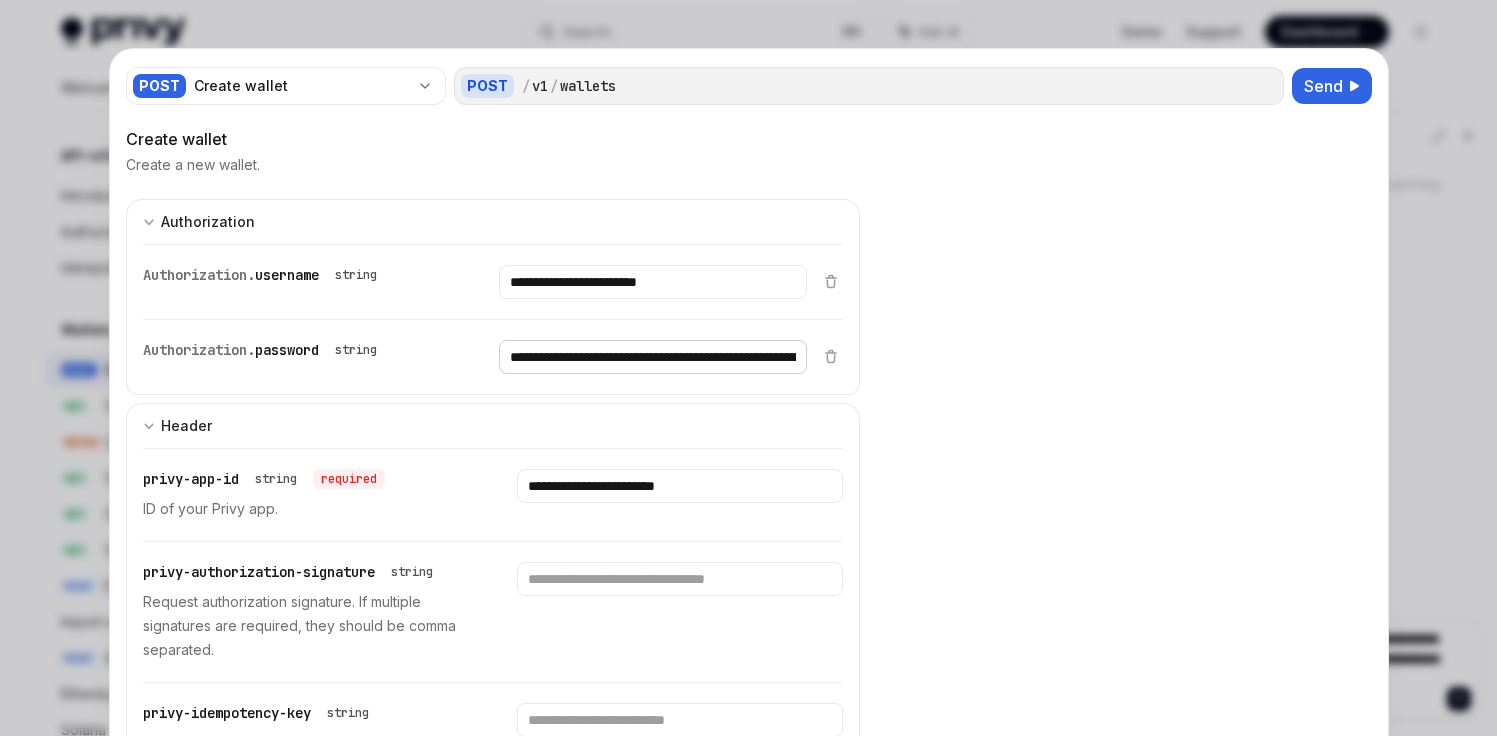 click on "**********" at bounding box center (653, 282) 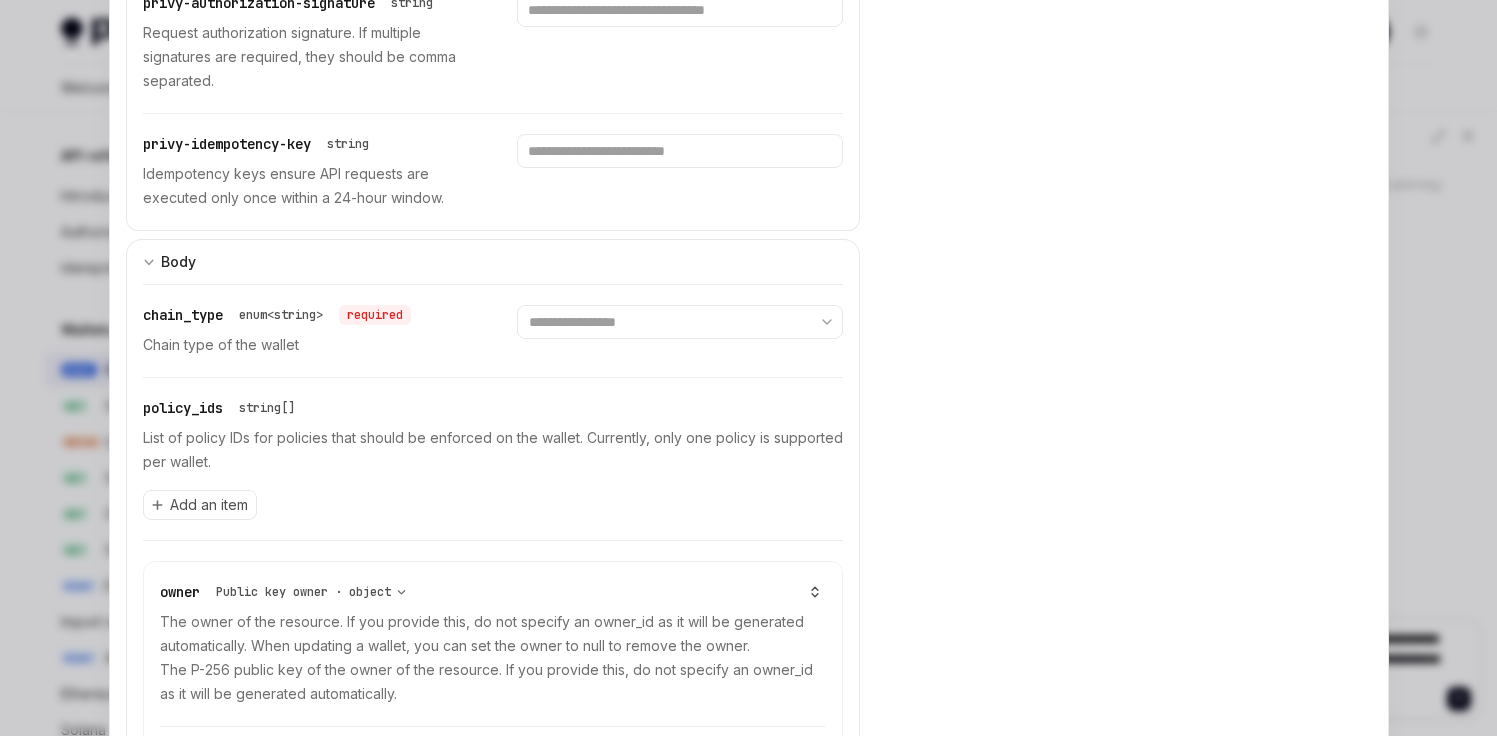 scroll, scrollTop: 571, scrollLeft: 0, axis: vertical 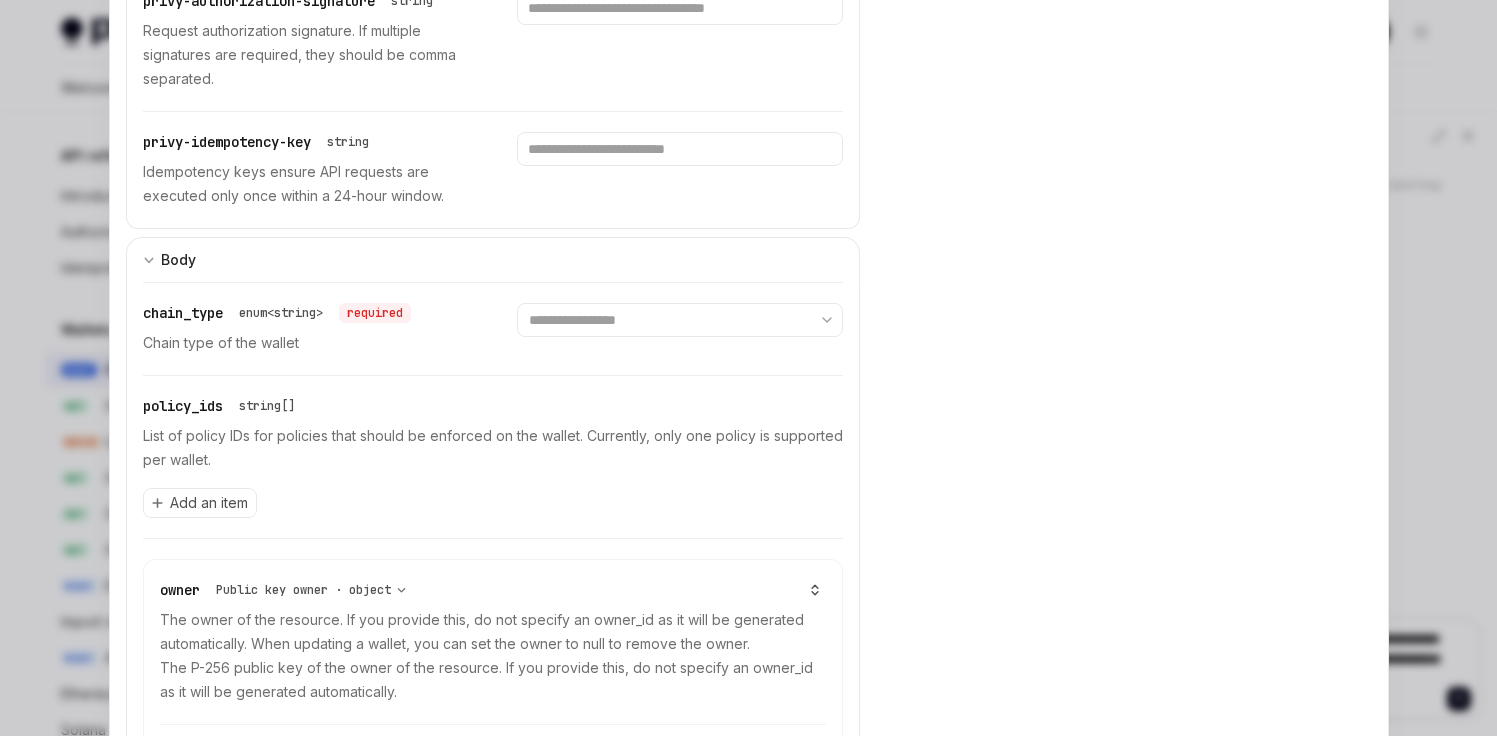 click on "**********" at bounding box center [680, 329] 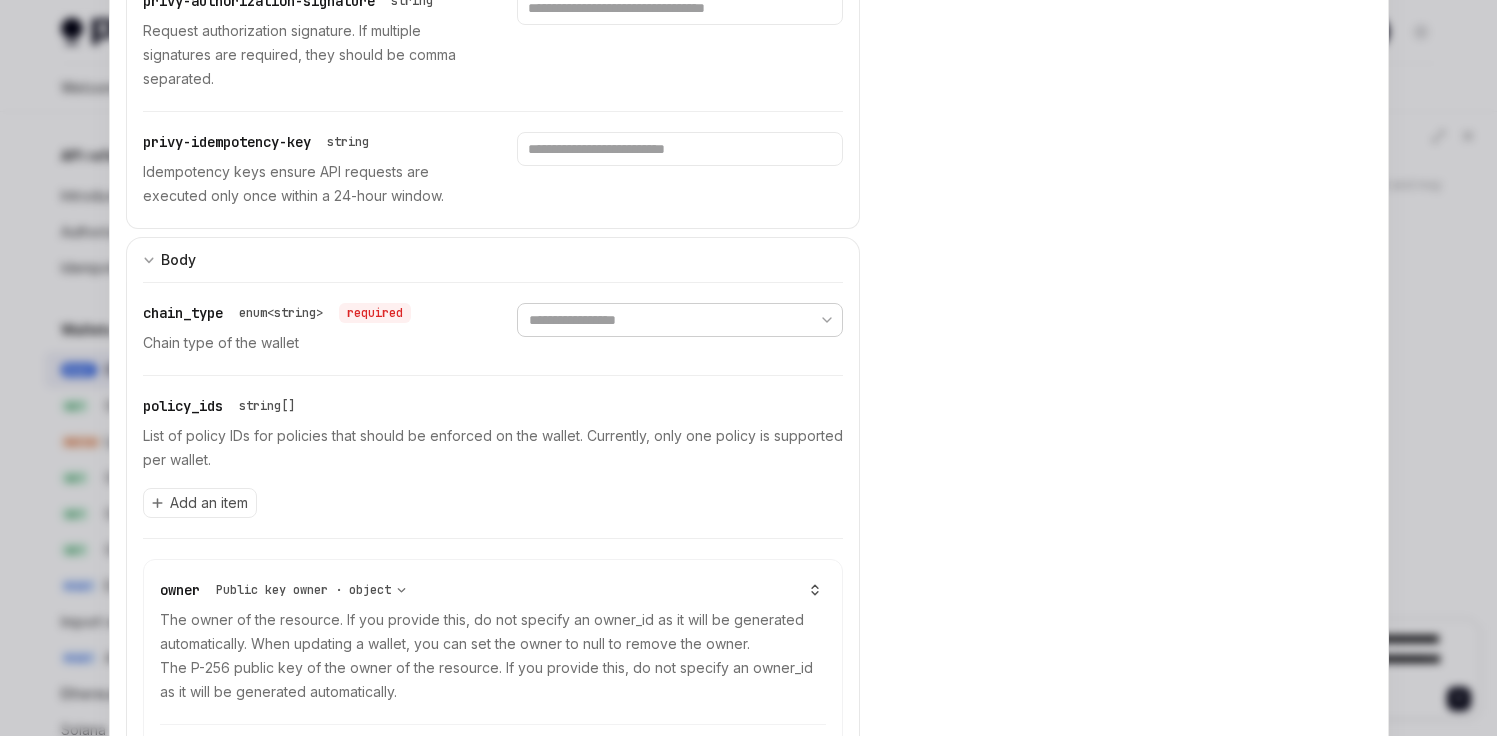 click on "**********" at bounding box center [680, 320] 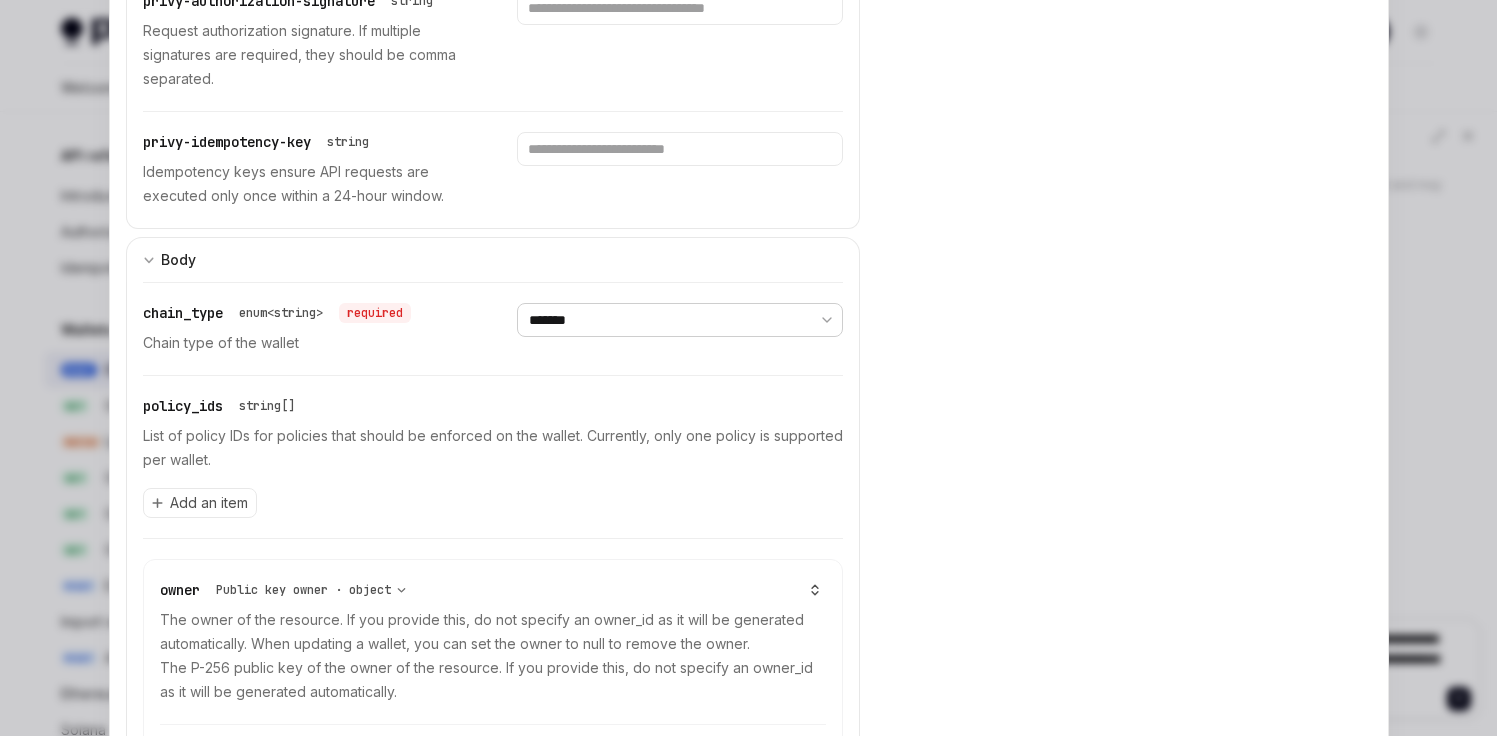 click on "**********" at bounding box center (680, 320) 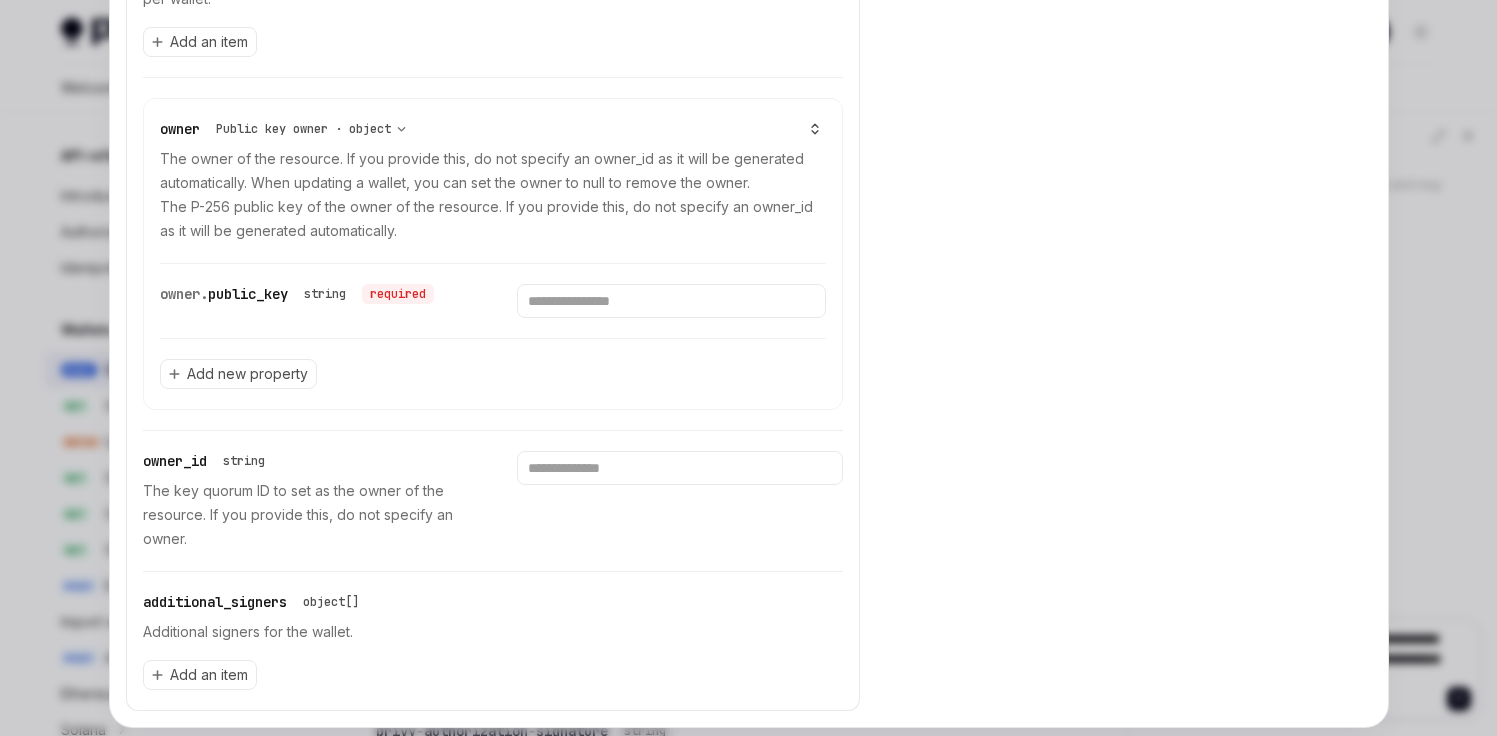 scroll, scrollTop: 1035, scrollLeft: 0, axis: vertical 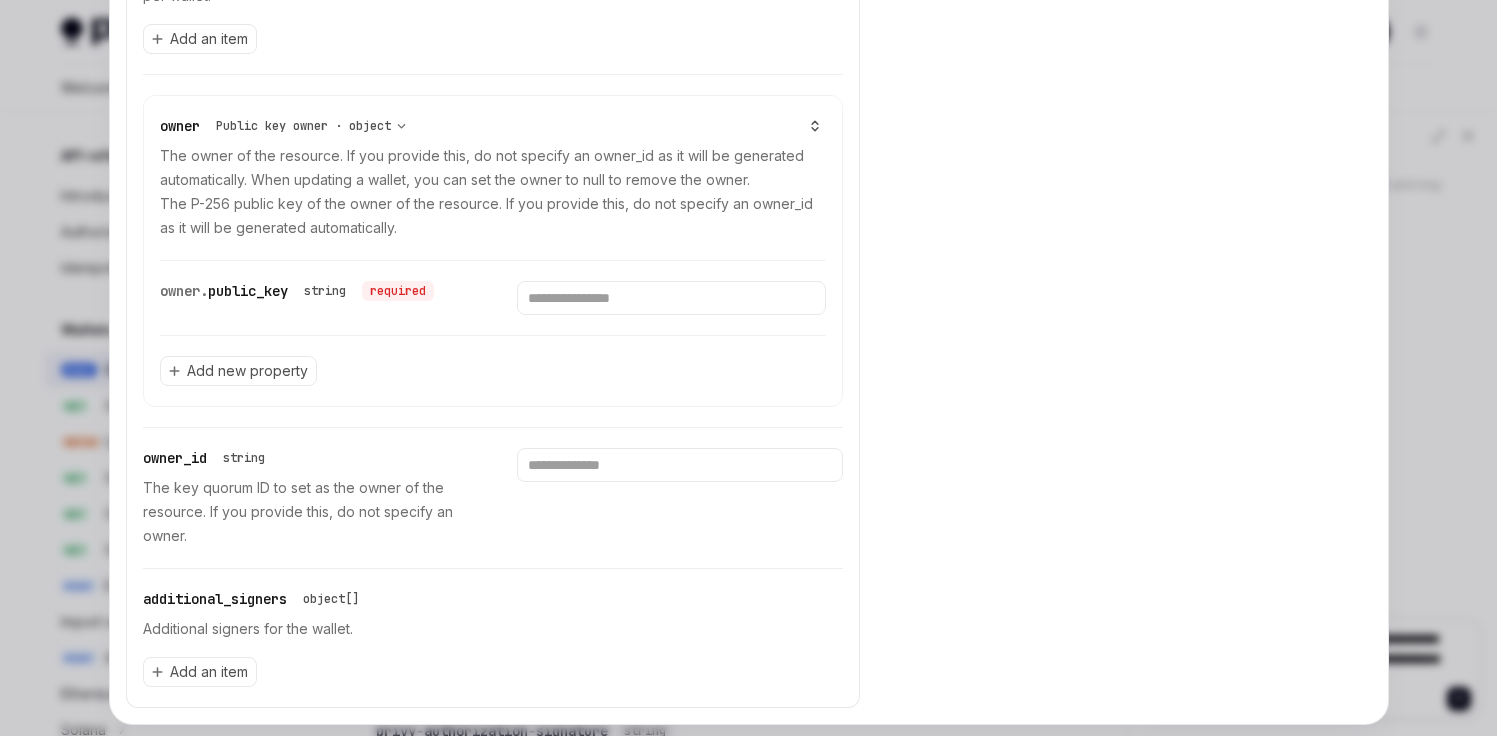 click at bounding box center [748, 368] 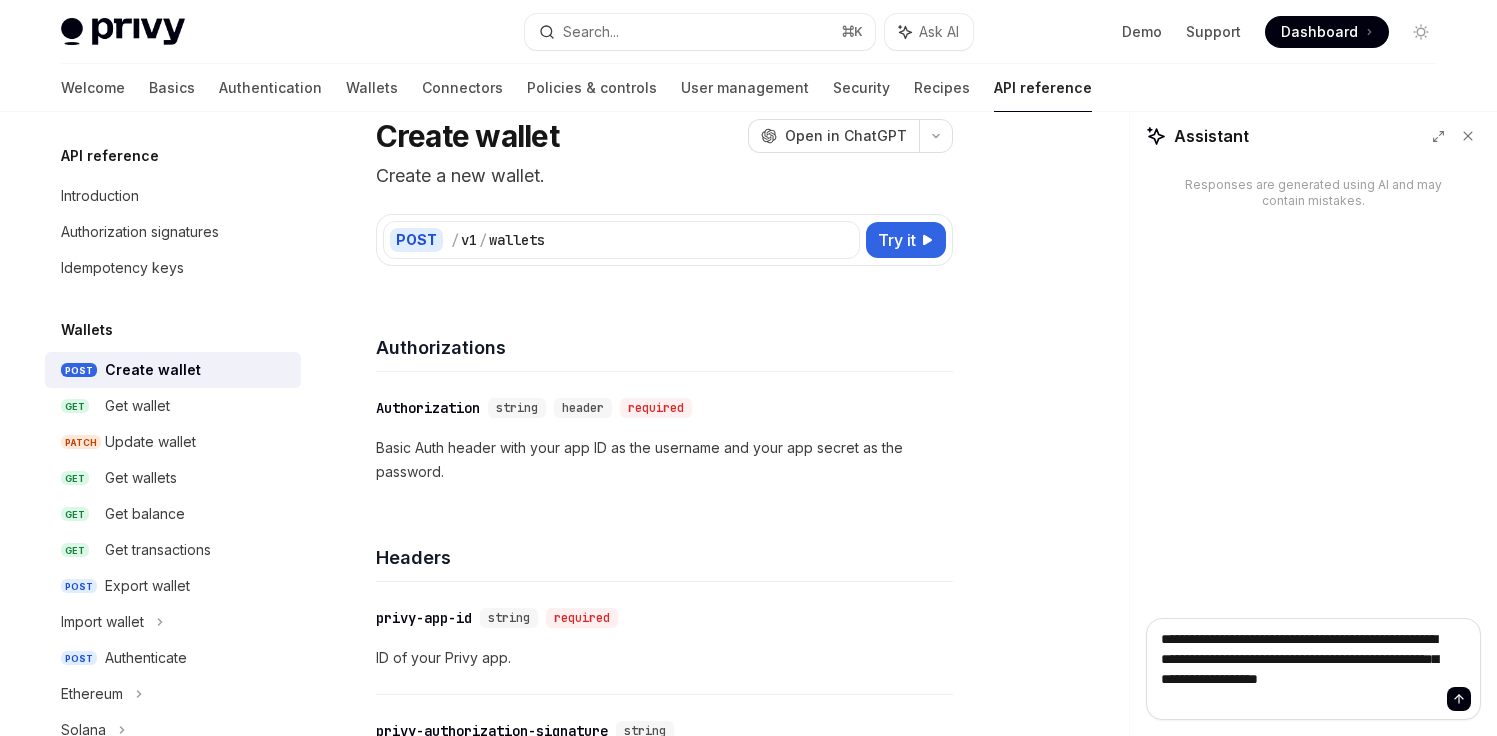 scroll, scrollTop: 0, scrollLeft: 0, axis: both 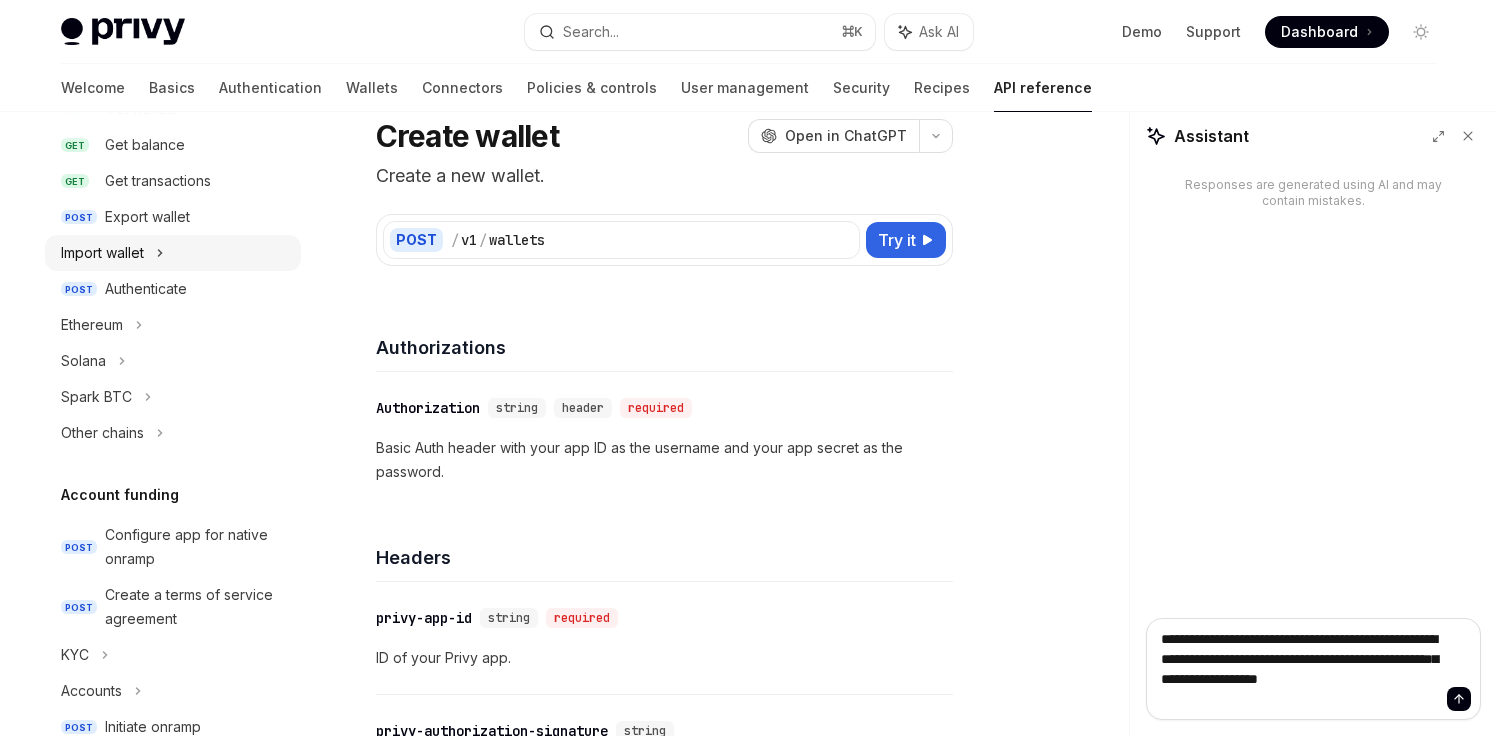 click on "Import wallet" at bounding box center [102, 253] 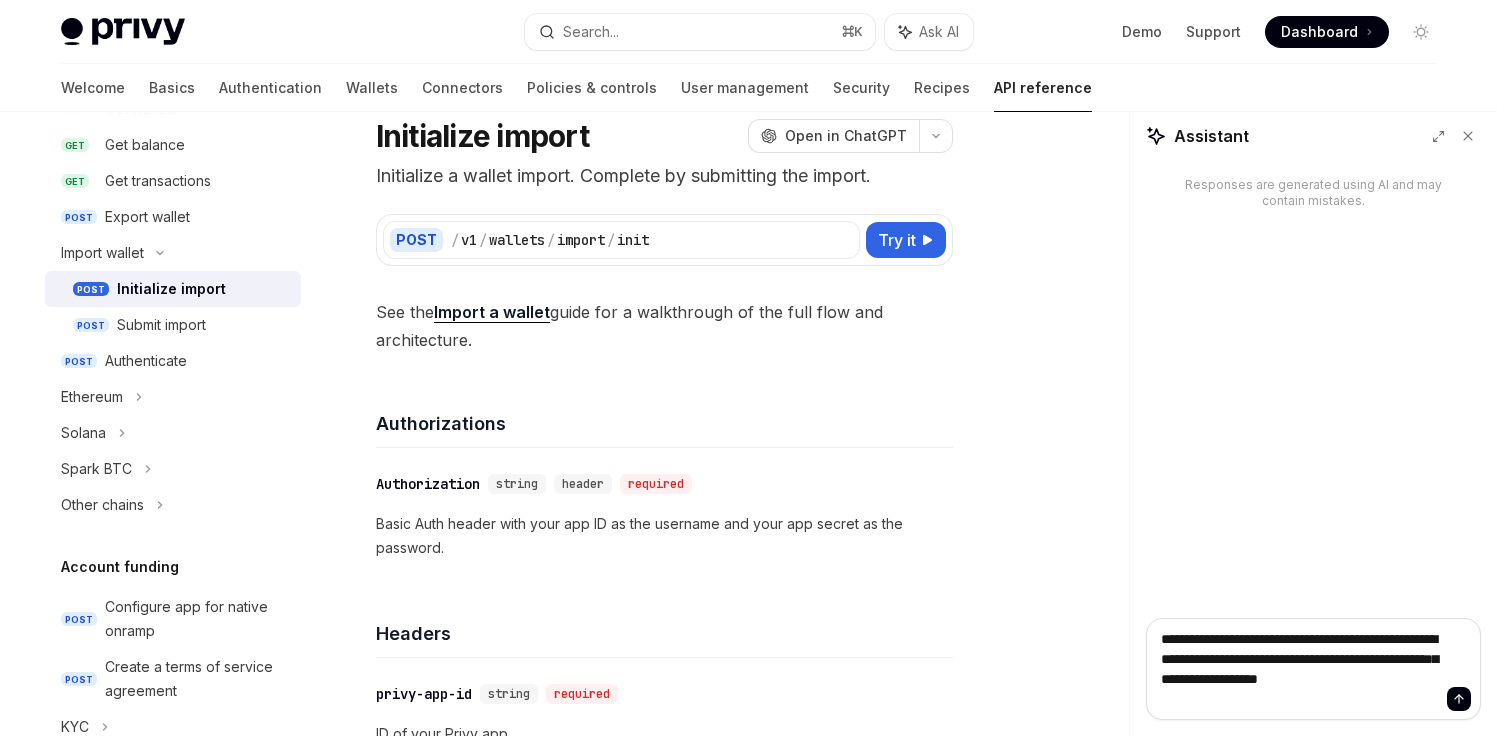 scroll, scrollTop: 62, scrollLeft: 0, axis: vertical 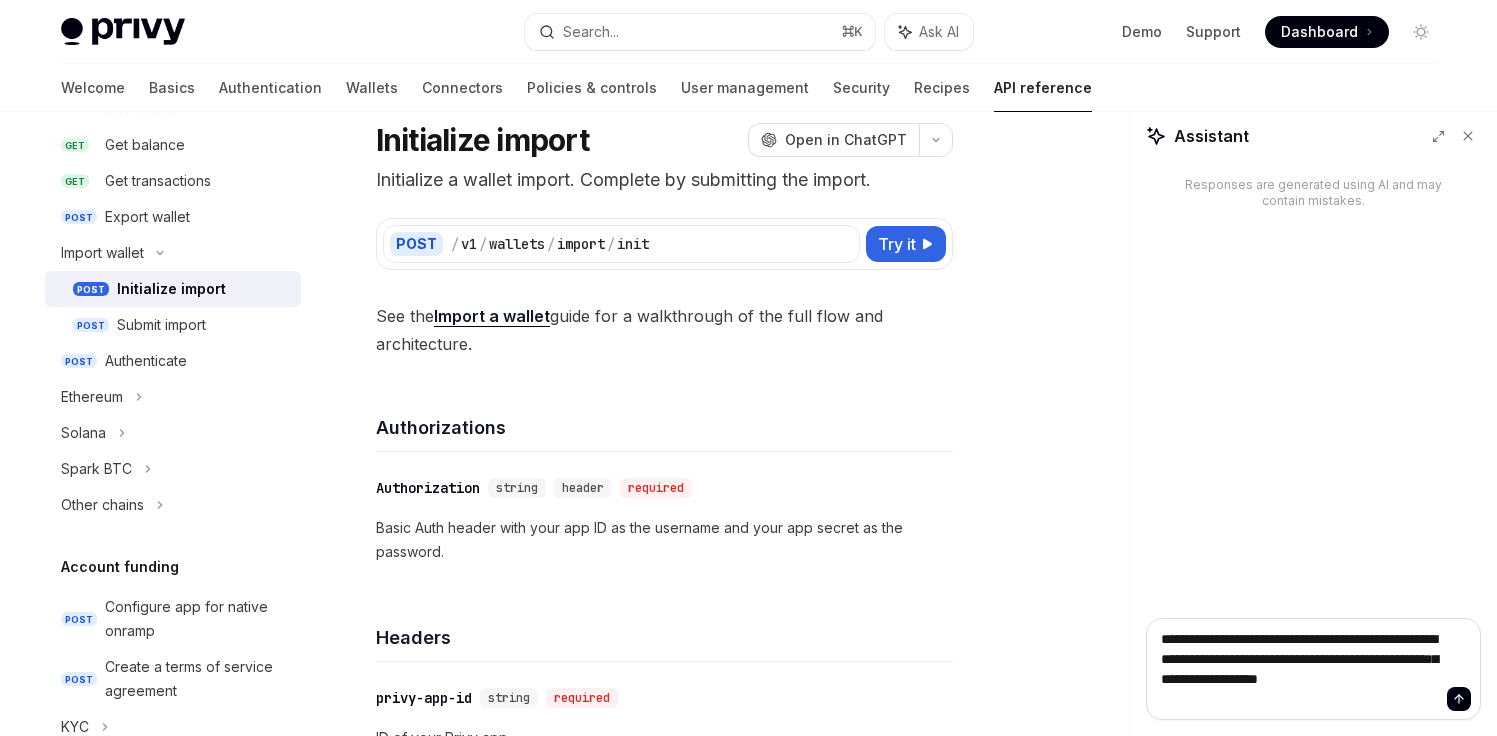 click on "Import a wallet" at bounding box center [492, 316] 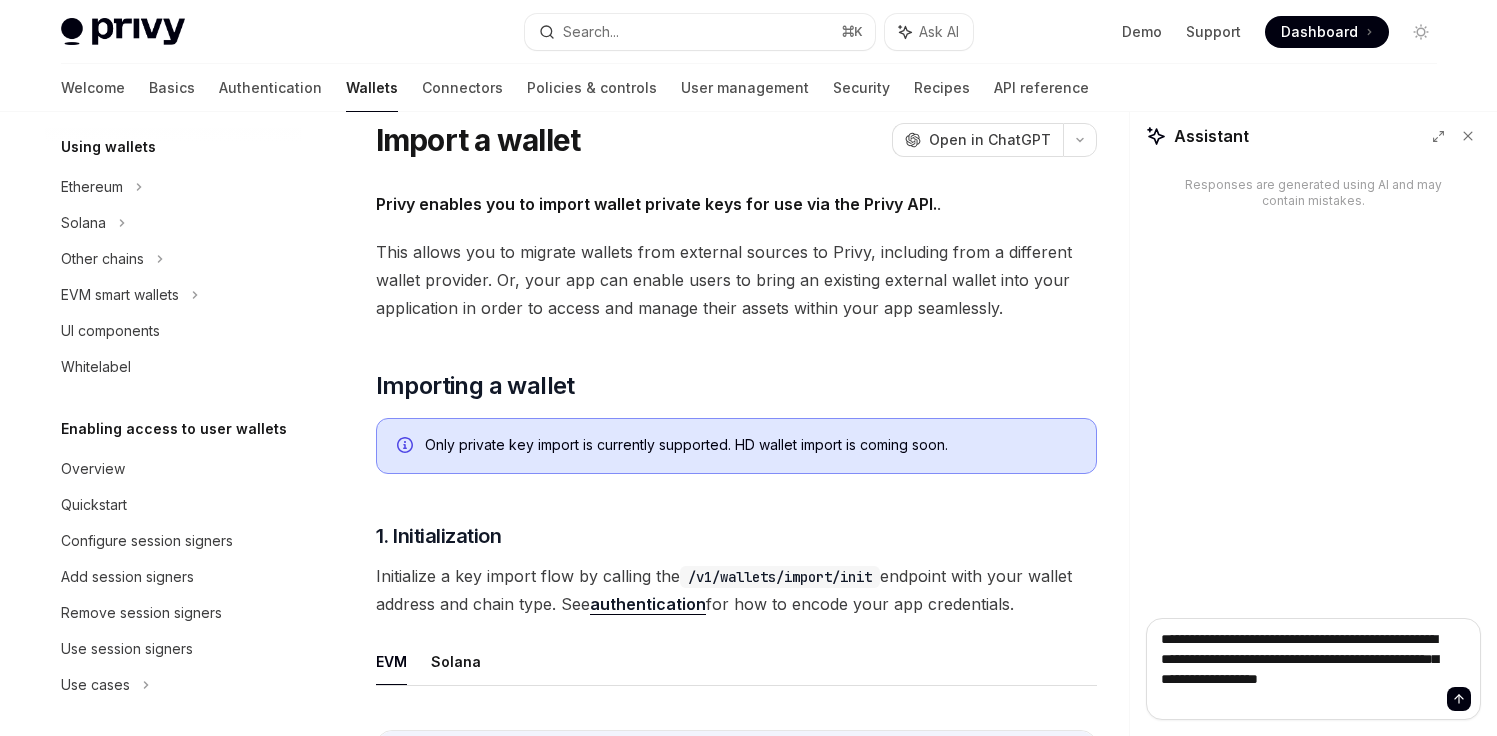 scroll, scrollTop: 0, scrollLeft: 0, axis: both 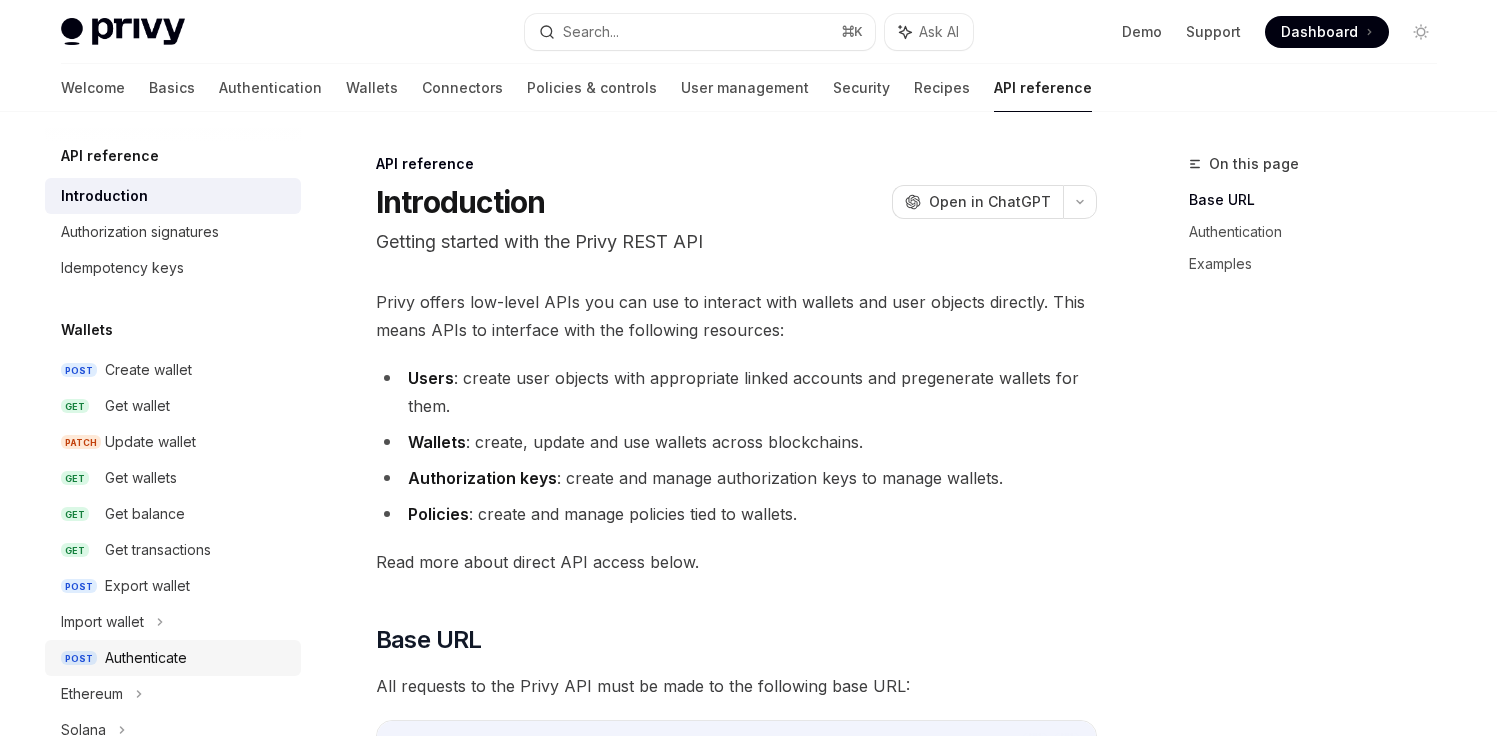 click on "POST Authenticate" at bounding box center [173, 658] 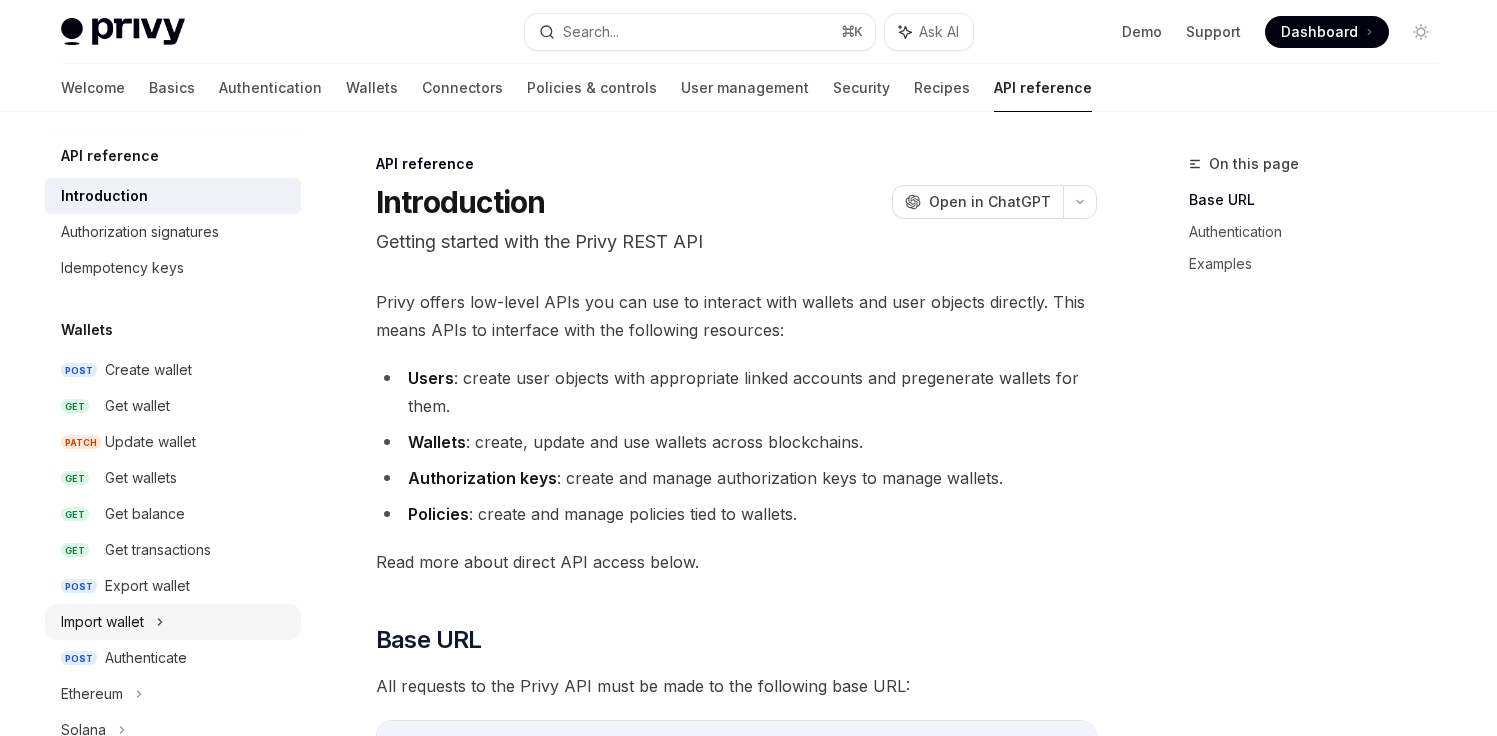 click on "Import wallet" at bounding box center (173, 622) 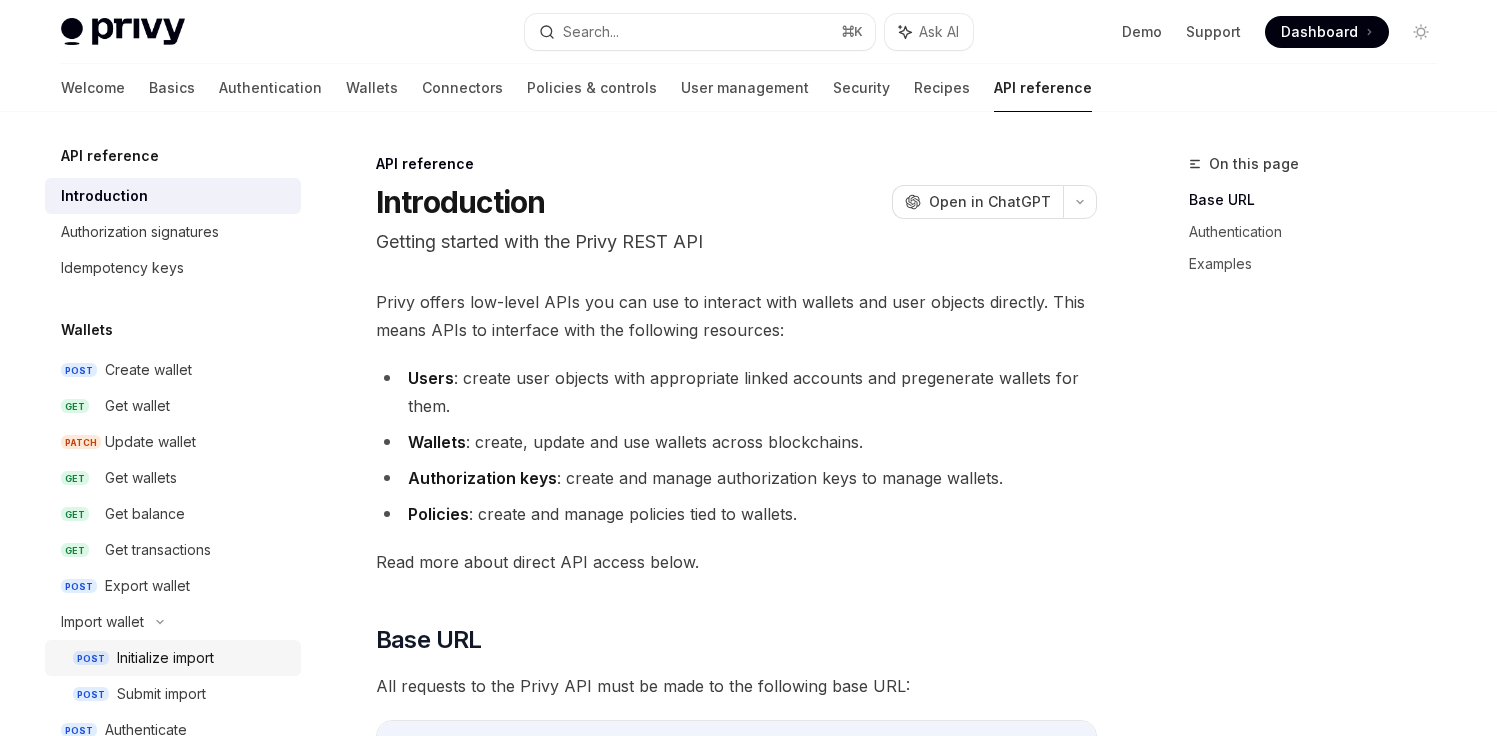 click on "POST Initialize import" at bounding box center [173, 658] 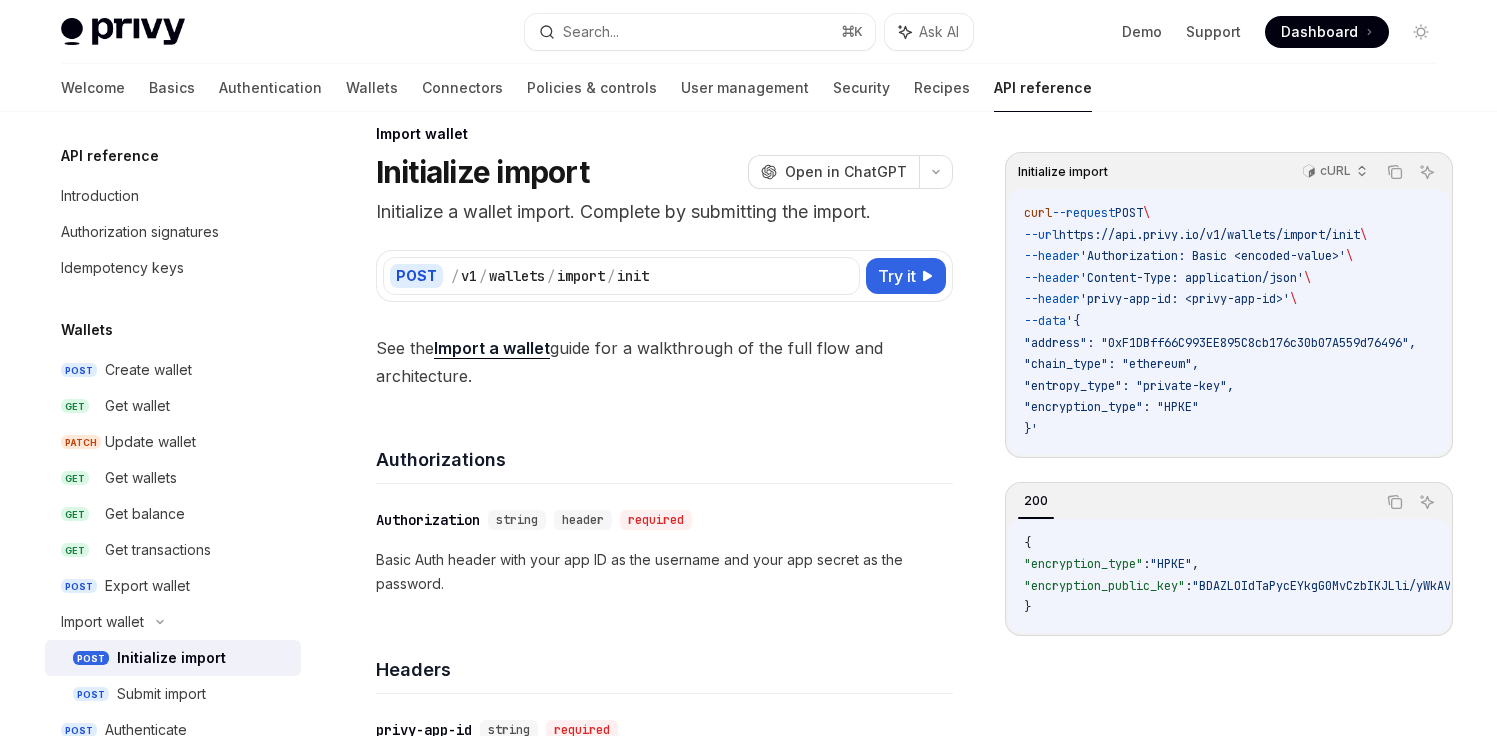 scroll, scrollTop: 34, scrollLeft: 0, axis: vertical 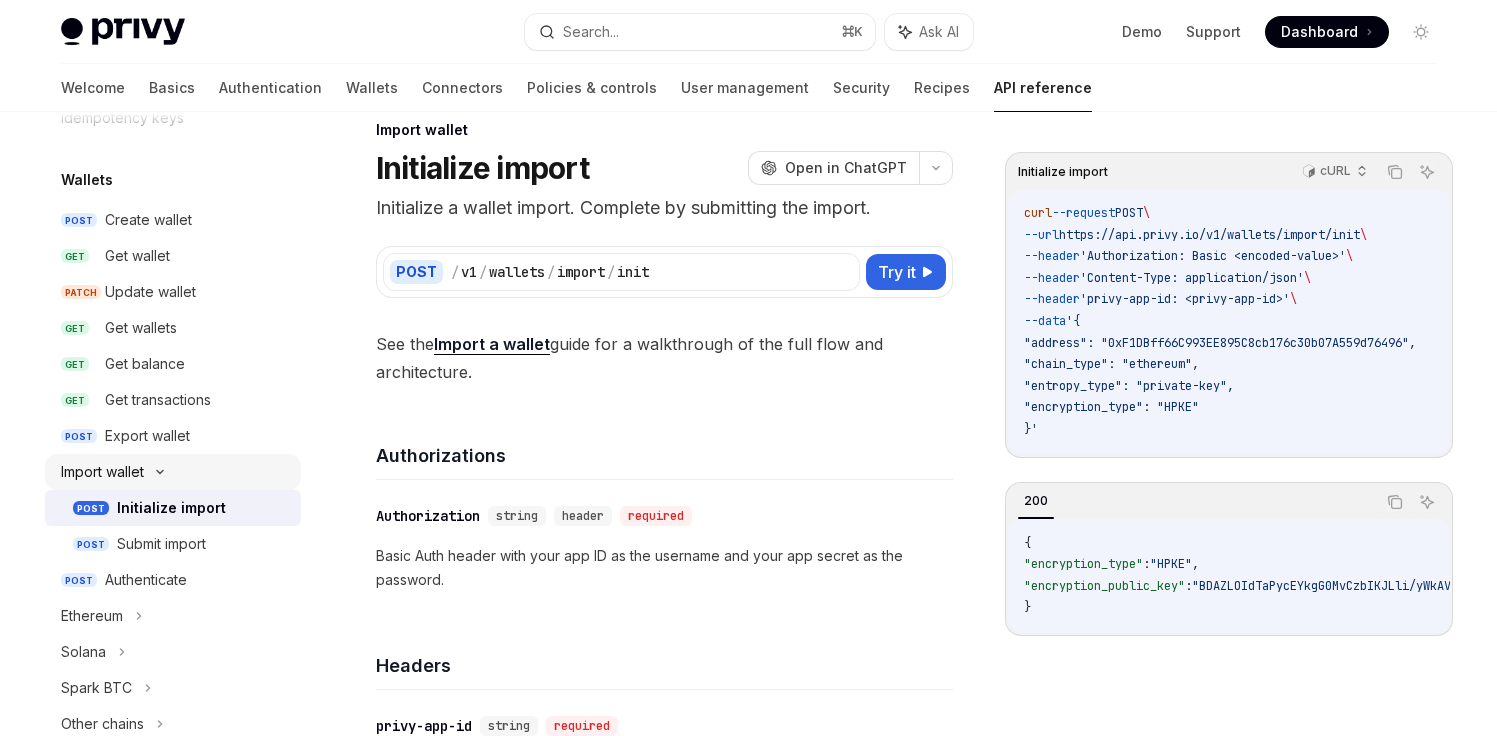 click on "Import wallet" at bounding box center (102, 472) 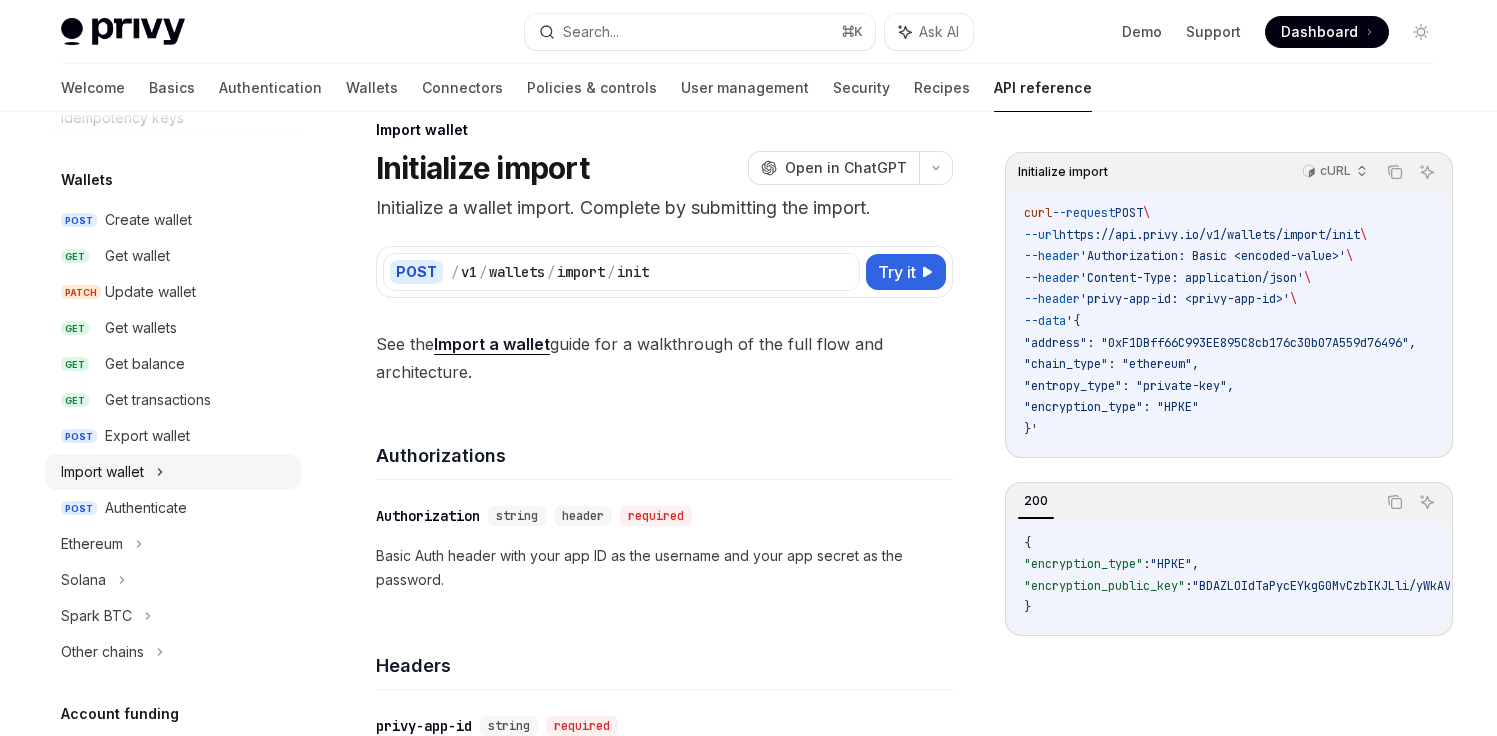 click on "Import wallet" at bounding box center (173, 472) 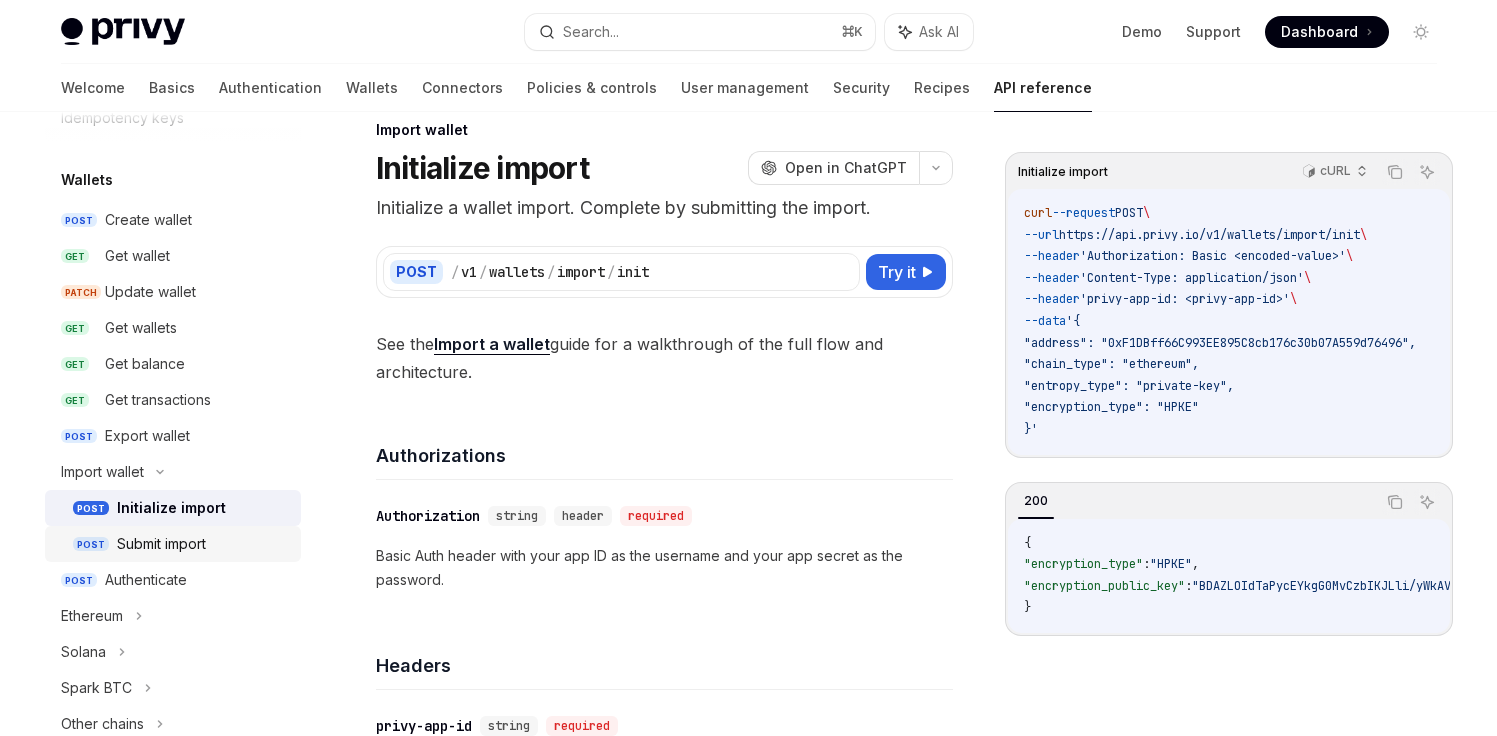 click on "Submit import" at bounding box center (161, 544) 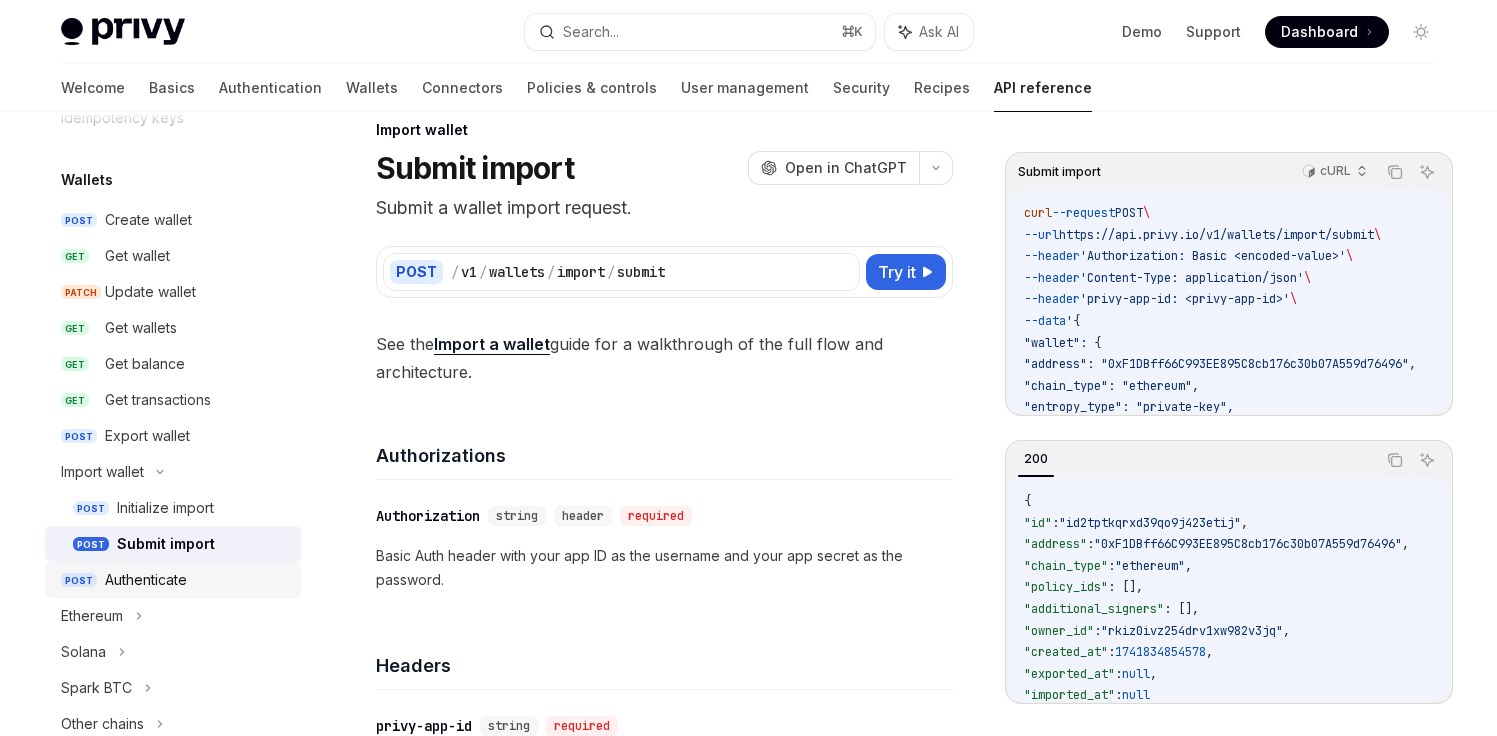 click on "Authenticate" at bounding box center [146, 580] 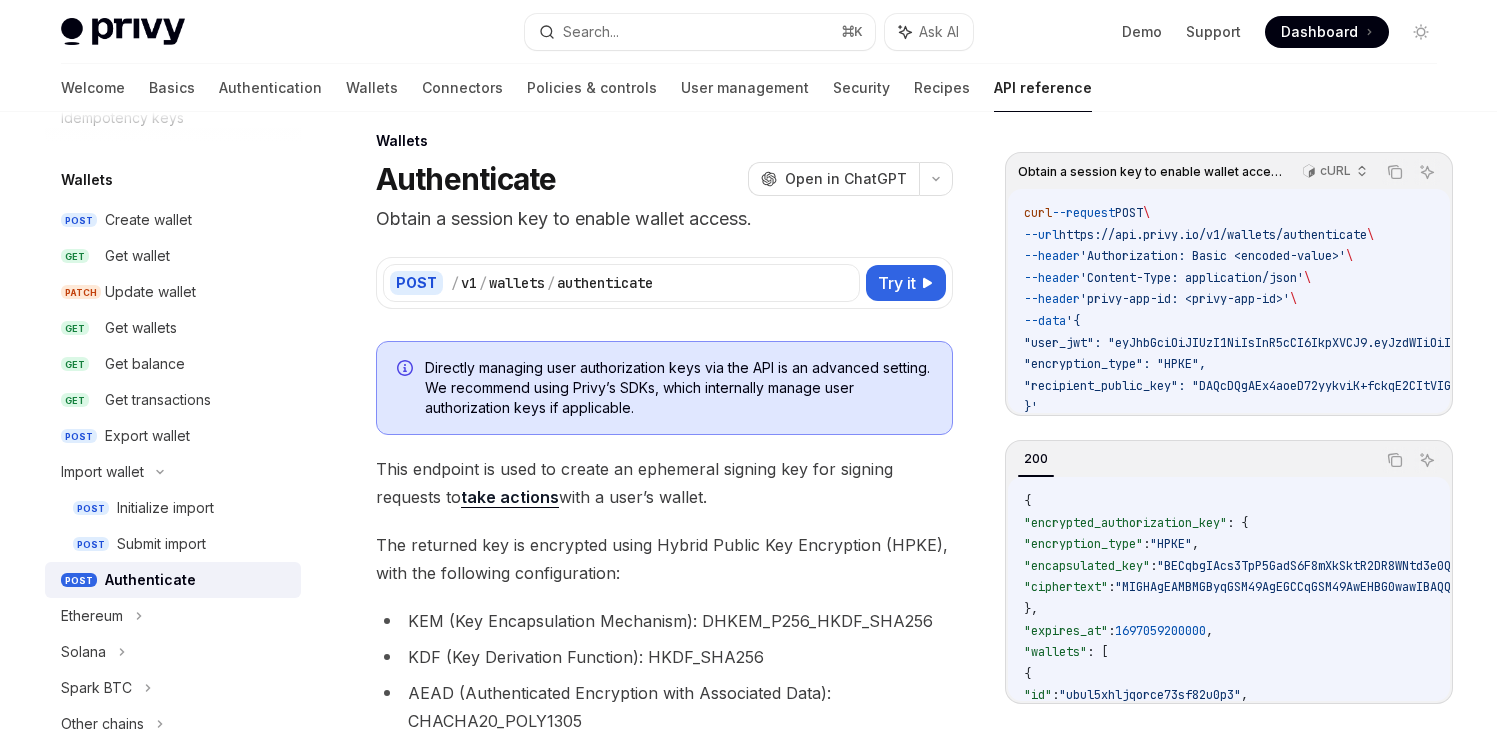 scroll, scrollTop: 29, scrollLeft: 0, axis: vertical 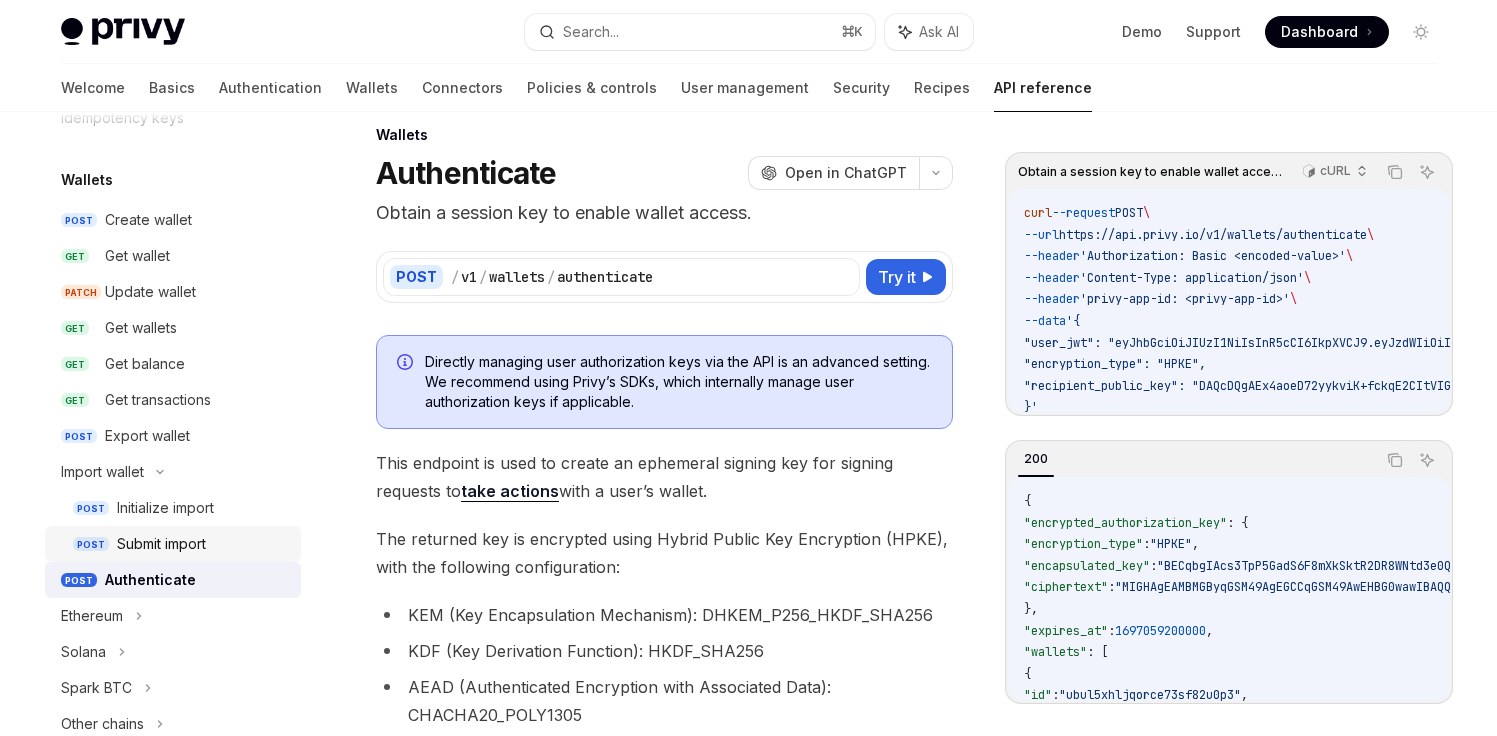 click on "POST Submit import" at bounding box center [173, 544] 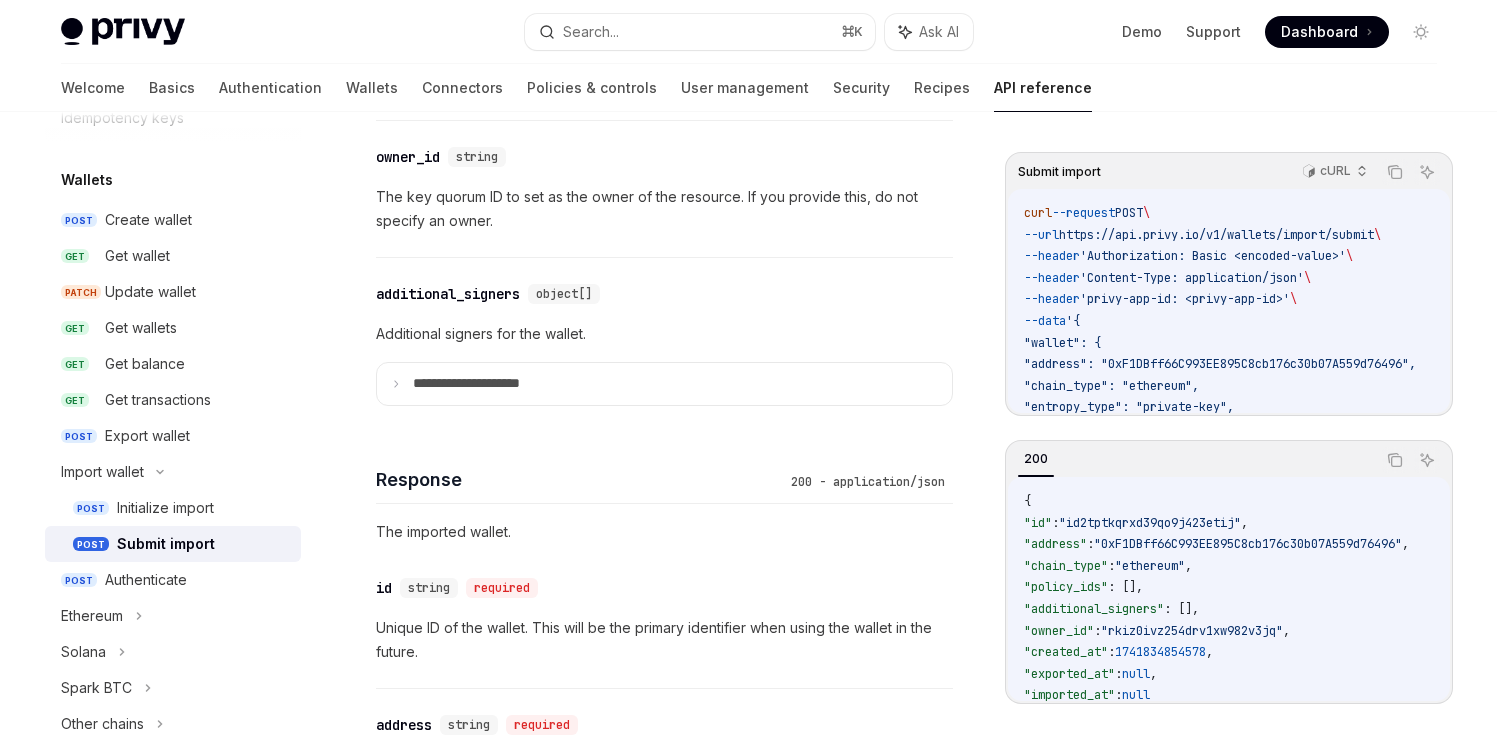 scroll, scrollTop: 1384, scrollLeft: 0, axis: vertical 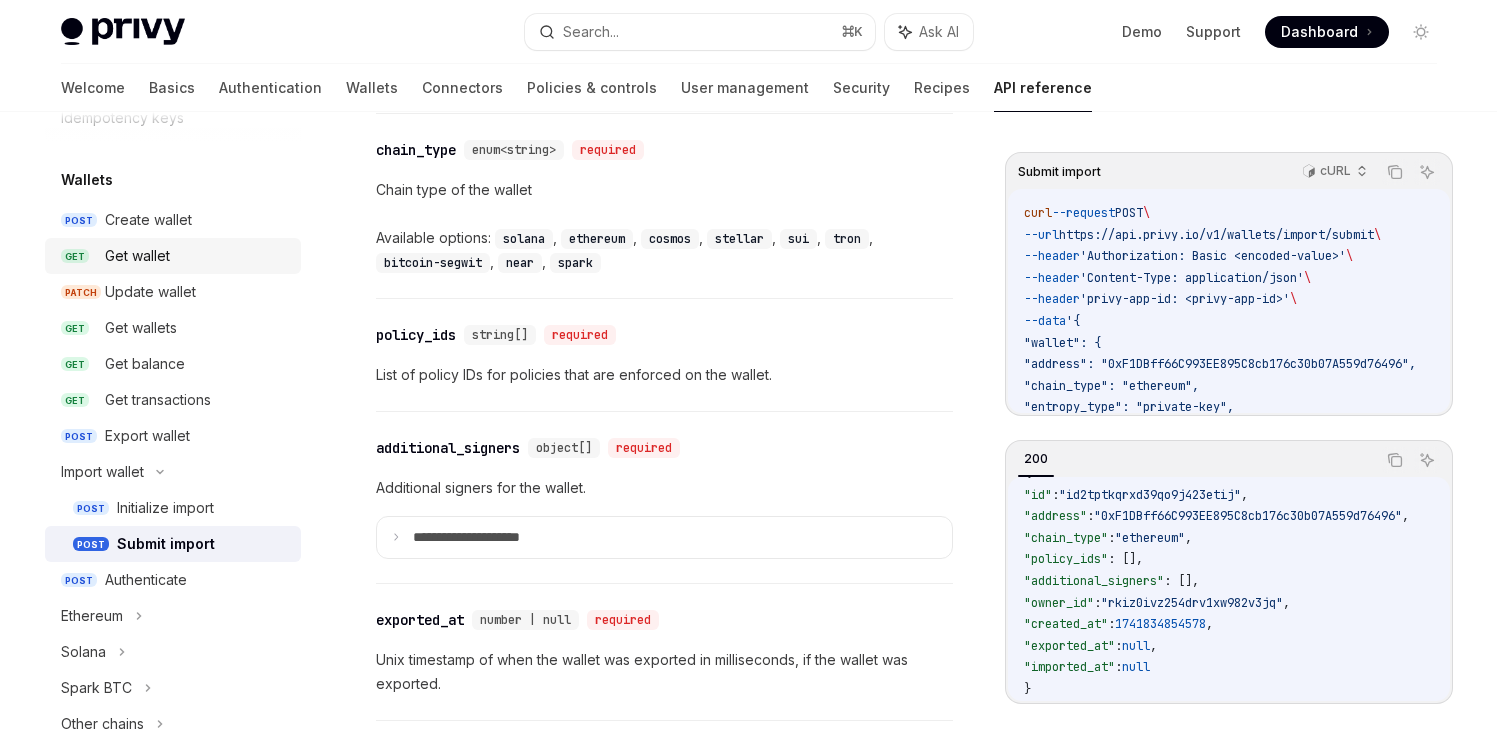 click on "Get wallet" at bounding box center (137, 256) 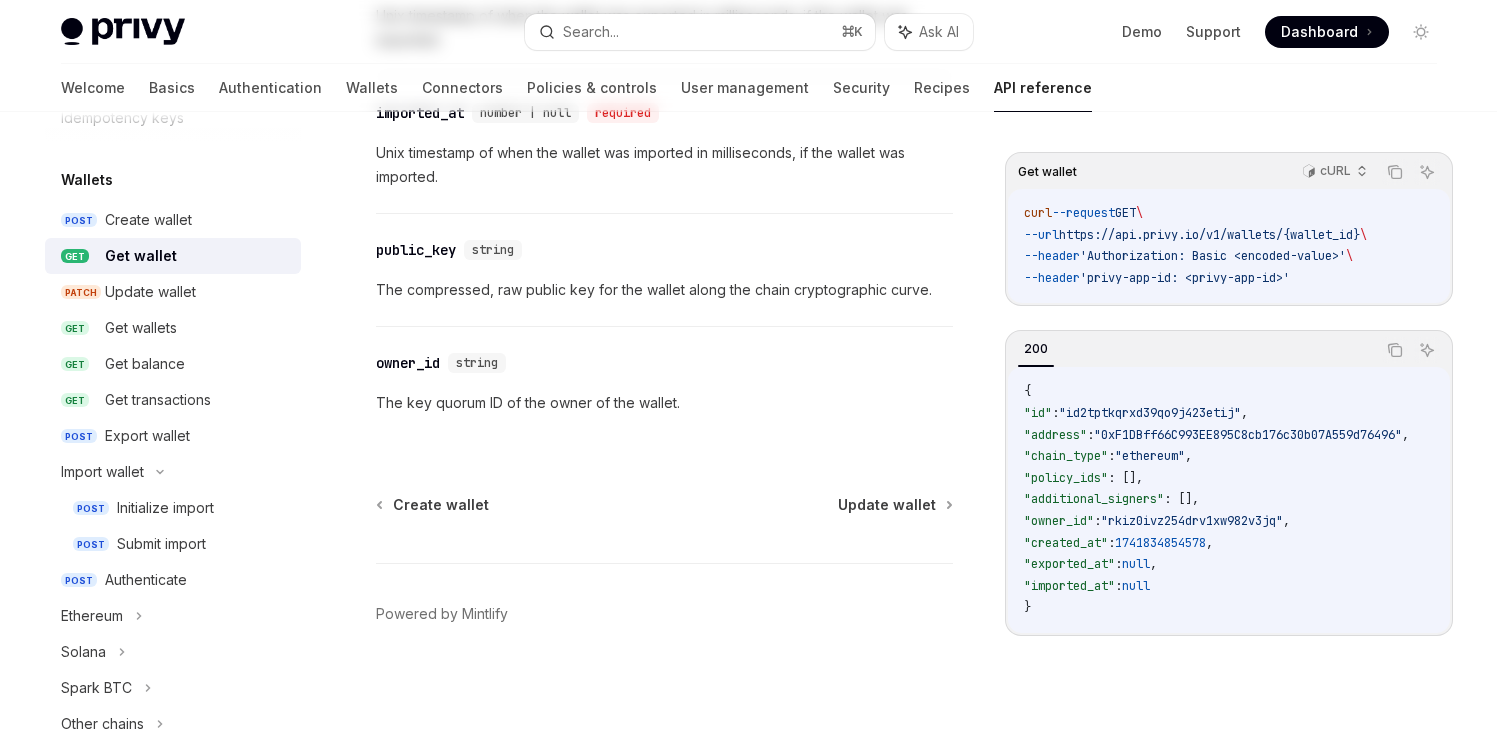scroll, scrollTop: 0, scrollLeft: 0, axis: both 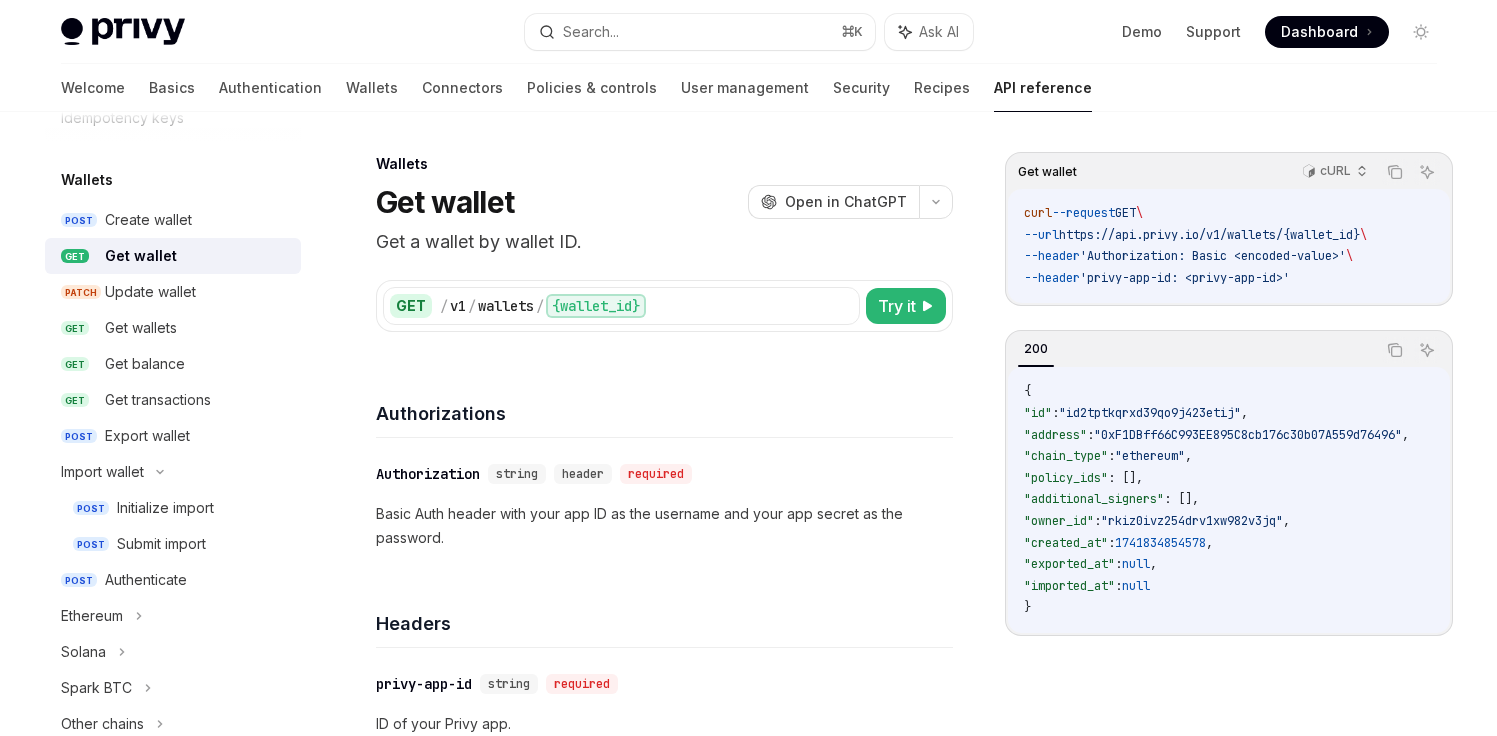 click on "Authorizations" at bounding box center [664, 401] 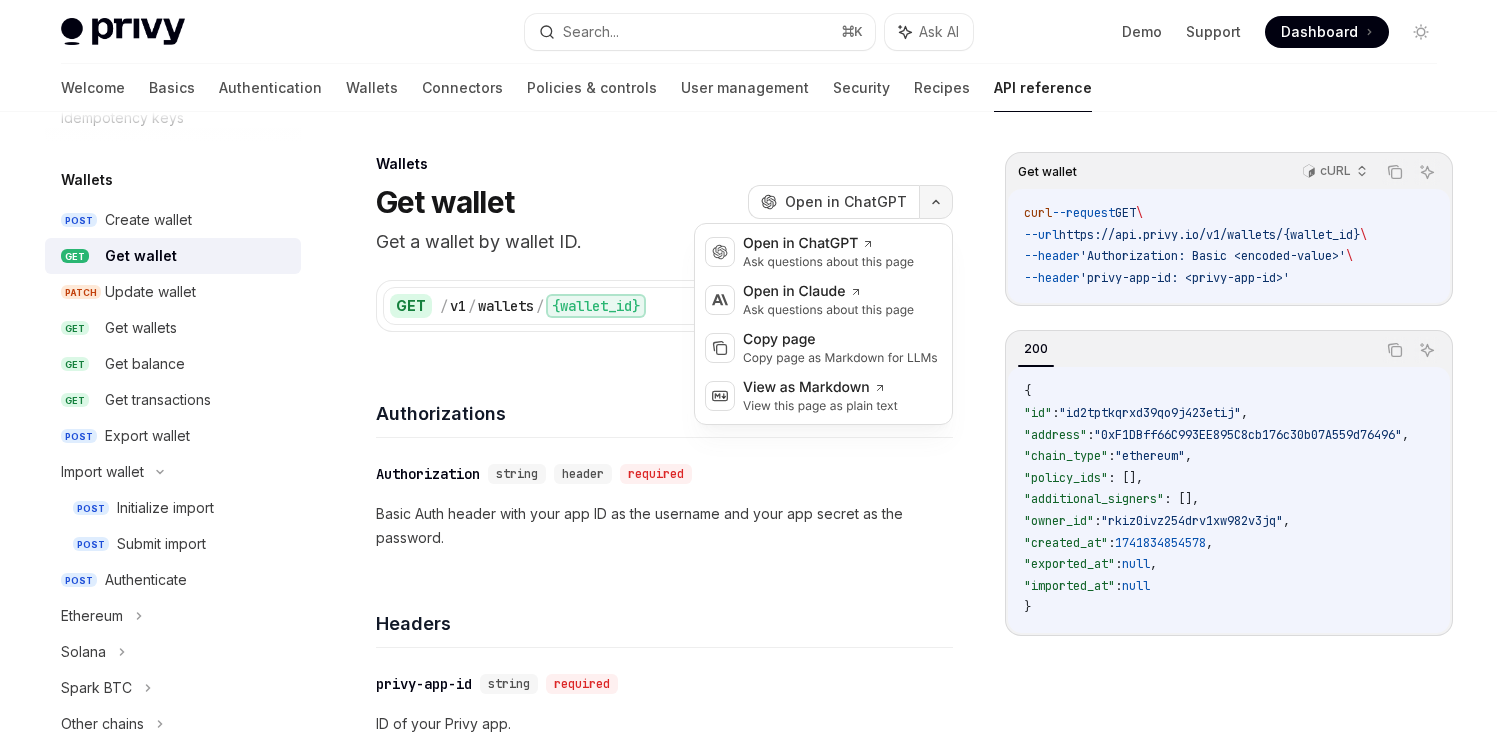 click at bounding box center [936, 202] 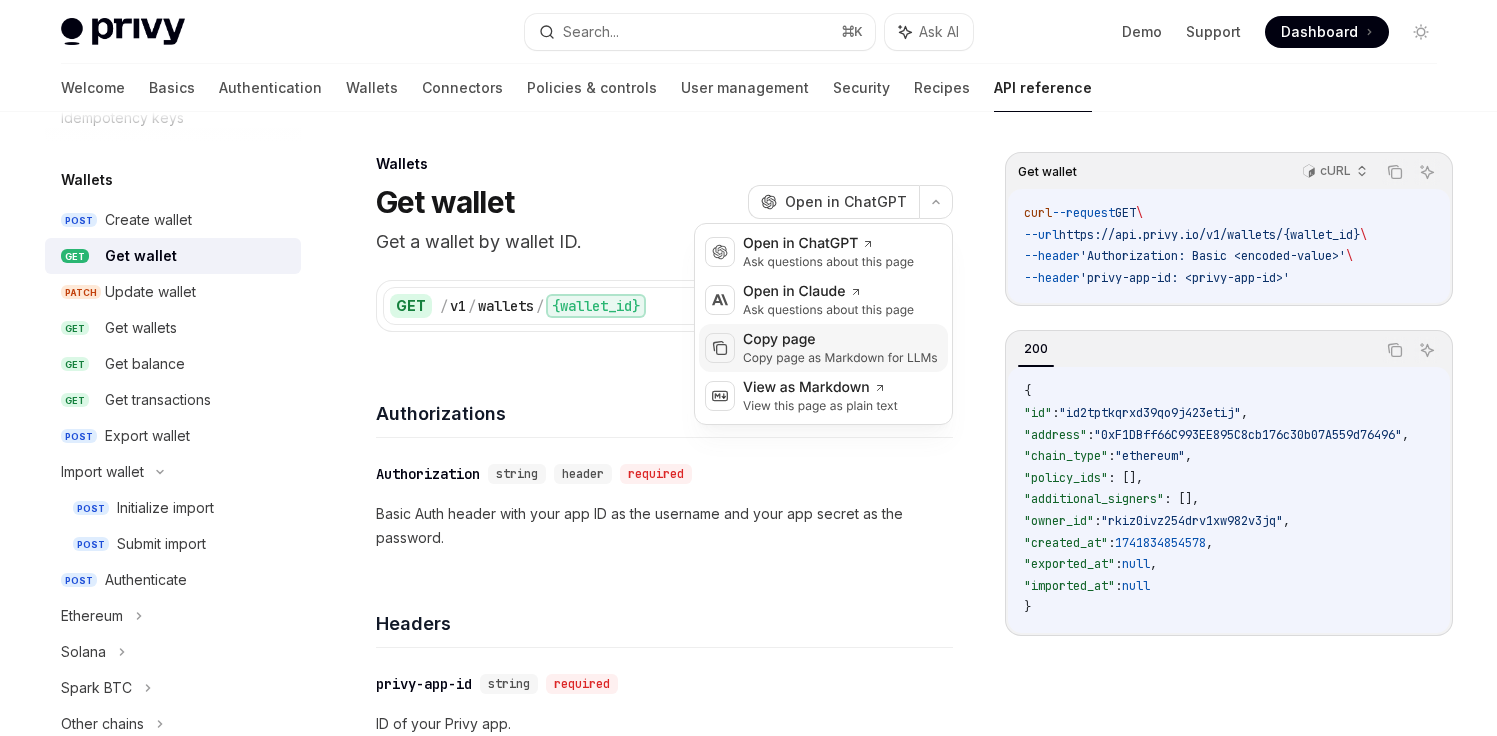 click on "Copy page" at bounding box center [840, 340] 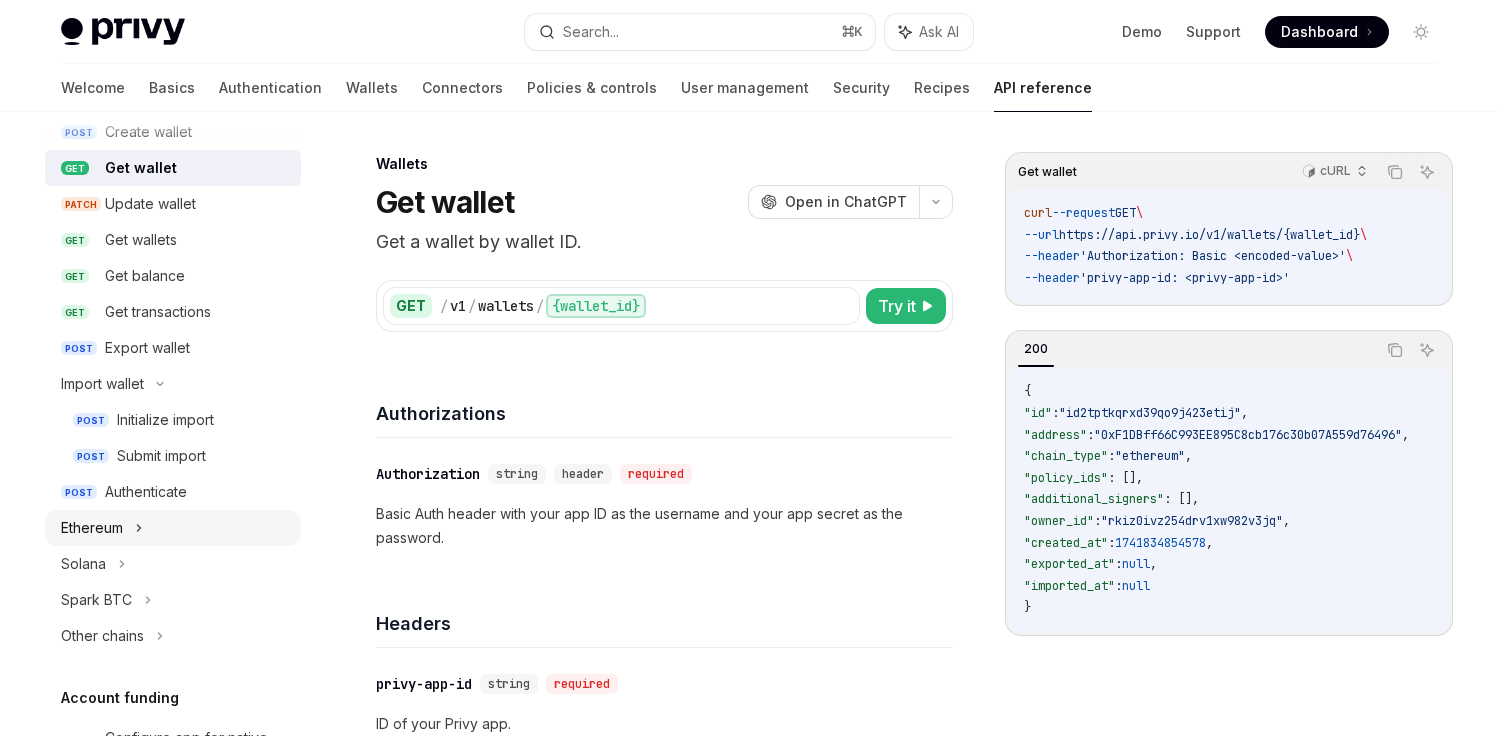scroll, scrollTop: 0, scrollLeft: 0, axis: both 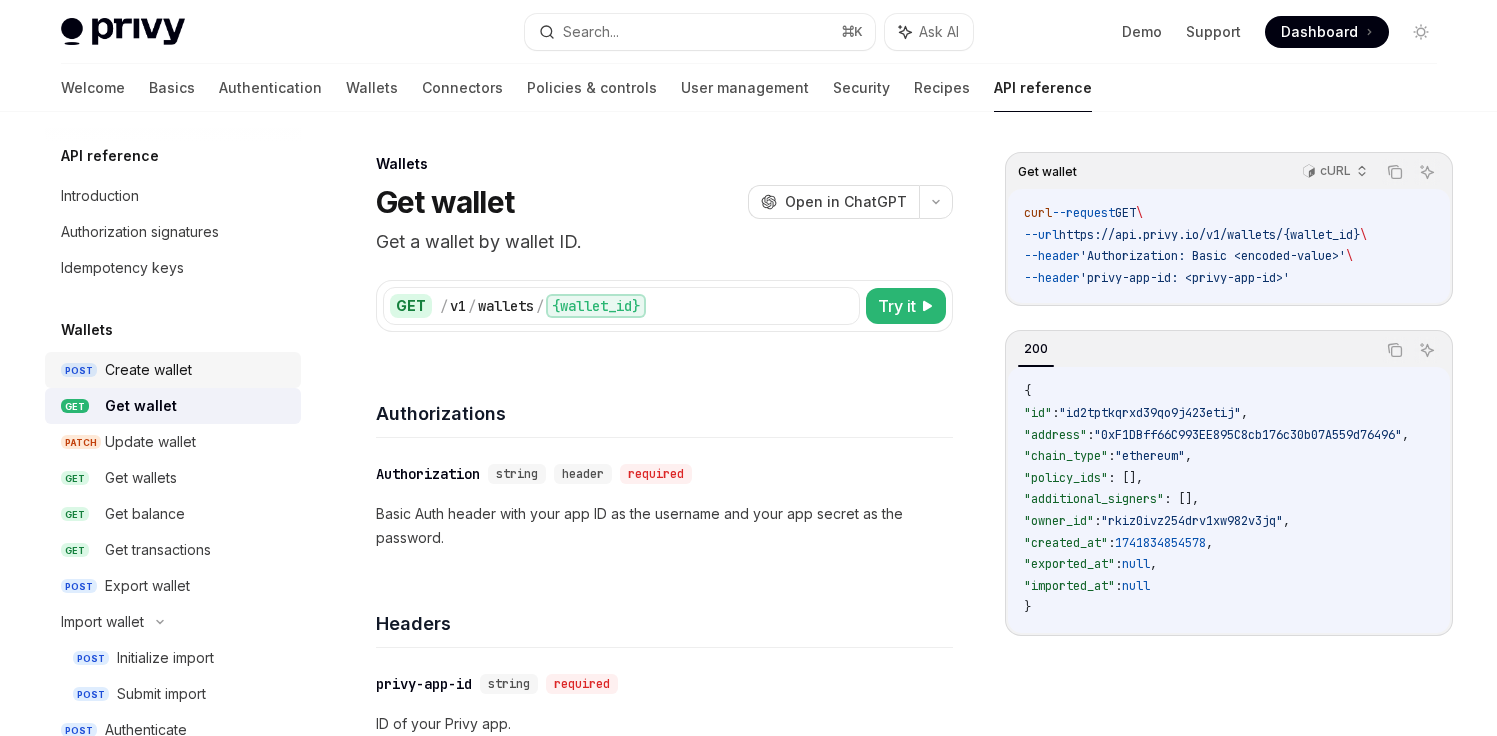 click on "Create wallet" at bounding box center [148, 370] 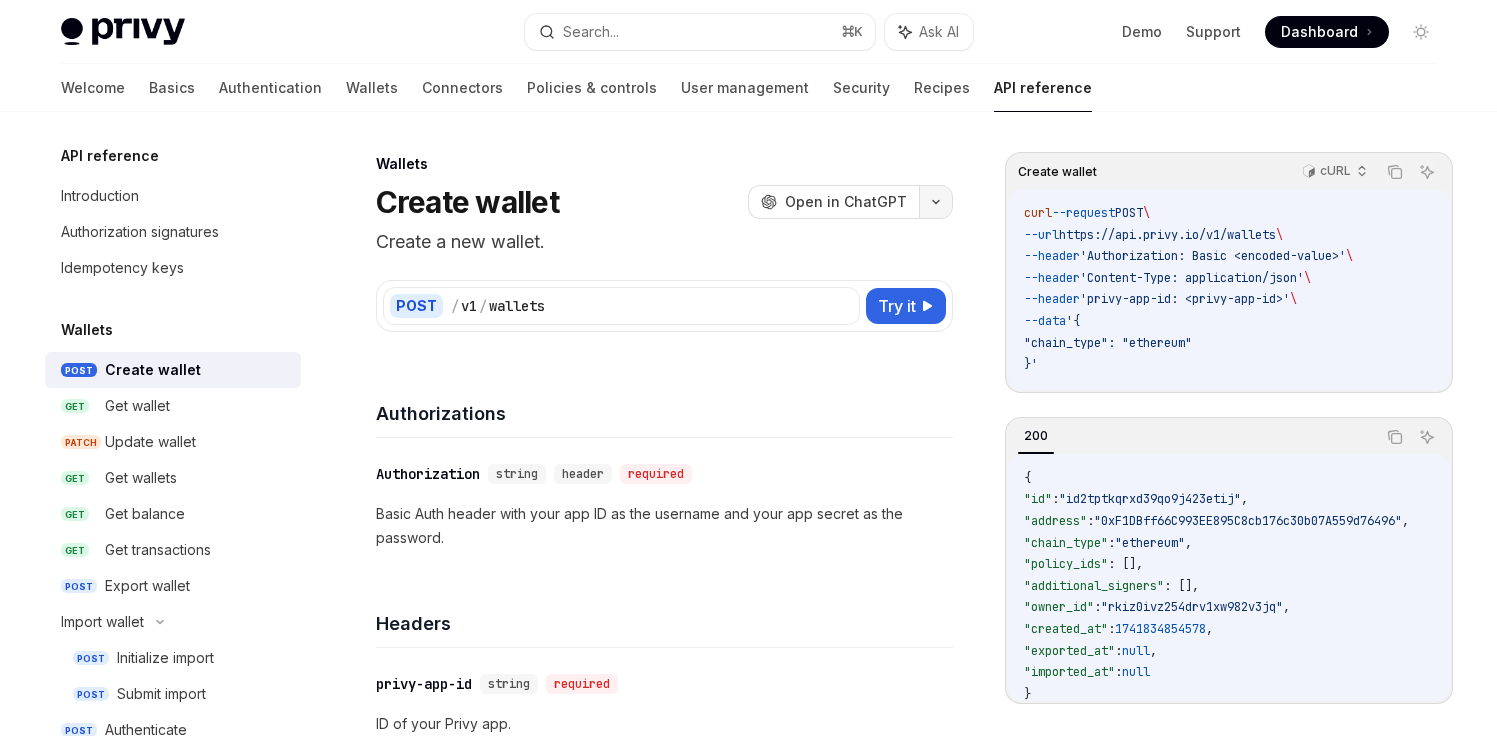 click 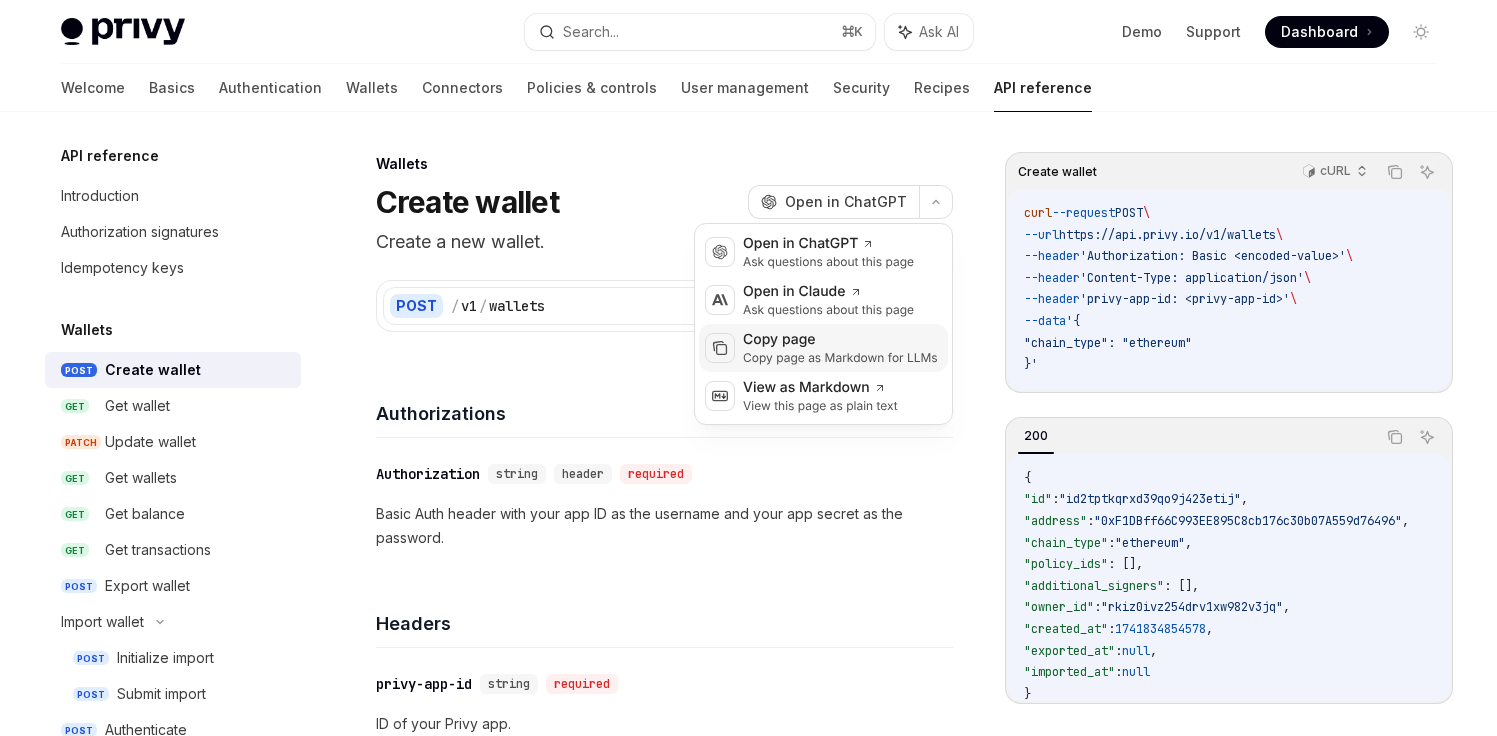 click on "Copy page" at bounding box center (840, 340) 